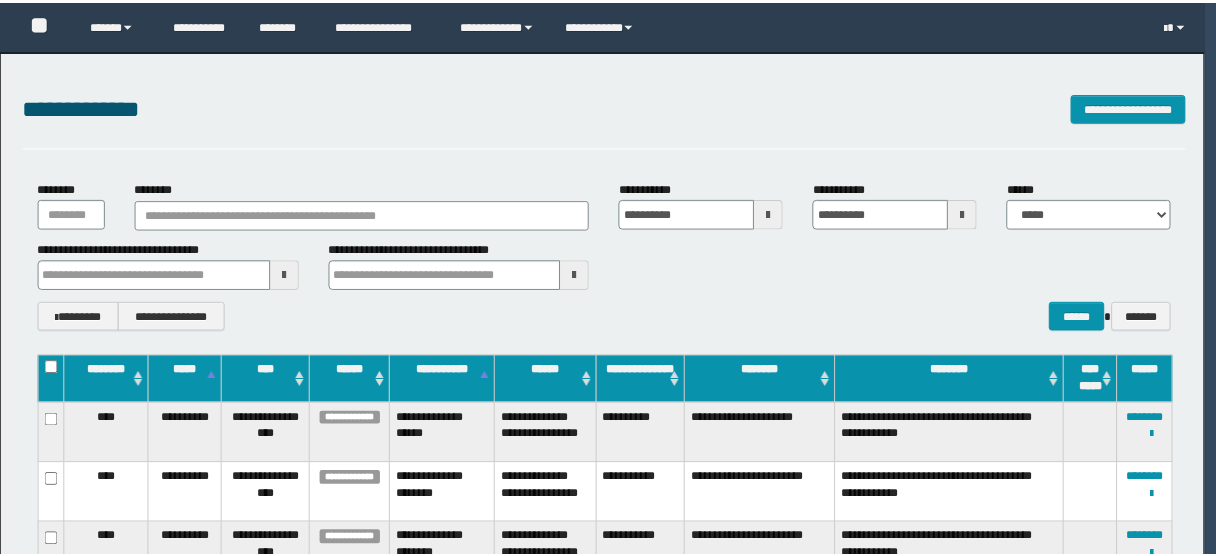 scroll, scrollTop: 0, scrollLeft: 0, axis: both 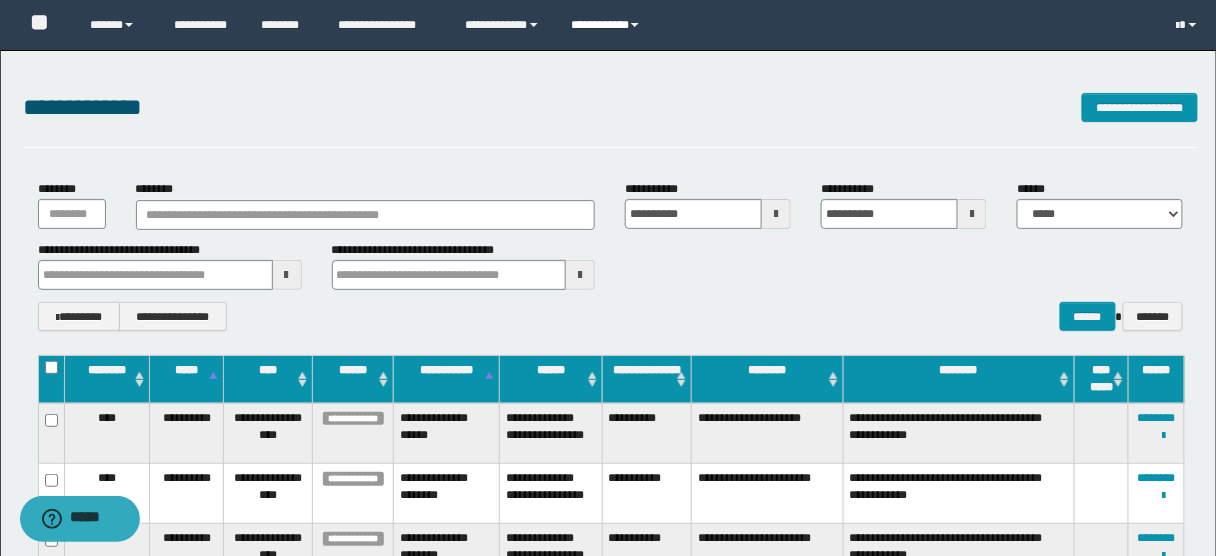 click on "**********" at bounding box center [608, 25] 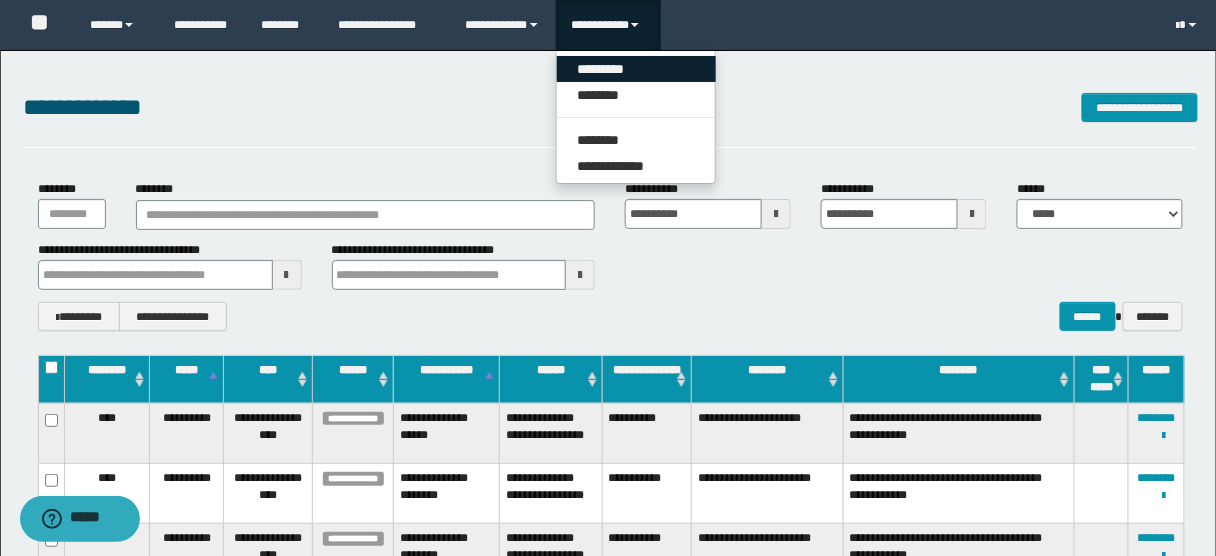 click on "*********" at bounding box center (636, 69) 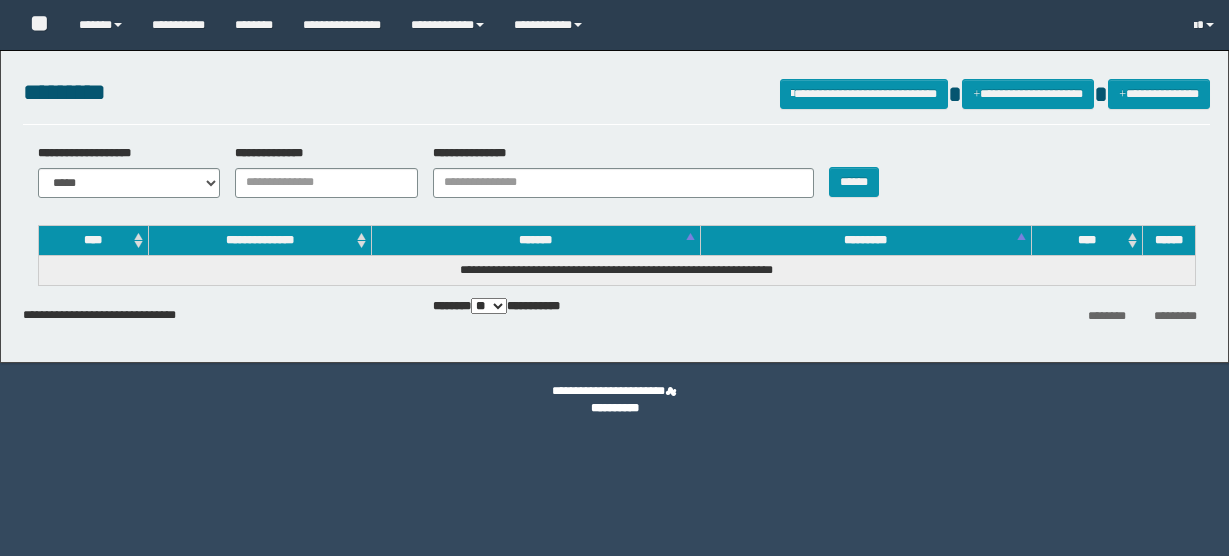 scroll, scrollTop: 0, scrollLeft: 0, axis: both 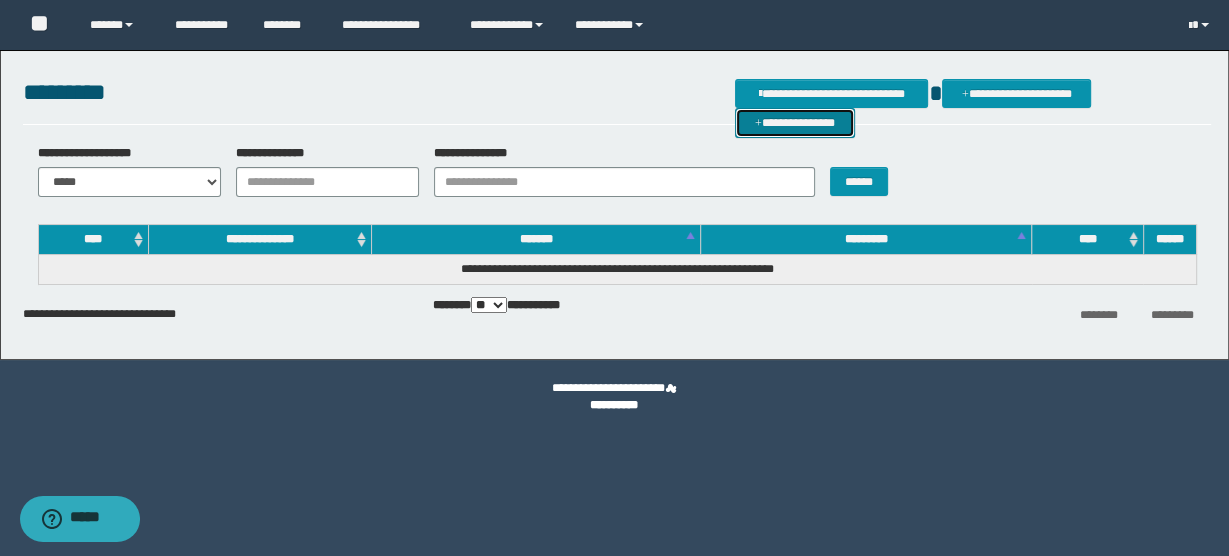 click on "**********" at bounding box center (795, 122) 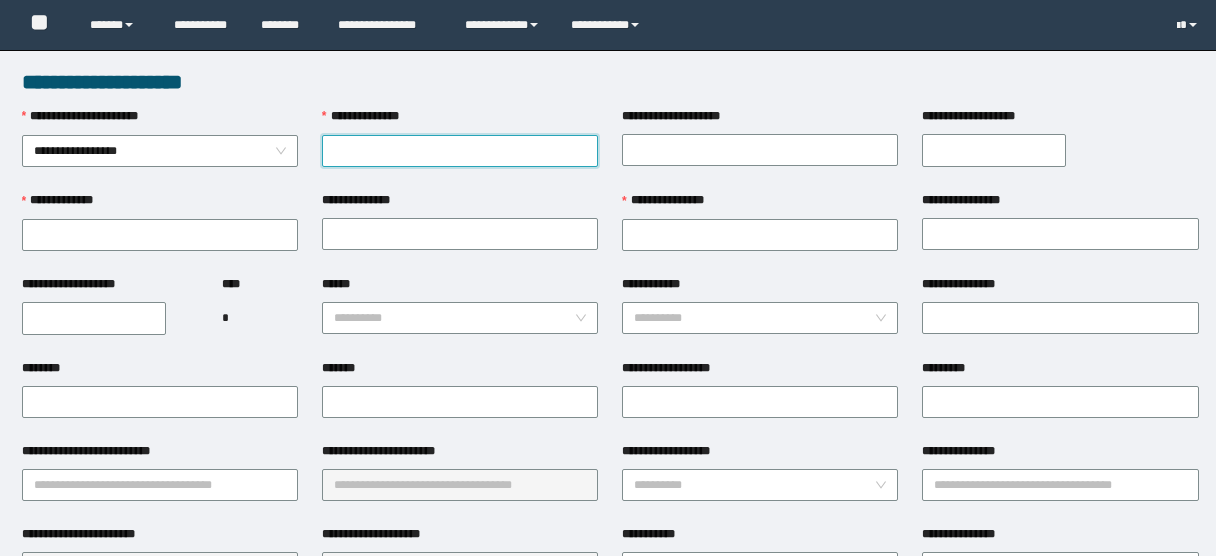 scroll, scrollTop: 0, scrollLeft: 0, axis: both 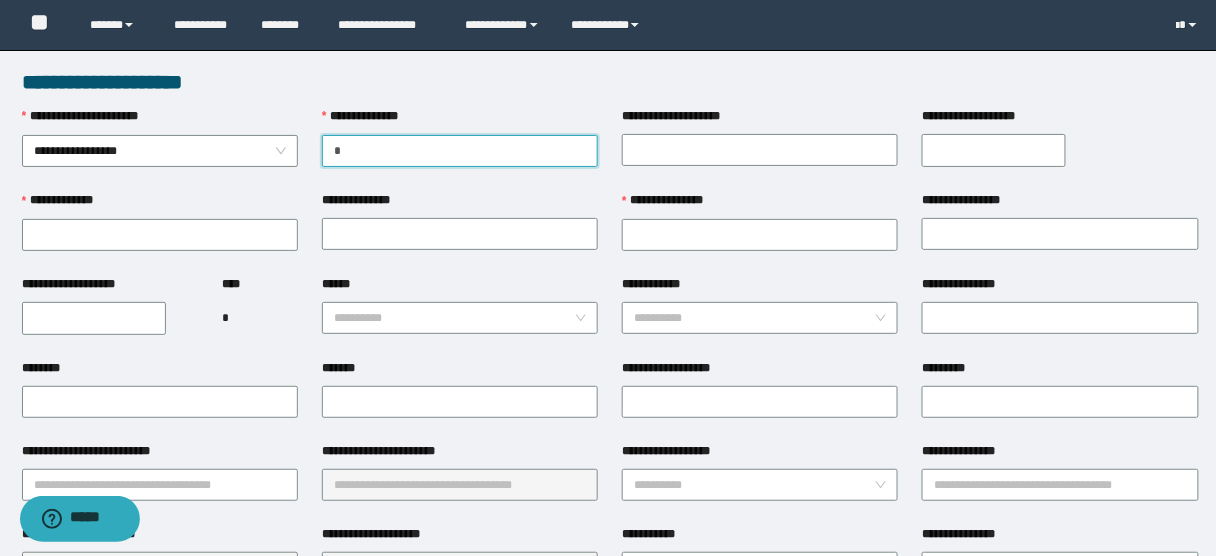 paste on "*********" 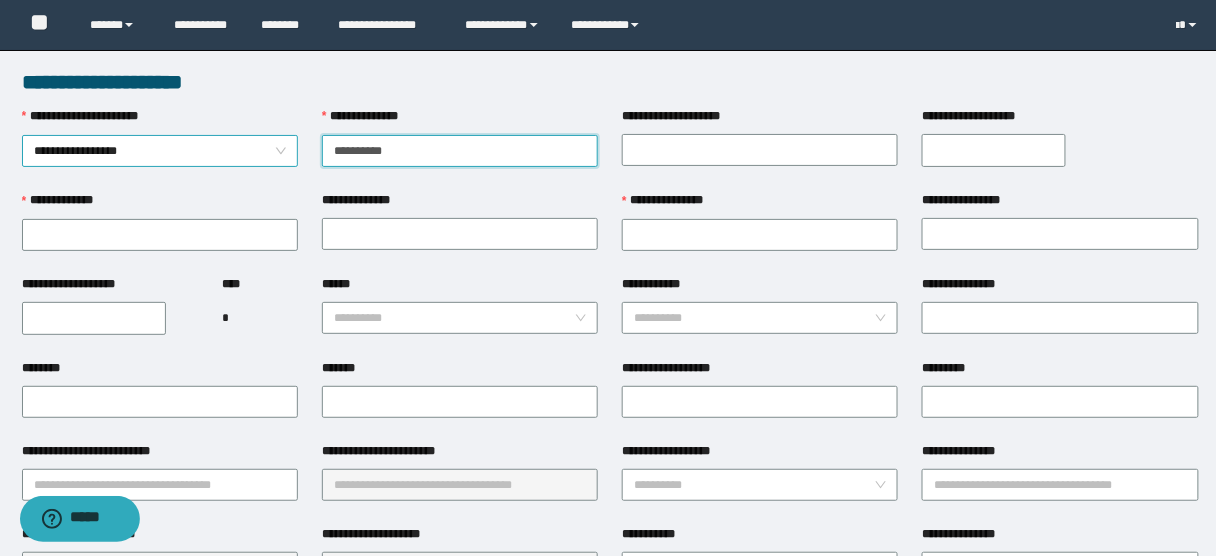 drag, startPoint x: 423, startPoint y: 156, endPoint x: 290, endPoint y: 154, distance: 133.01503 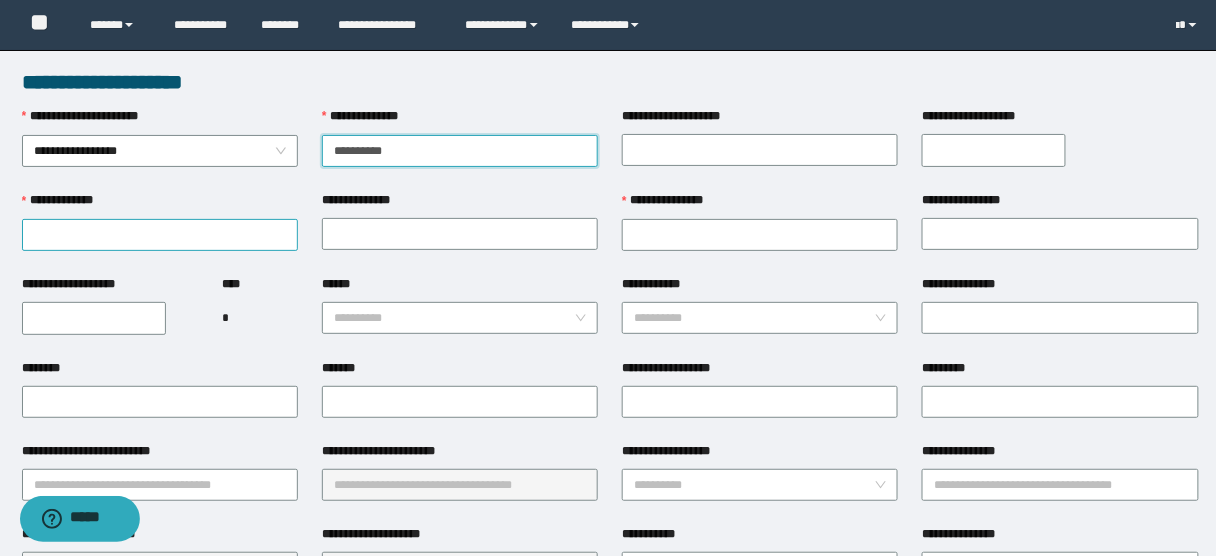 type on "**********" 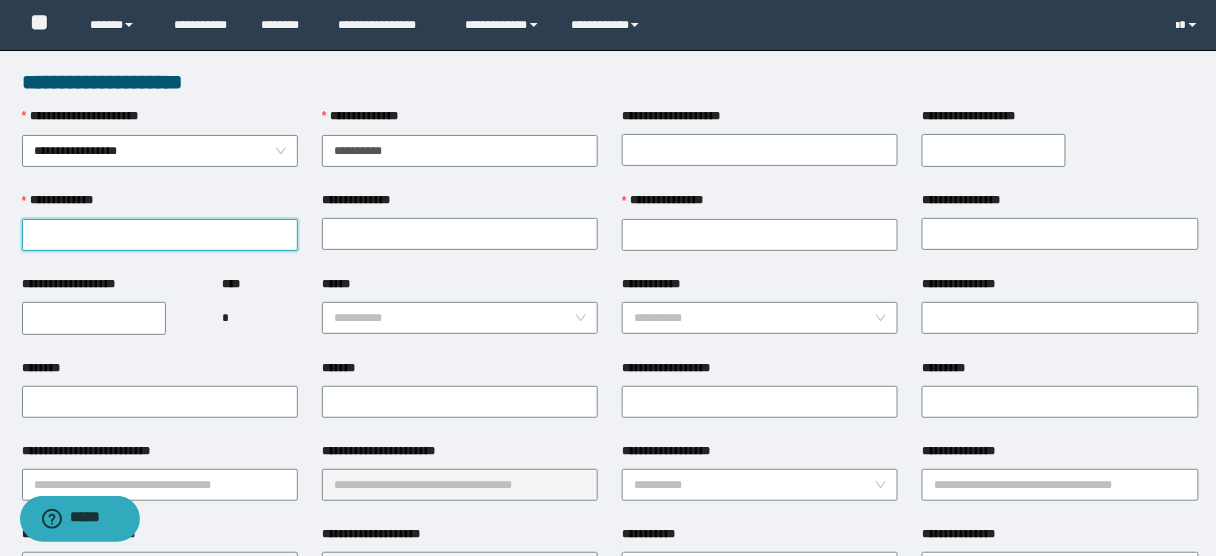 paste on "**********" 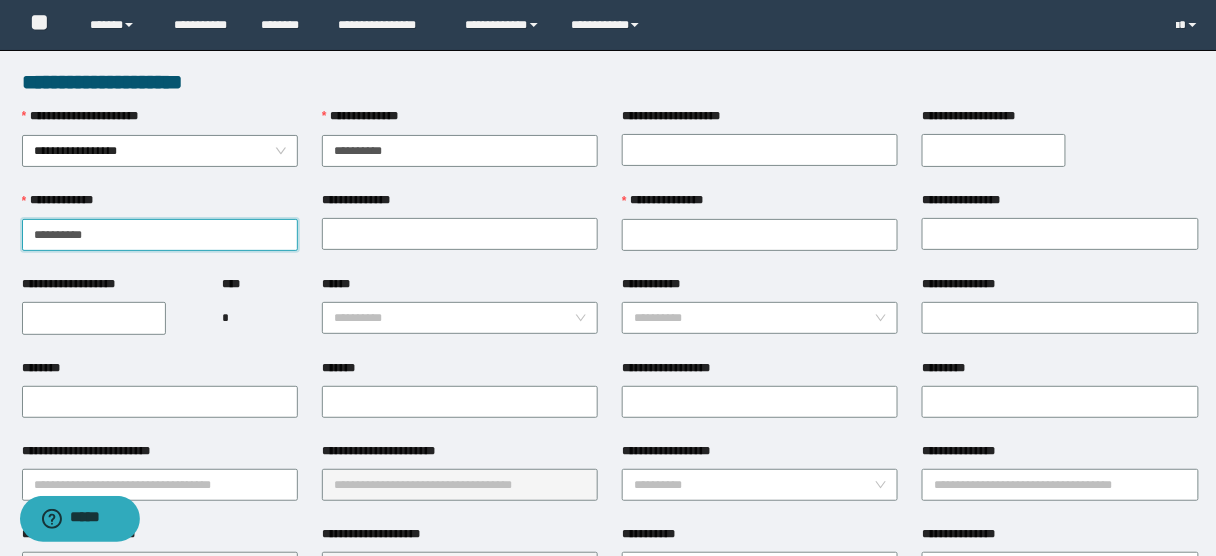 click on "**********" at bounding box center (160, 235) 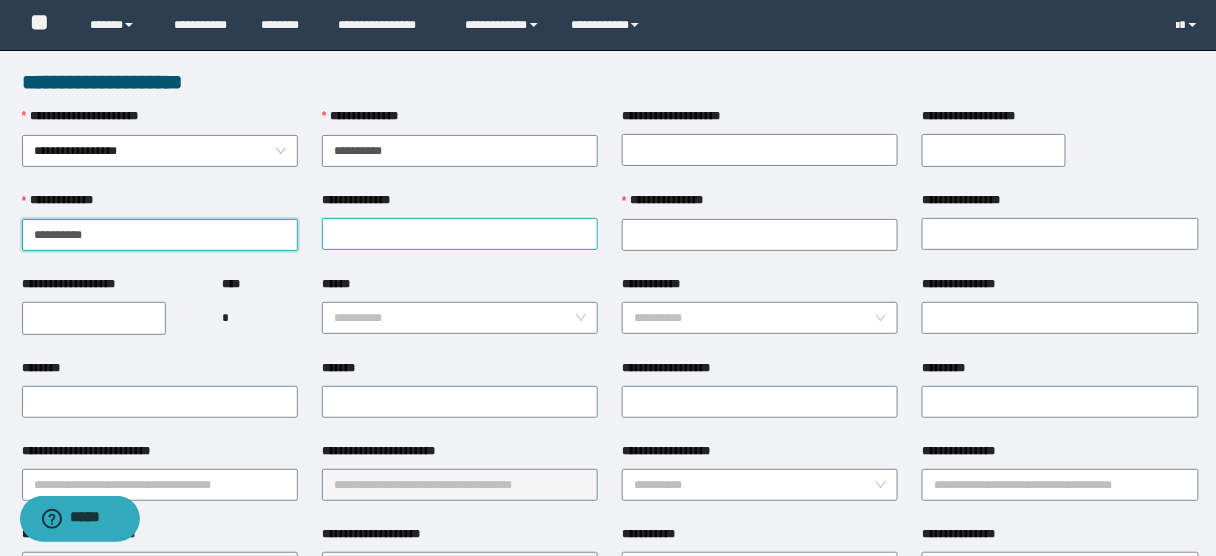 type on "**********" 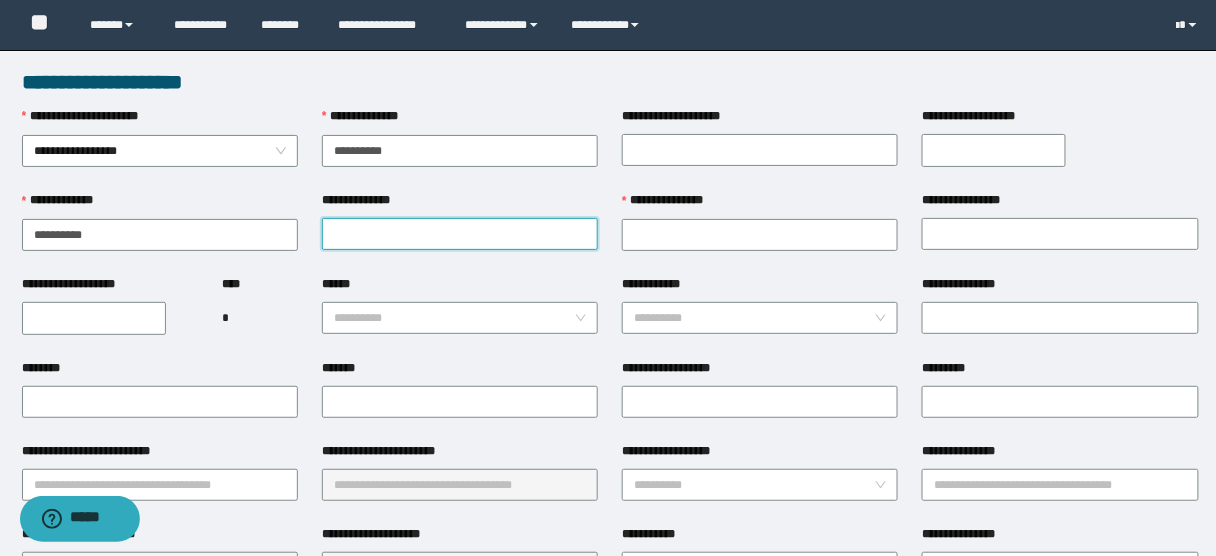 paste on "**********" 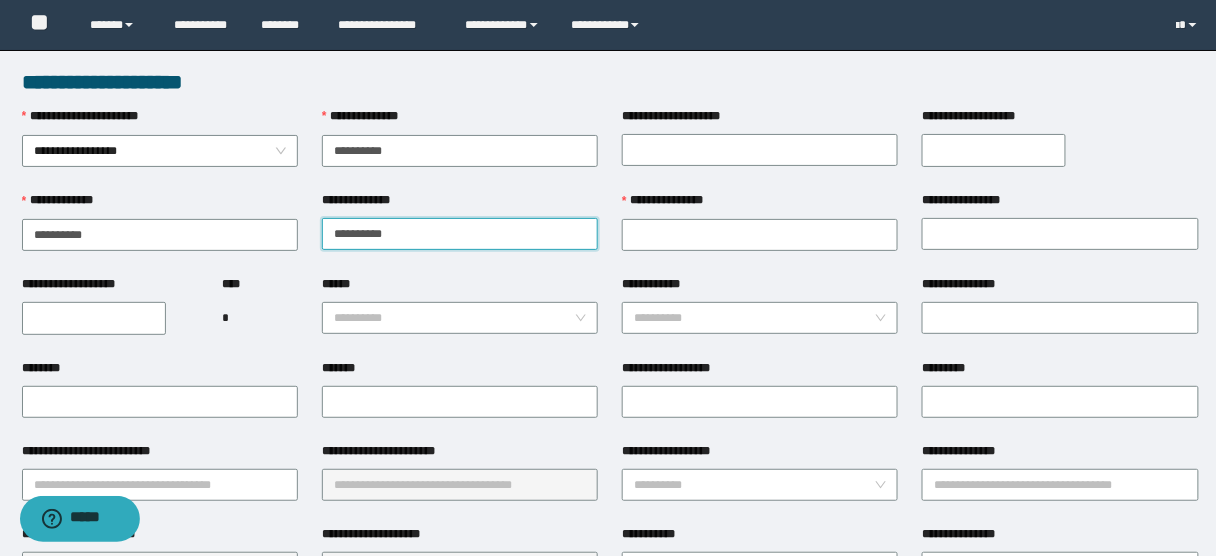 click on "**********" at bounding box center (460, 234) 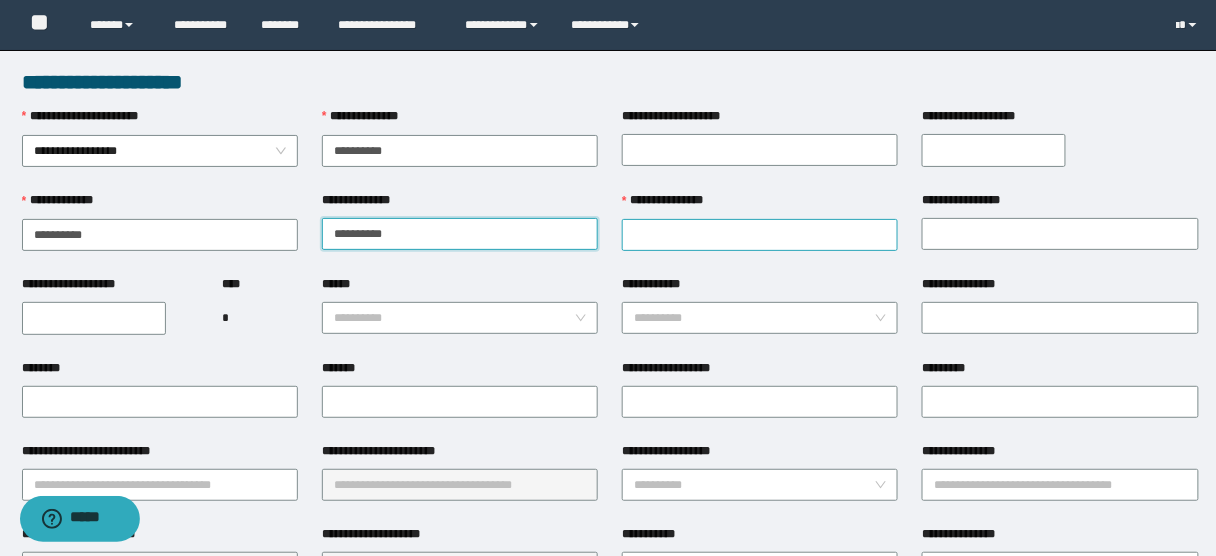 type on "**********" 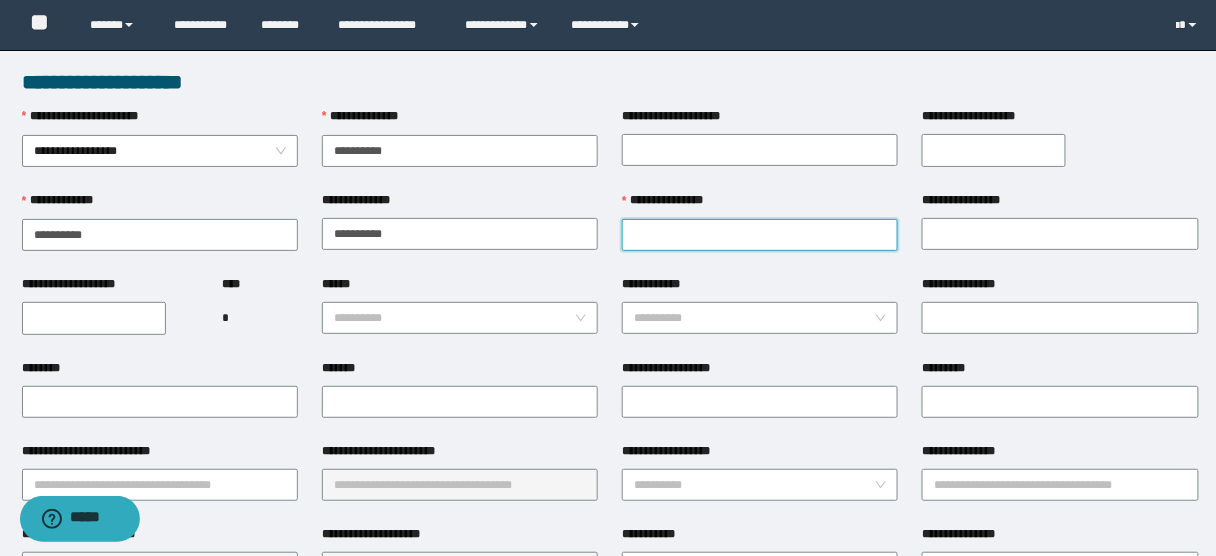 paste on "**********" 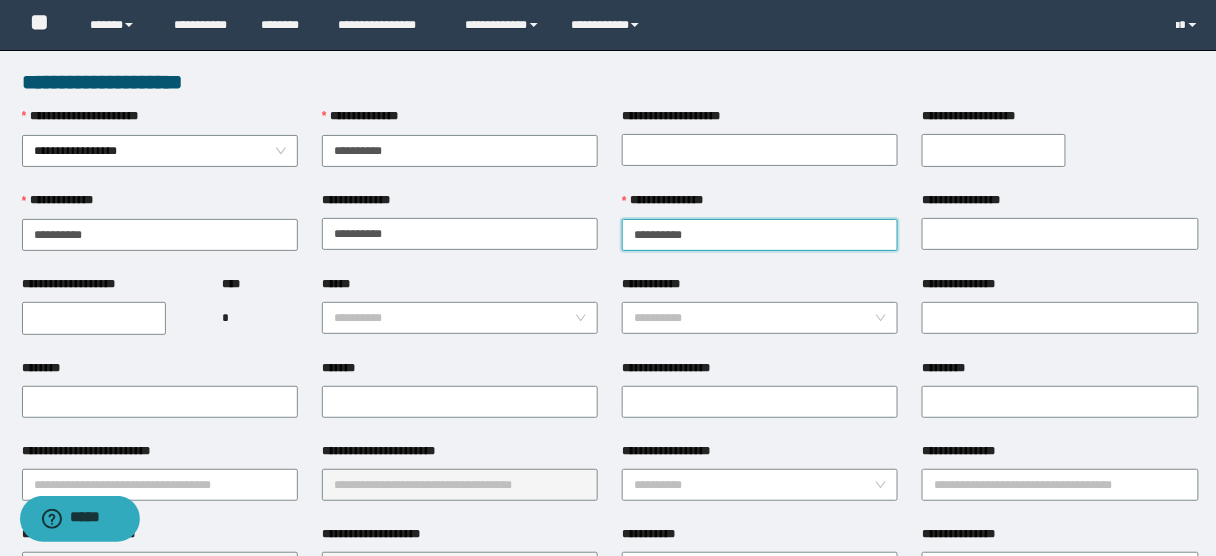 click on "**********" at bounding box center (760, 235) 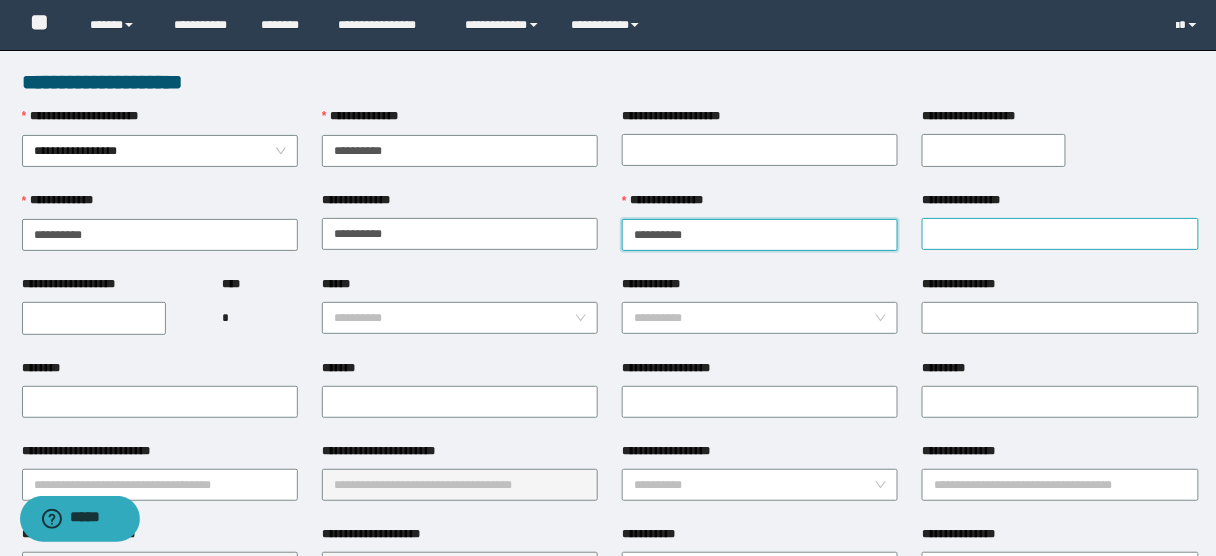 type on "**********" 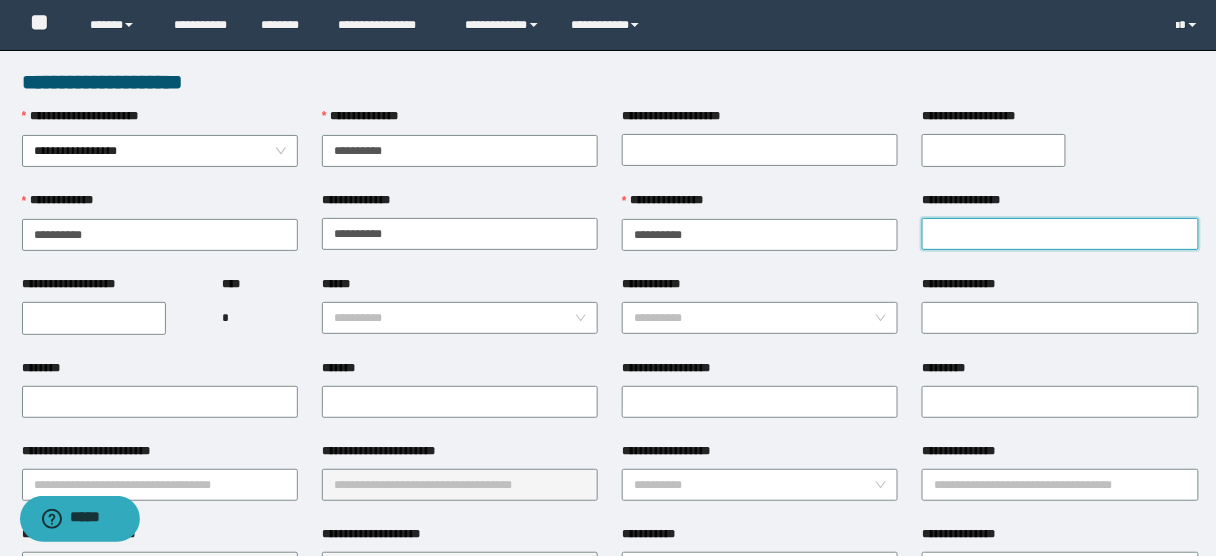 paste on "**********" 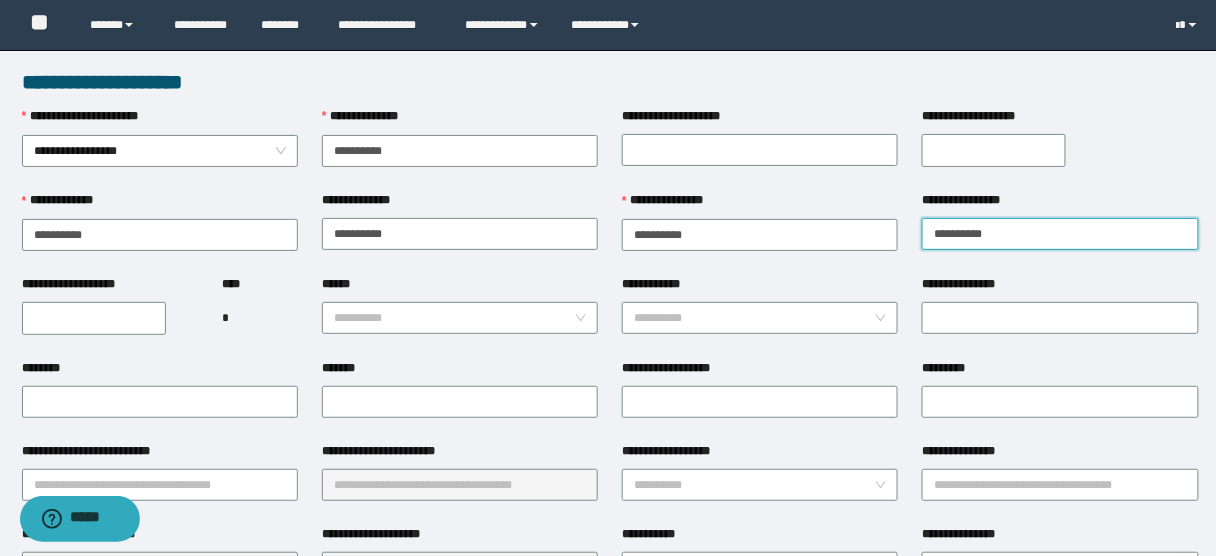 click on "**********" at bounding box center (1060, 234) 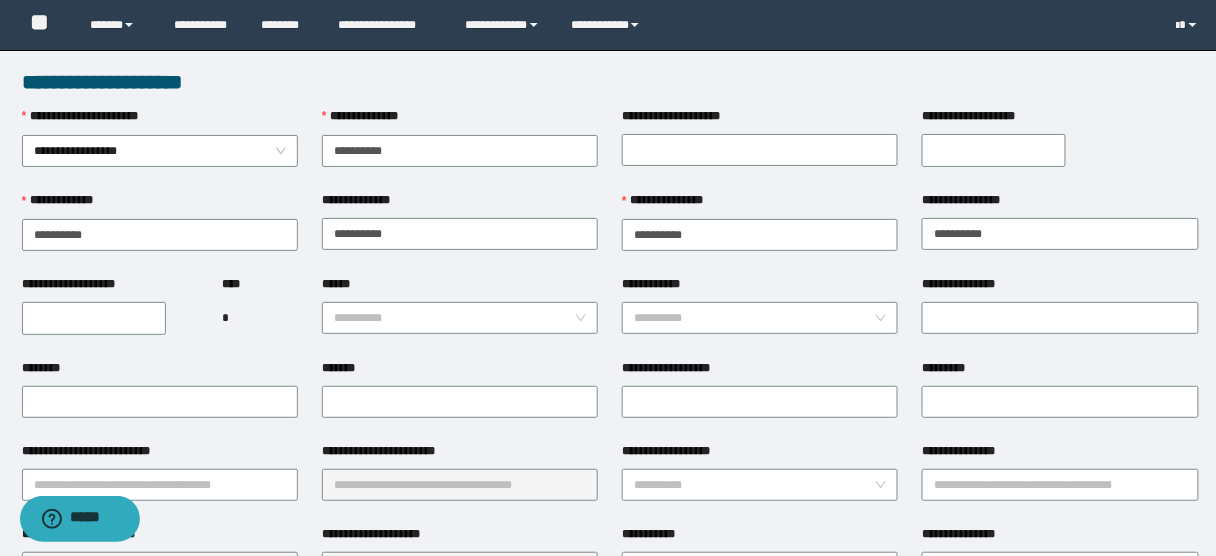 click on "**********" at bounding box center (94, 318) 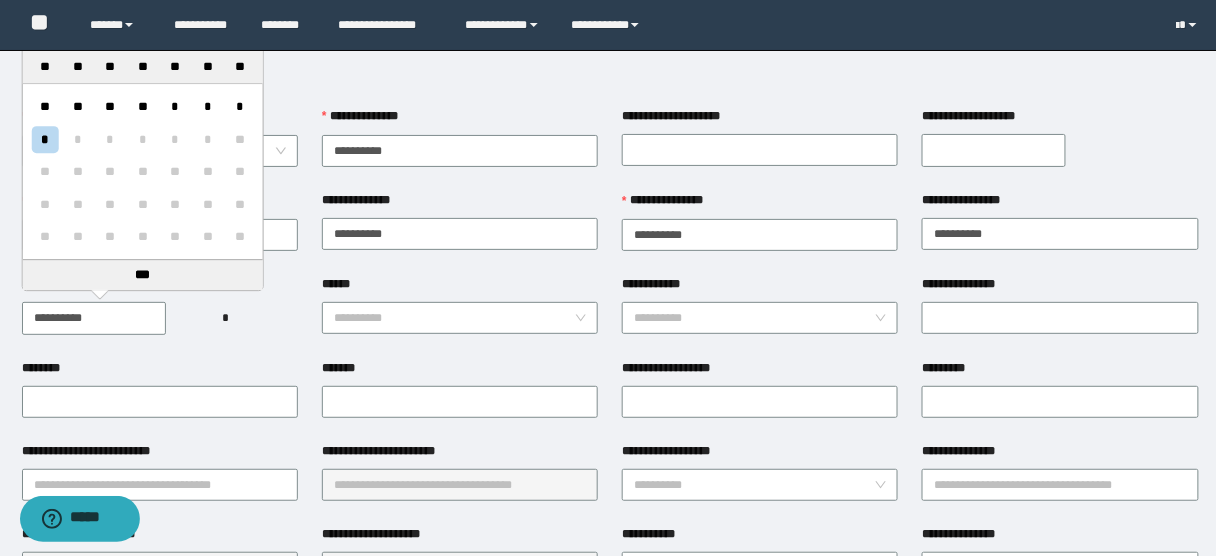 type on "**********" 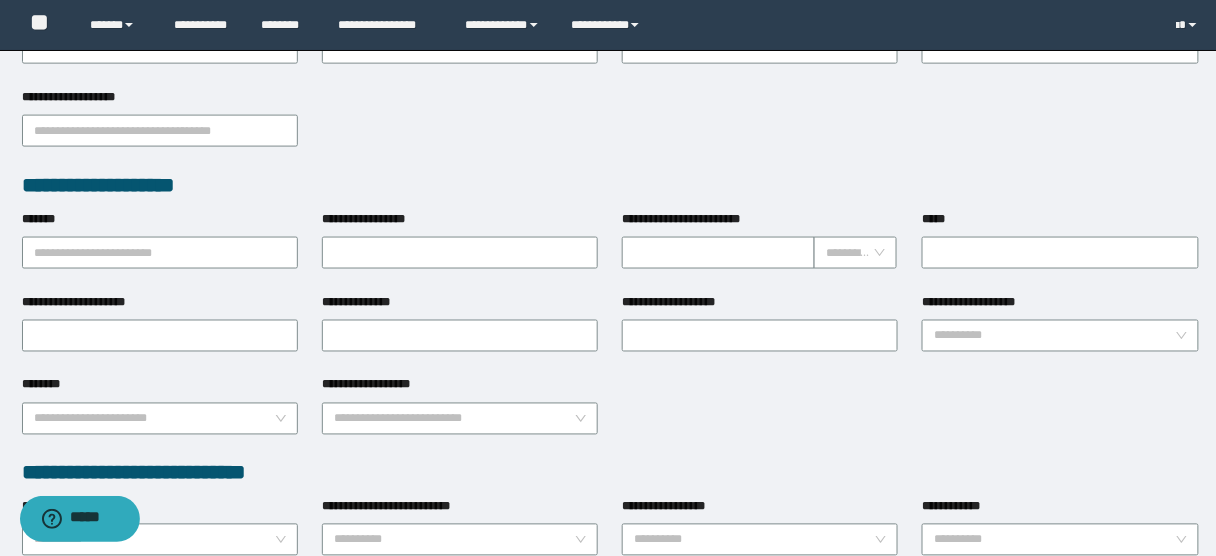 scroll, scrollTop: 1147, scrollLeft: 0, axis: vertical 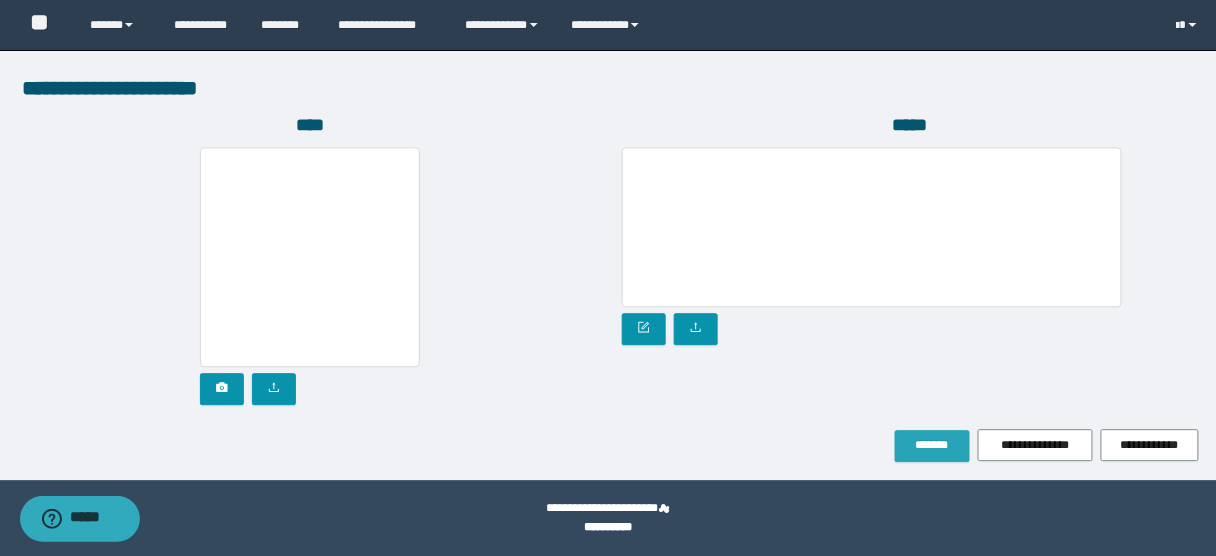 click on "*******" at bounding box center [932, 446] 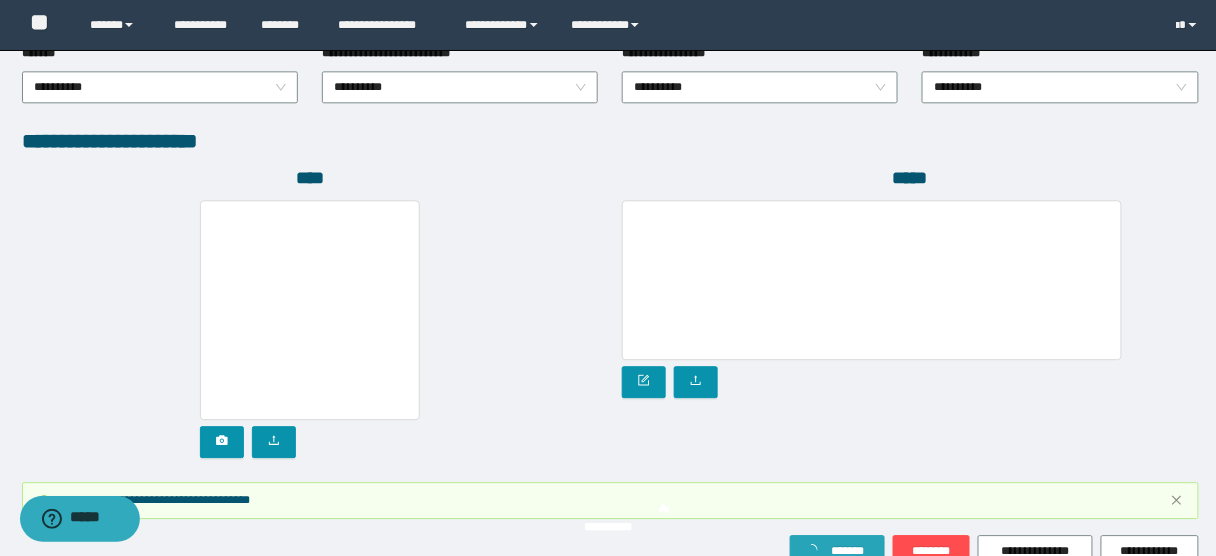 scroll, scrollTop: 1199, scrollLeft: 0, axis: vertical 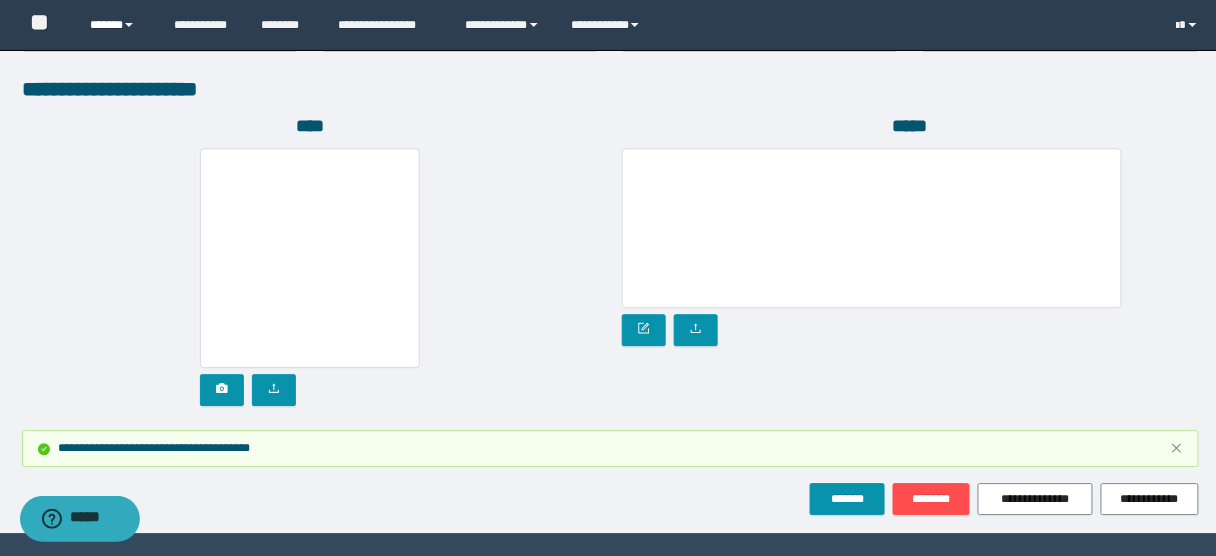 click on "******" at bounding box center (117, 25) 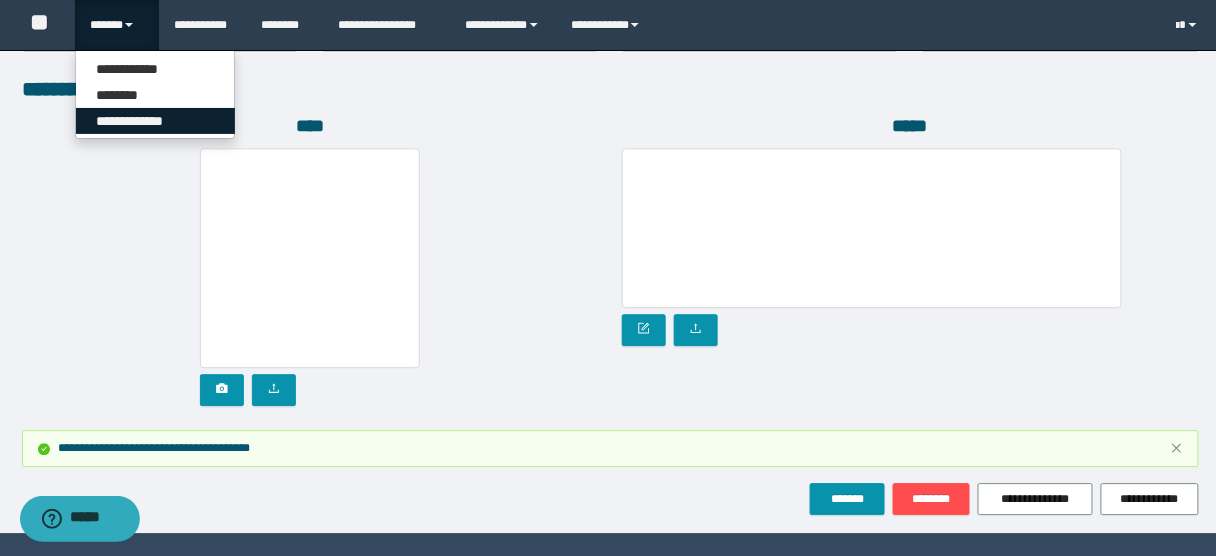 click on "**********" at bounding box center [155, 121] 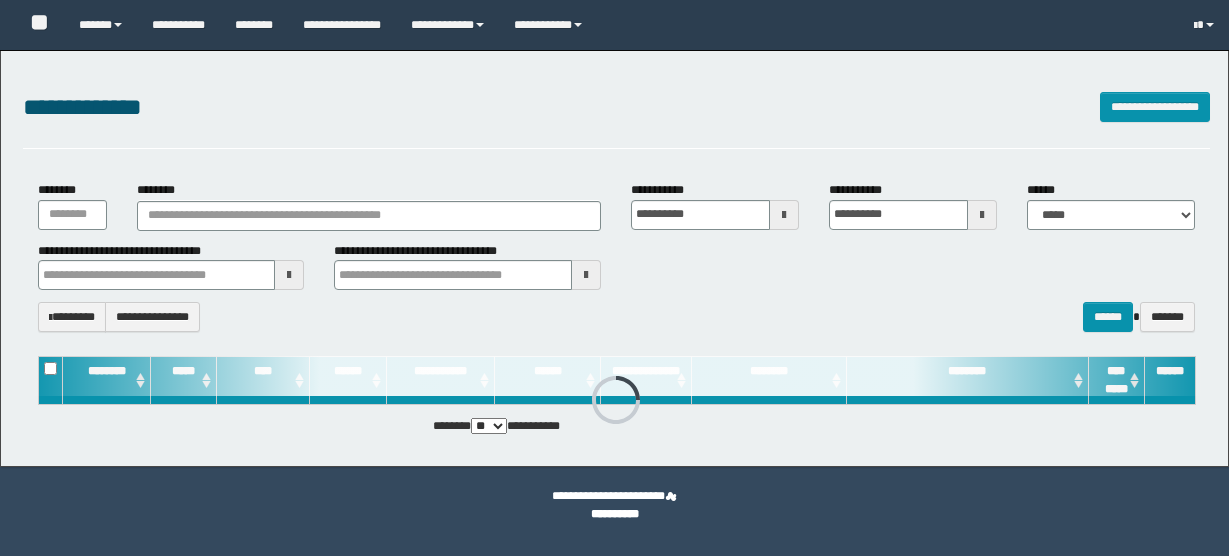 scroll, scrollTop: 0, scrollLeft: 0, axis: both 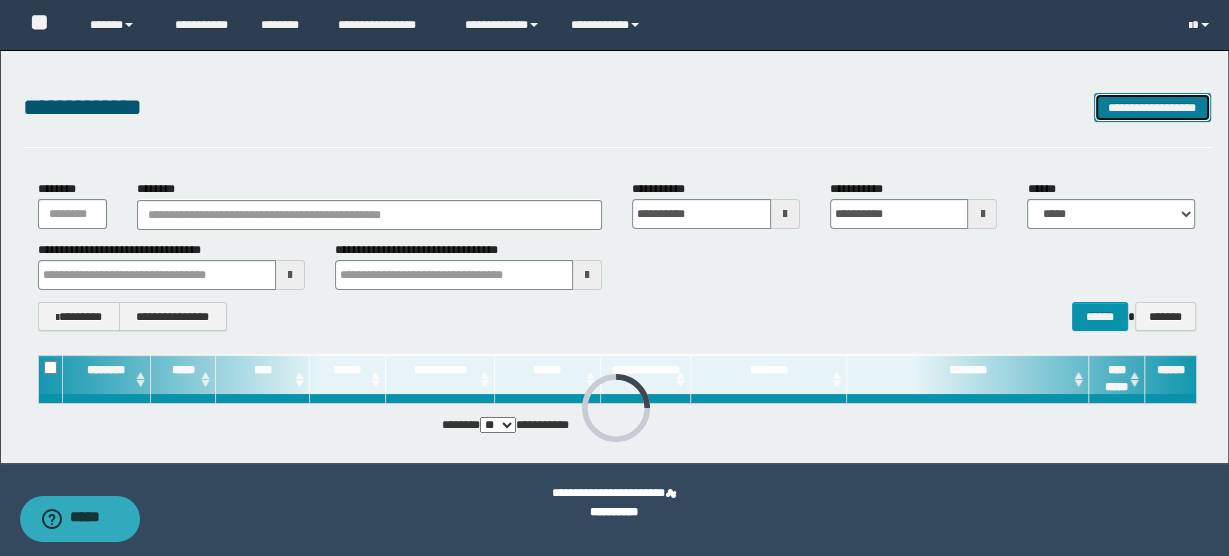 click on "**********" at bounding box center [1152, 107] 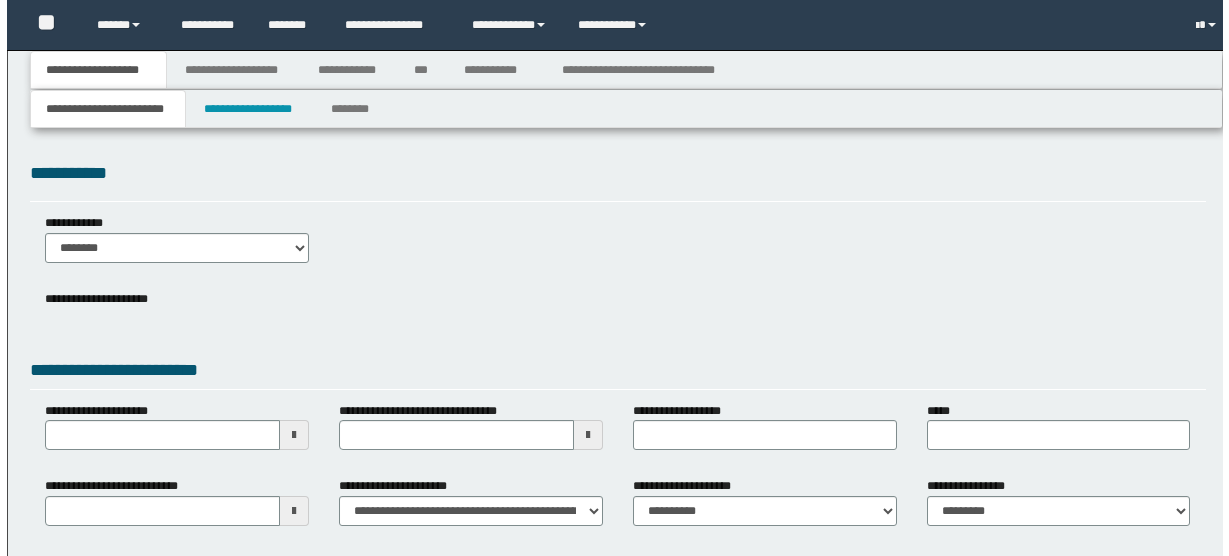 scroll, scrollTop: 0, scrollLeft: 0, axis: both 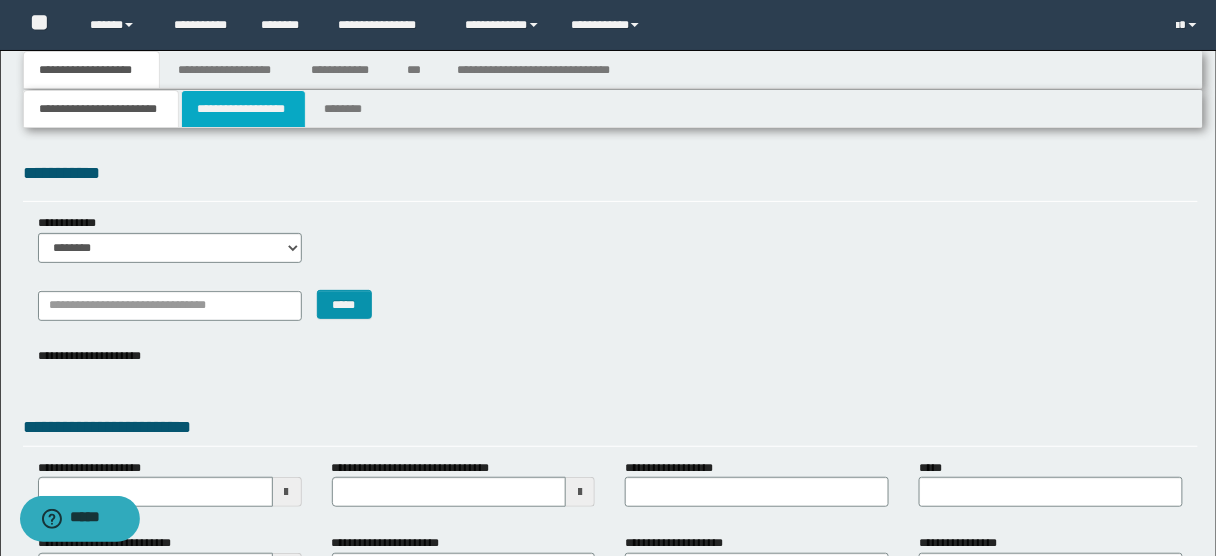 click on "**********" at bounding box center [243, 109] 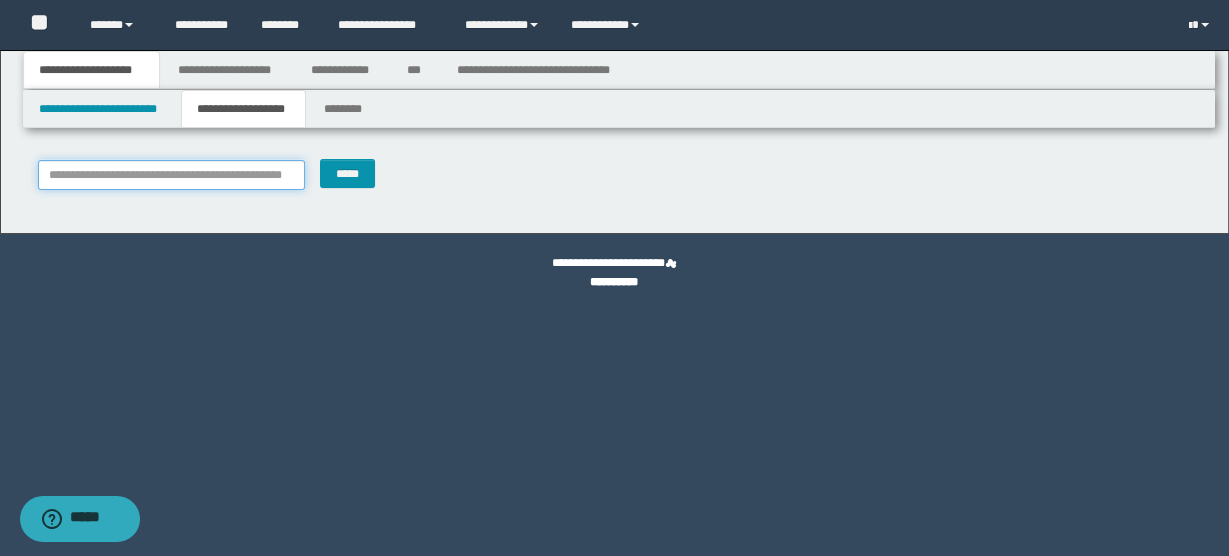 click on "**********" at bounding box center (171, 175) 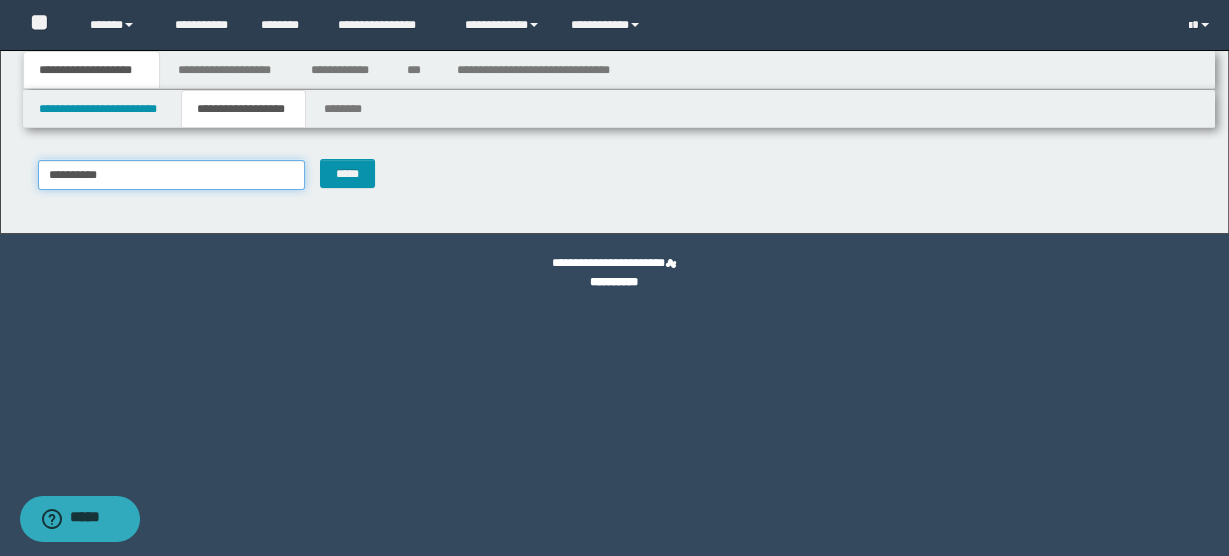 type on "**********" 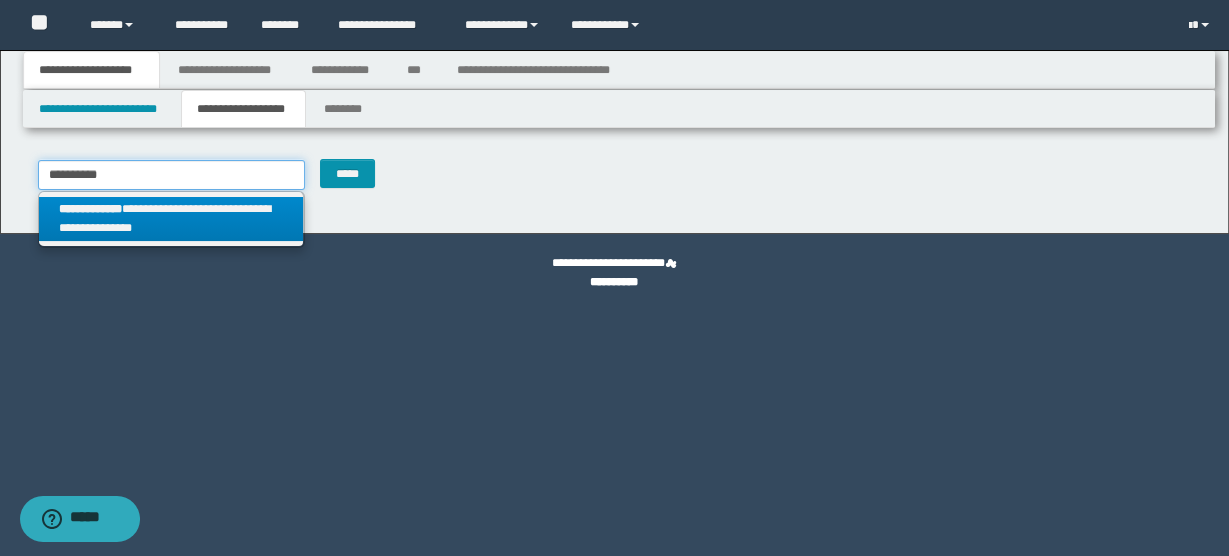 type on "**********" 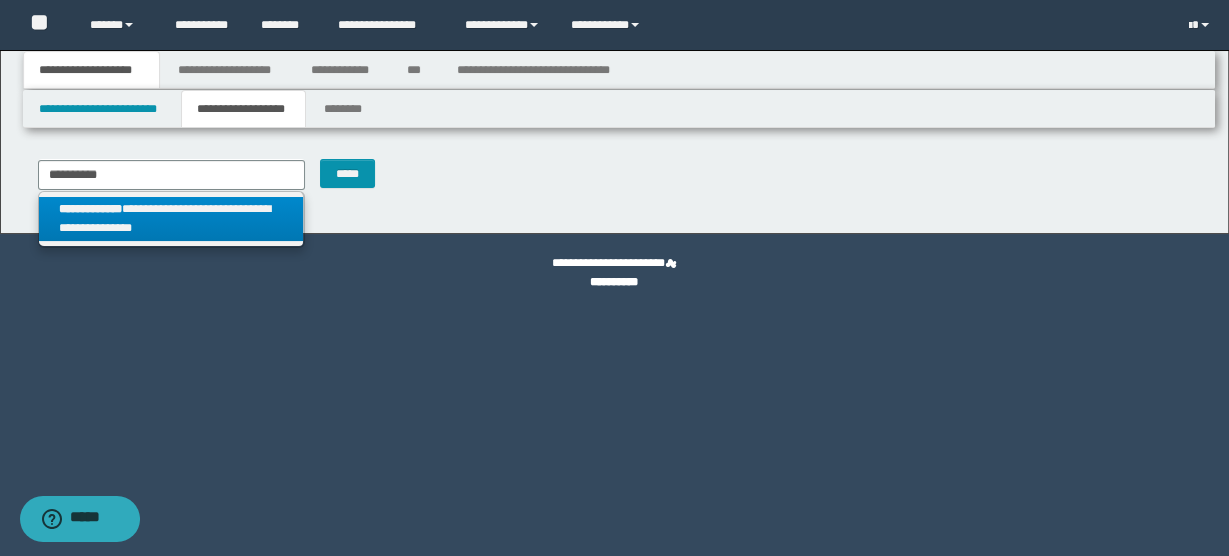 click on "**********" at bounding box center [171, 219] 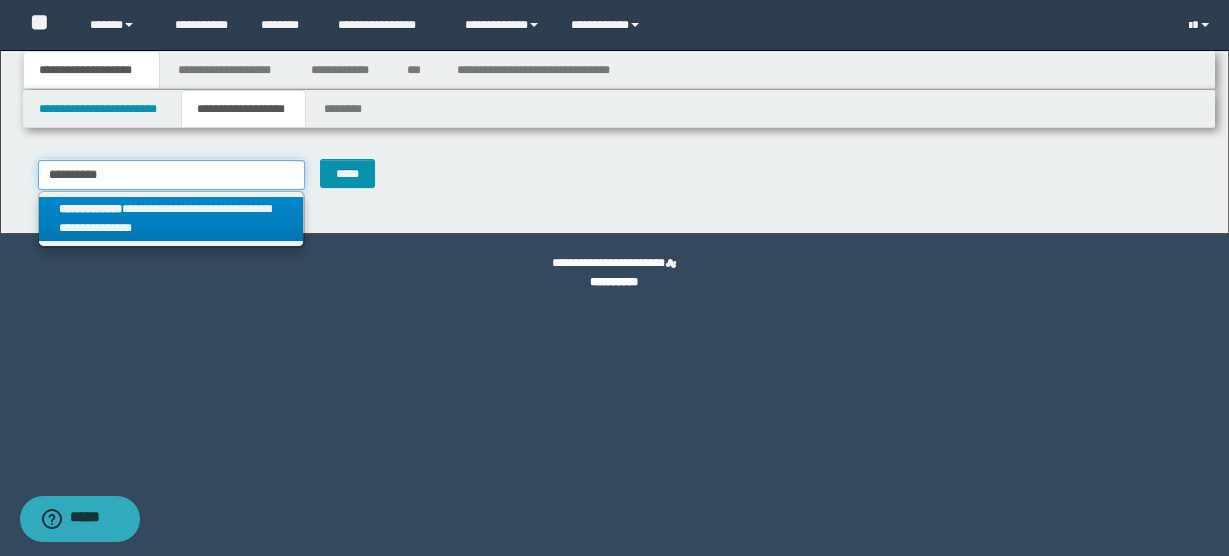 type 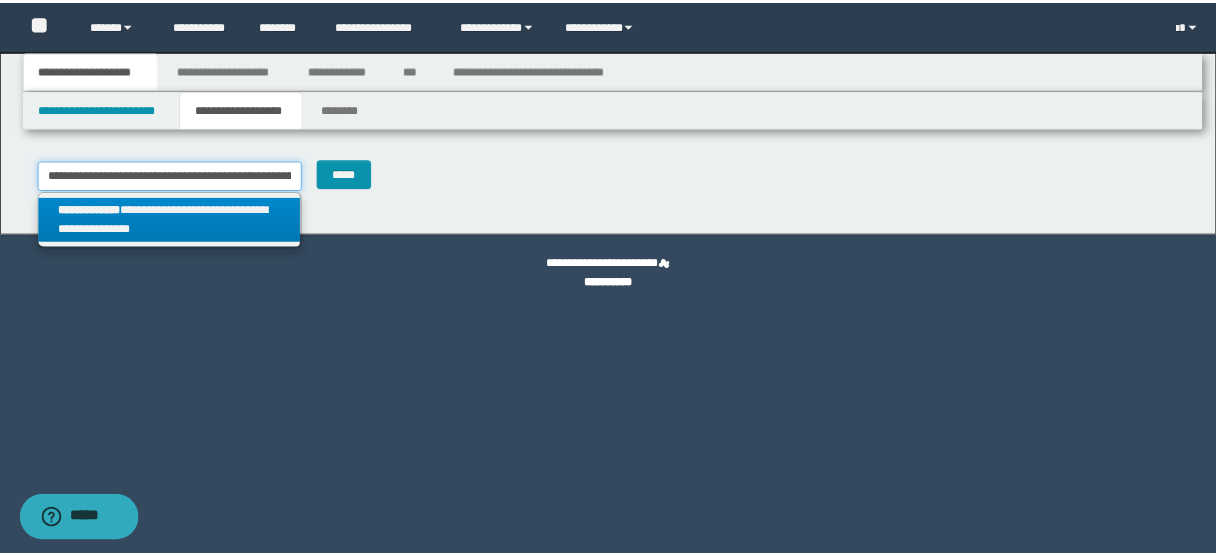 scroll, scrollTop: 0, scrollLeft: 116, axis: horizontal 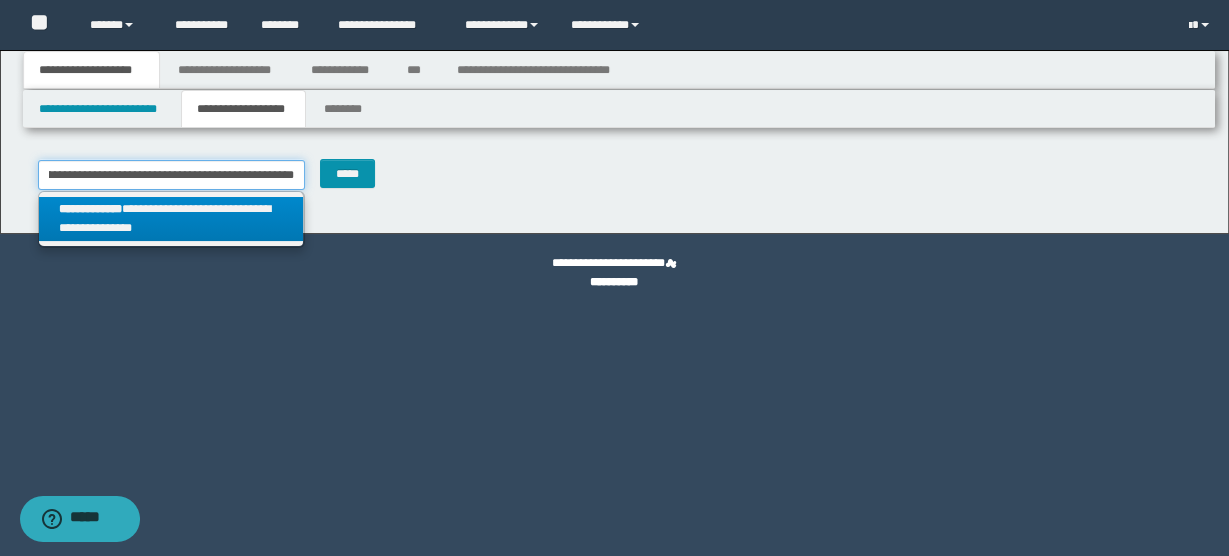 type on "**********" 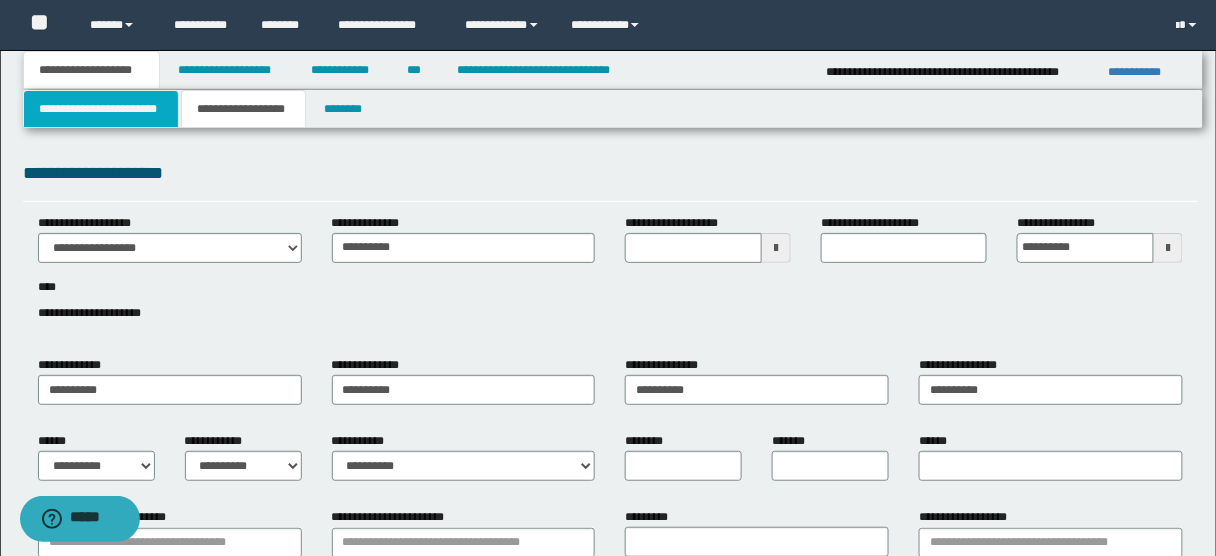 click on "**********" at bounding box center (101, 109) 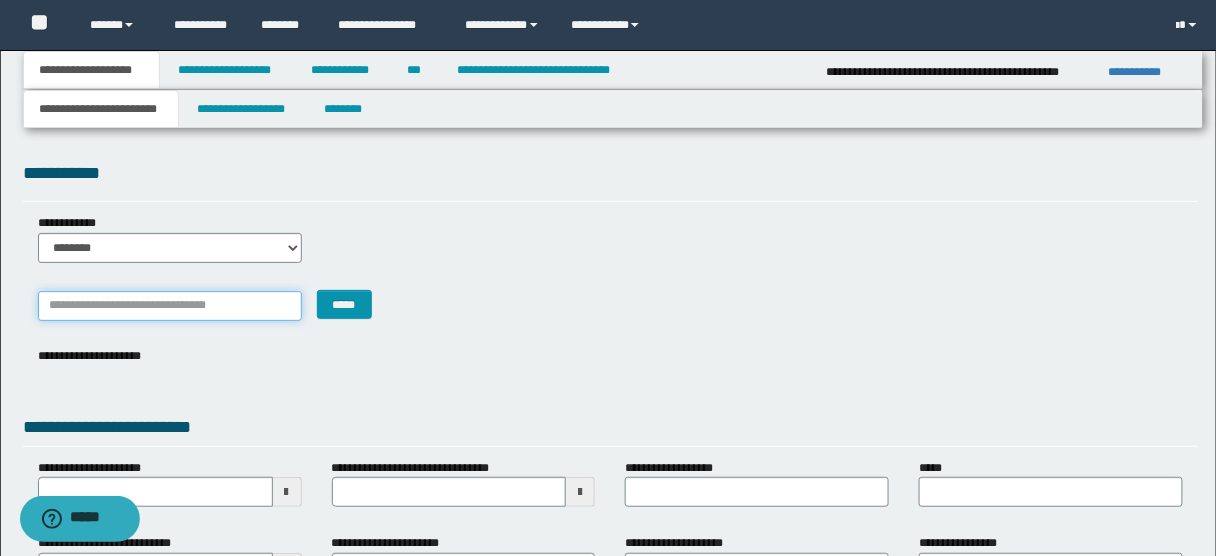 click on "*******" at bounding box center [170, 306] 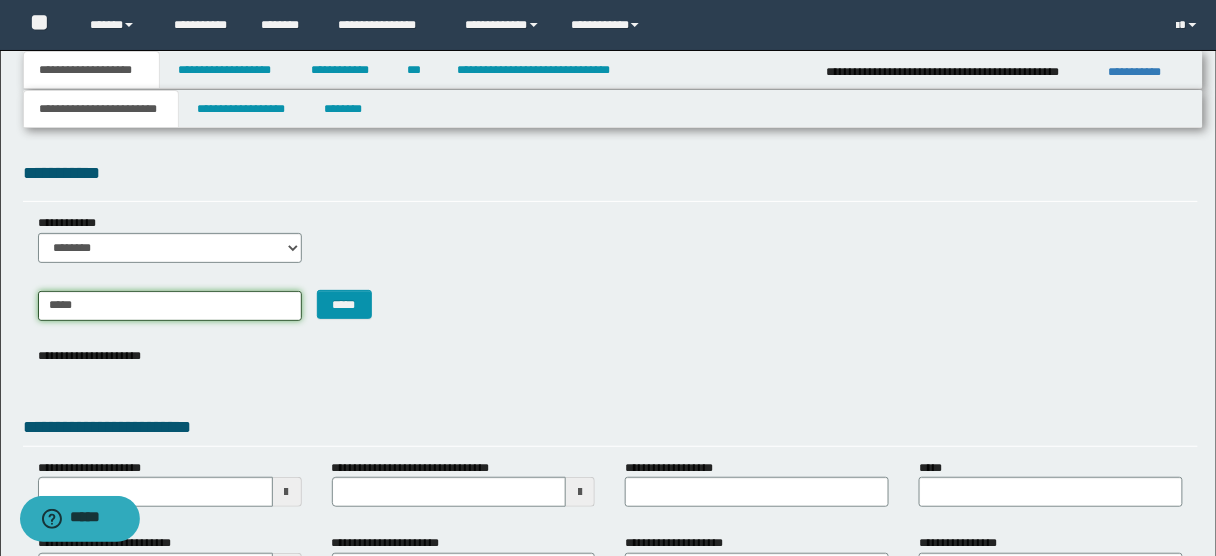 type on "******" 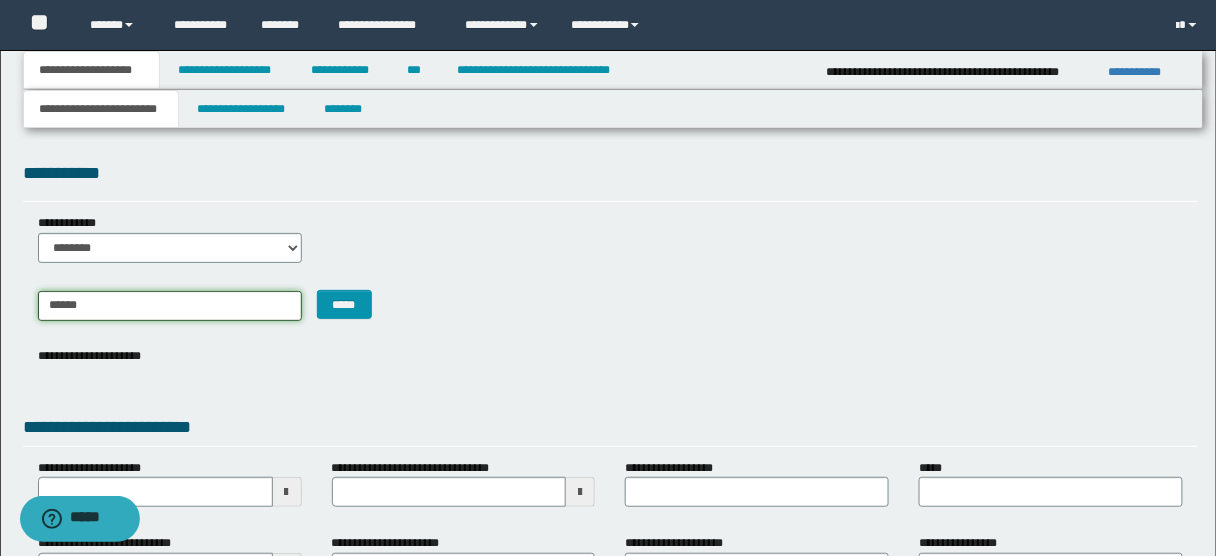 type on "**********" 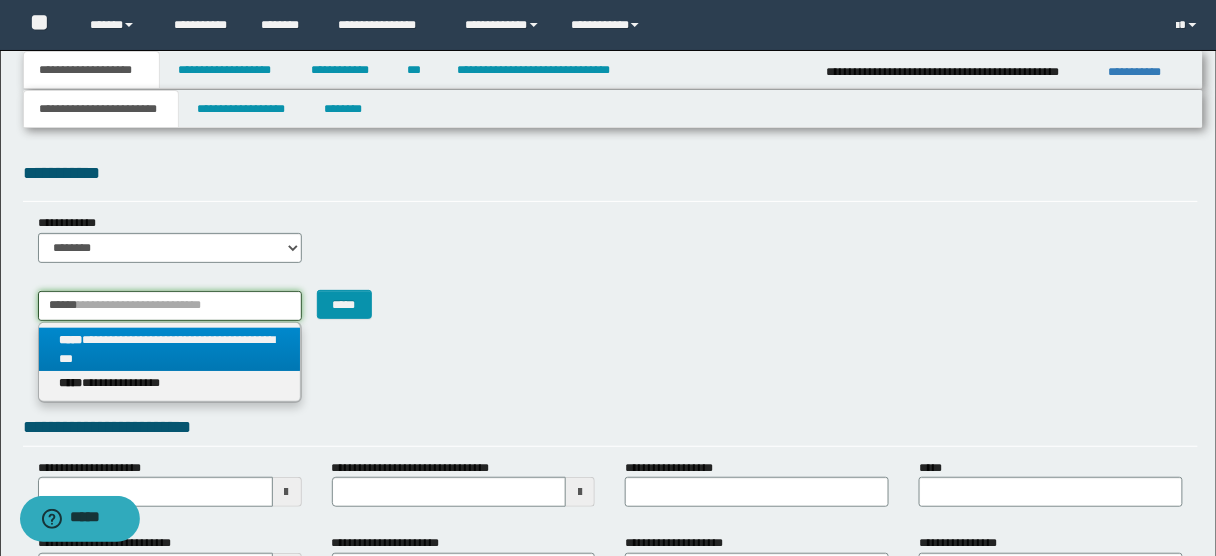 type on "******" 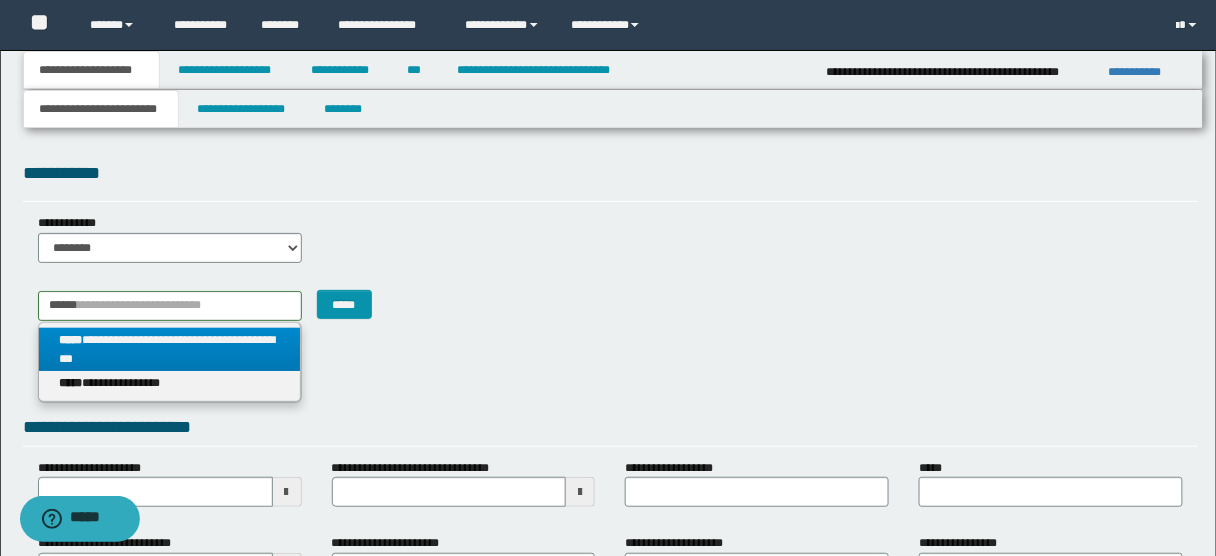 click on "**********" at bounding box center [169, 350] 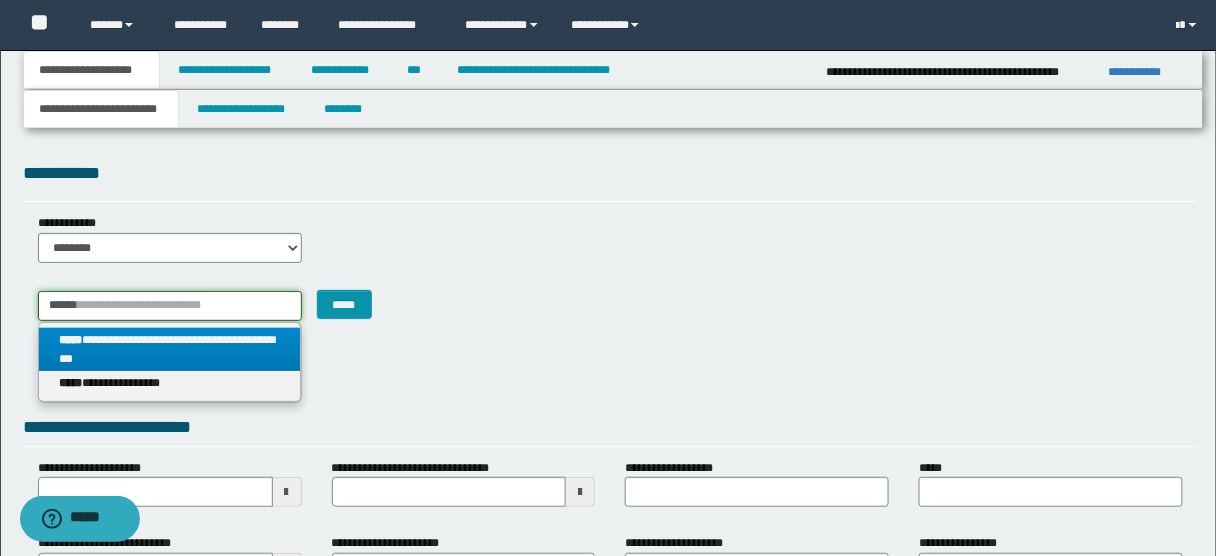 type 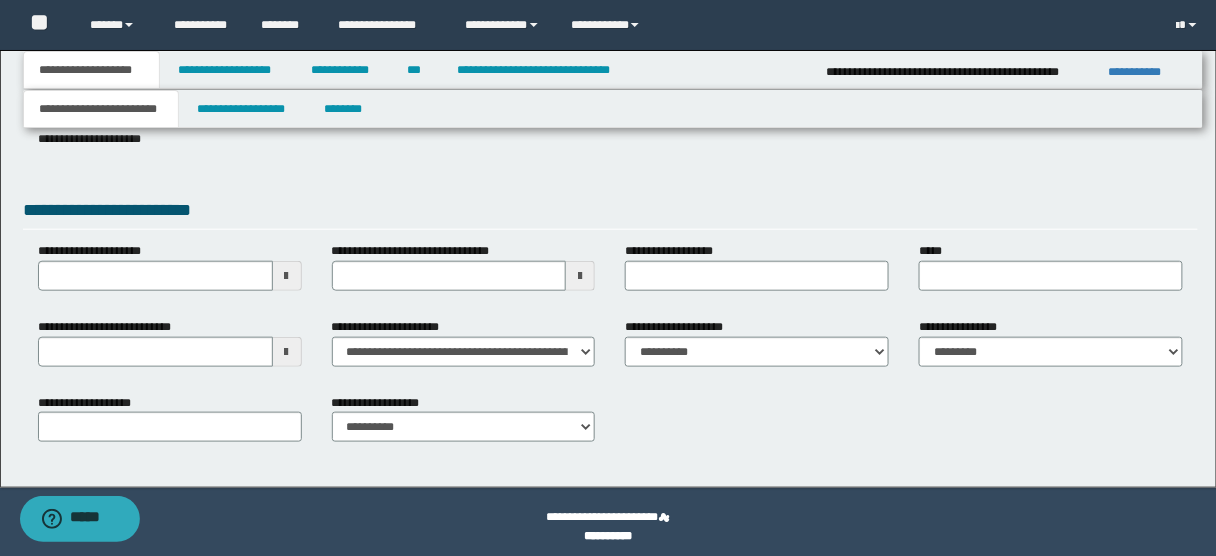 scroll, scrollTop: 326, scrollLeft: 0, axis: vertical 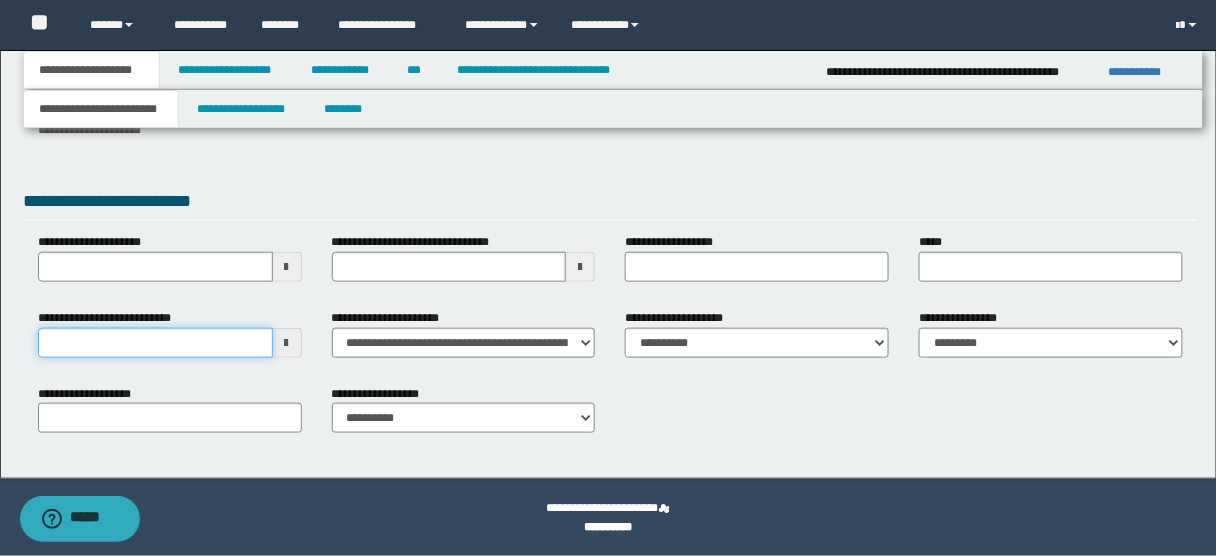 click on "**********" at bounding box center [155, 343] 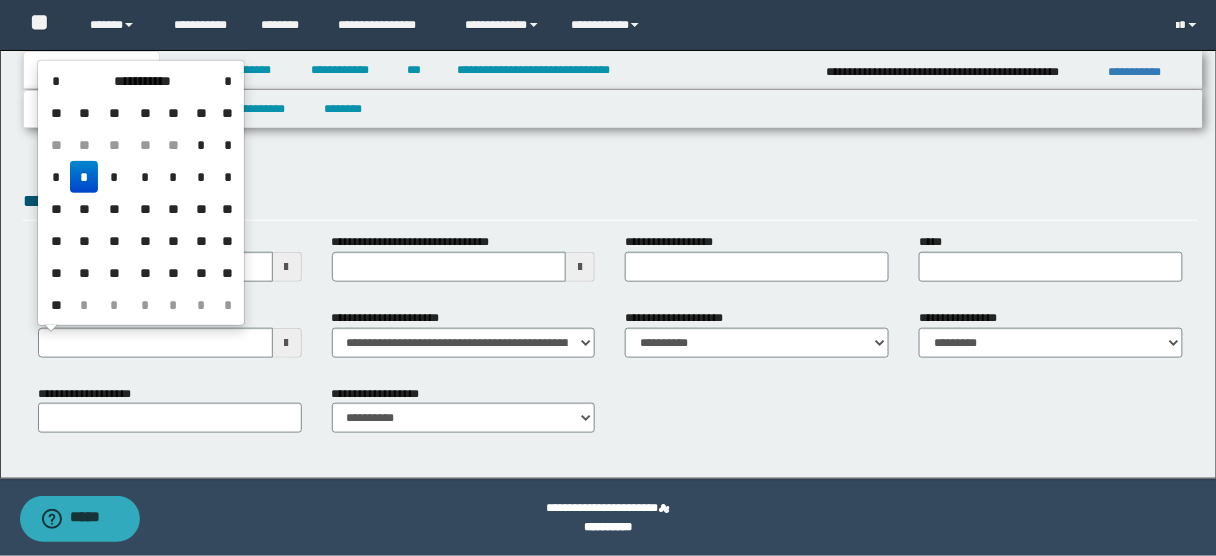 click on "*" at bounding box center [84, 177] 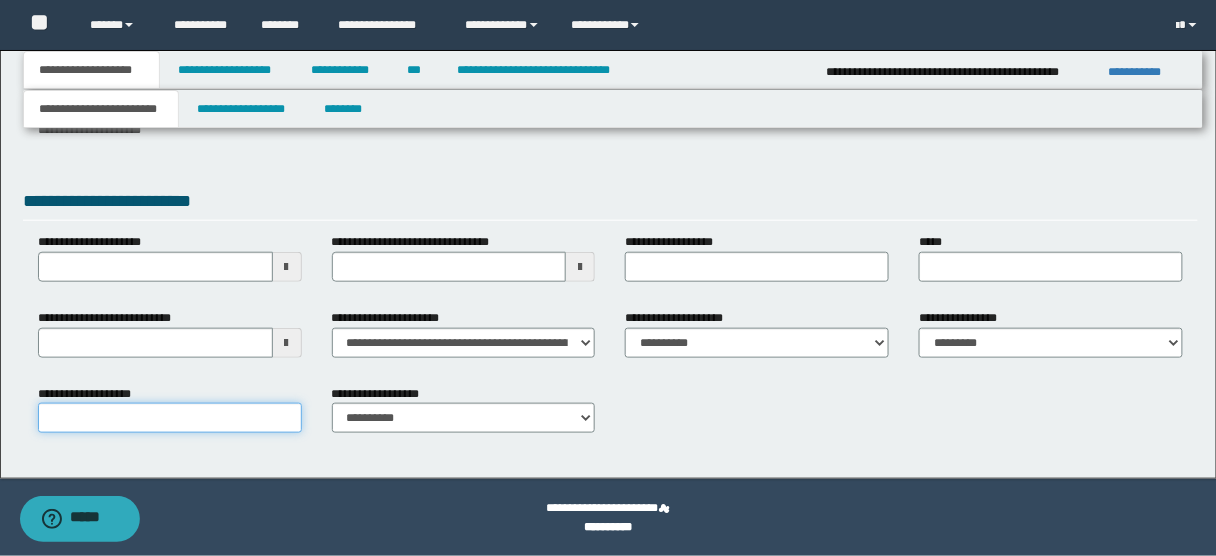 click on "**********" at bounding box center [170, 418] 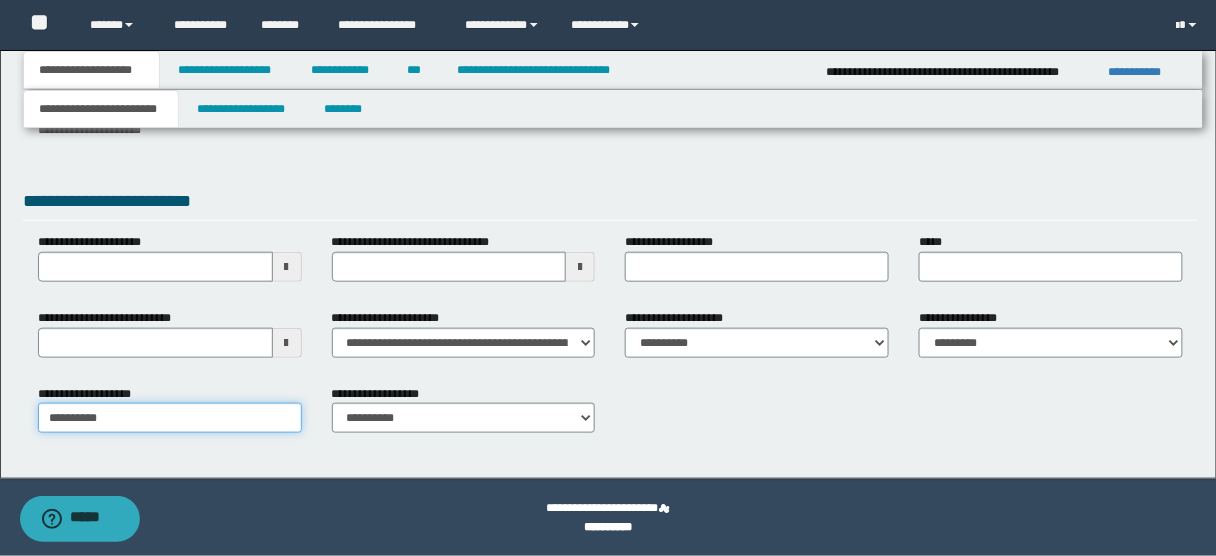 type on "**********" 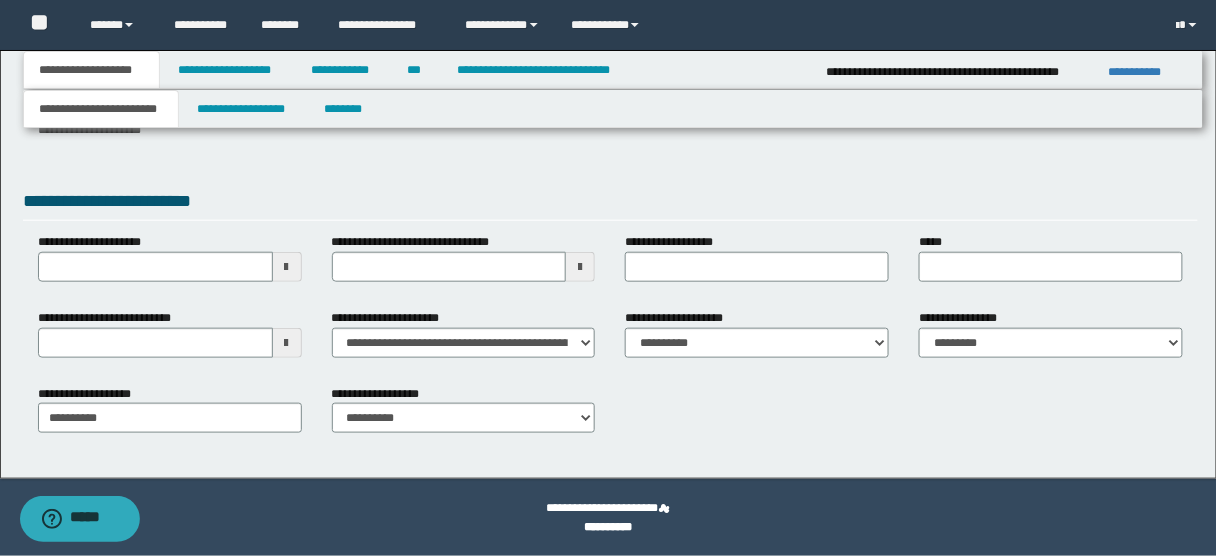 click on "**********" at bounding box center [608, 101] 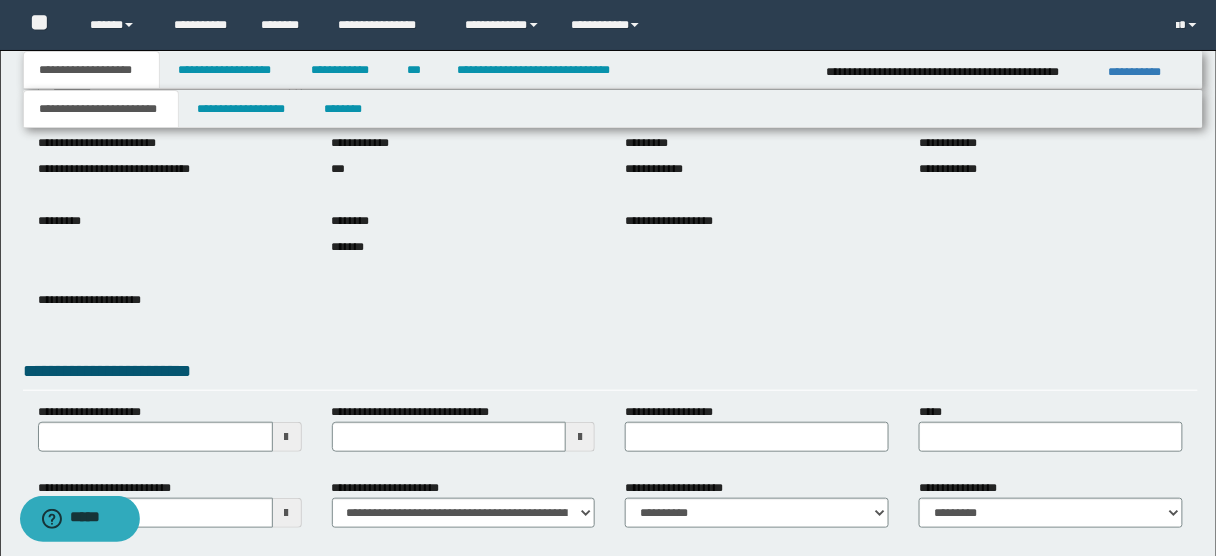 scroll, scrollTop: 103, scrollLeft: 0, axis: vertical 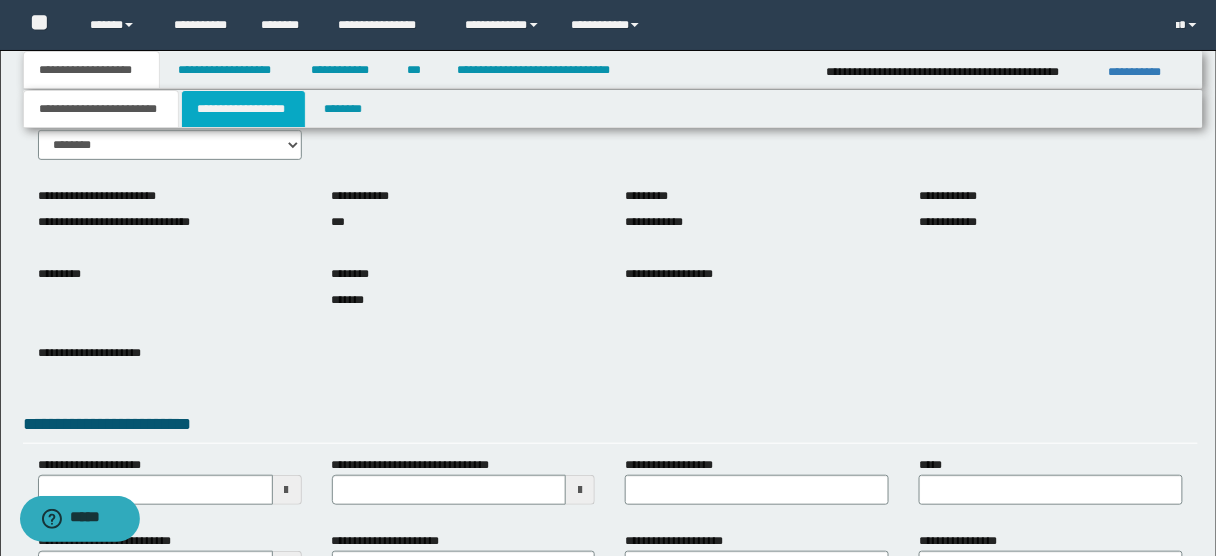 click on "**********" at bounding box center [243, 109] 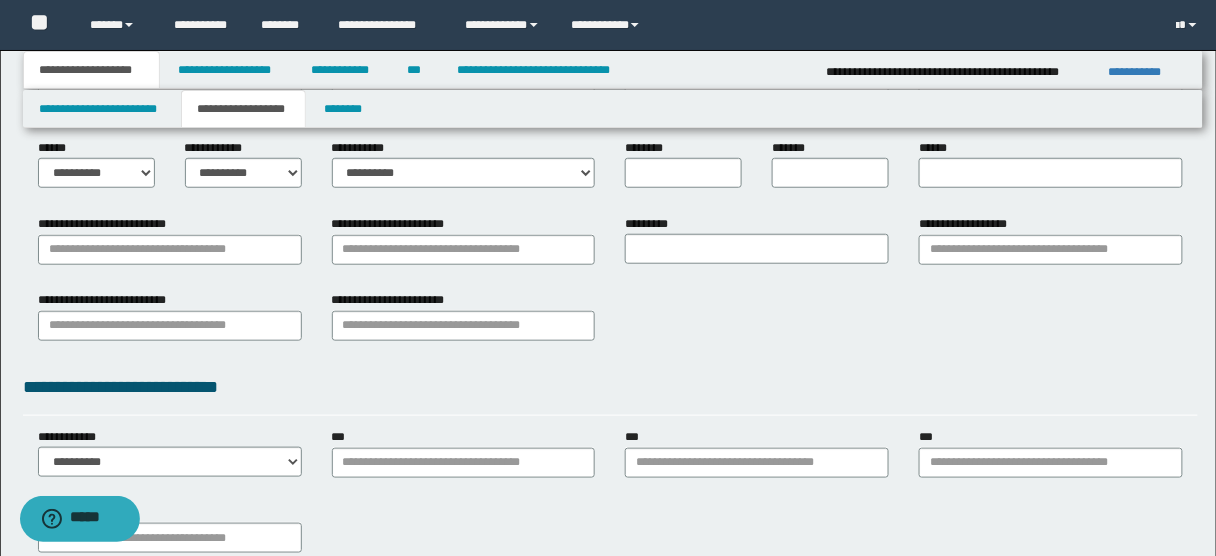scroll, scrollTop: 549, scrollLeft: 0, axis: vertical 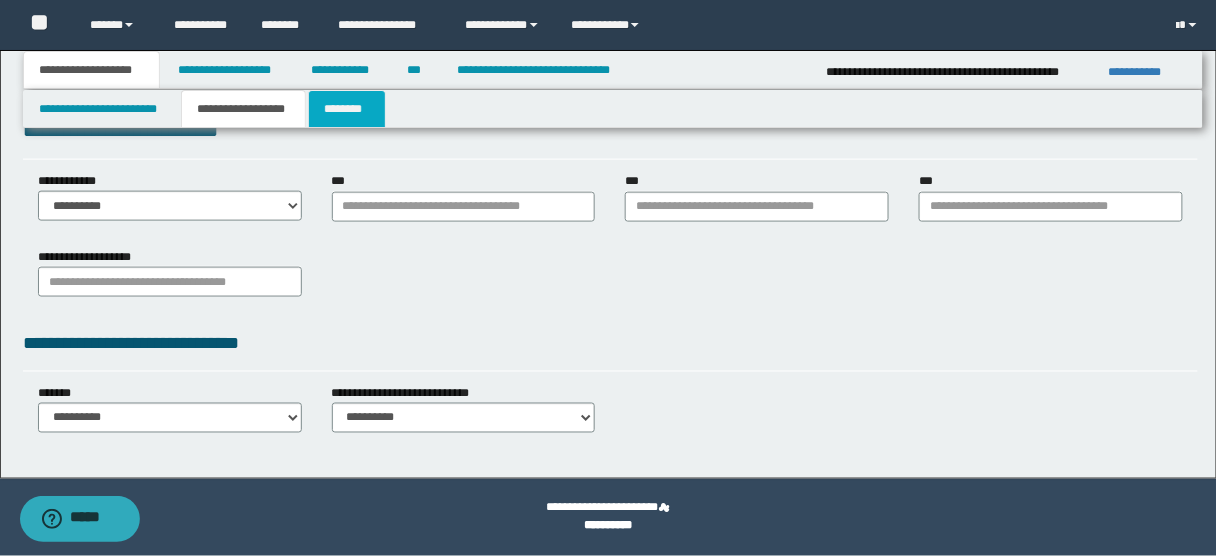 click on "********" at bounding box center [347, 109] 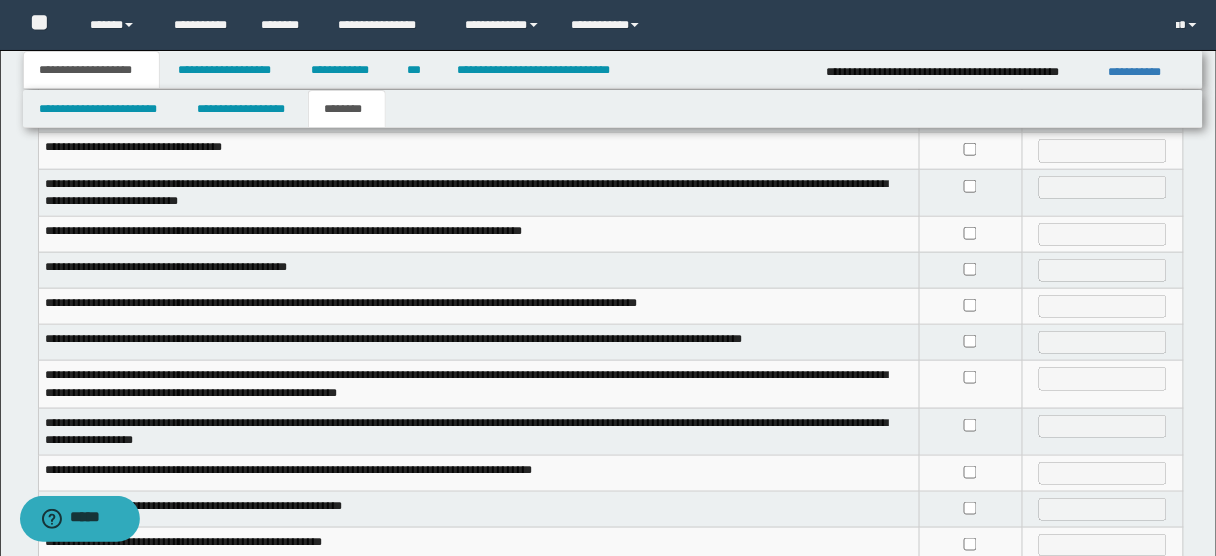 scroll, scrollTop: 402, scrollLeft: 0, axis: vertical 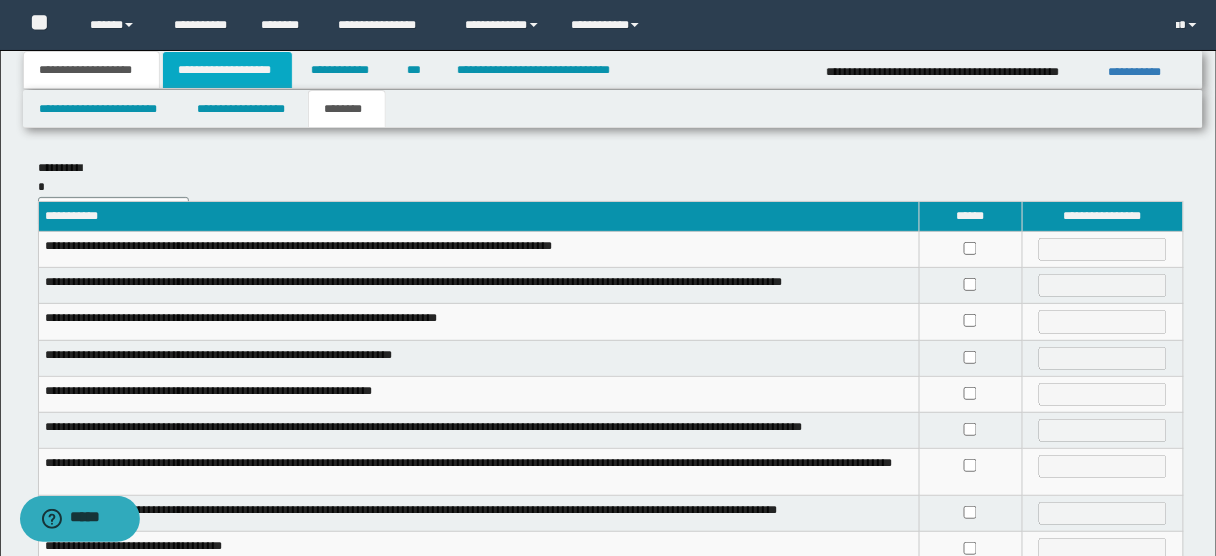 click on "**********" at bounding box center (227, 70) 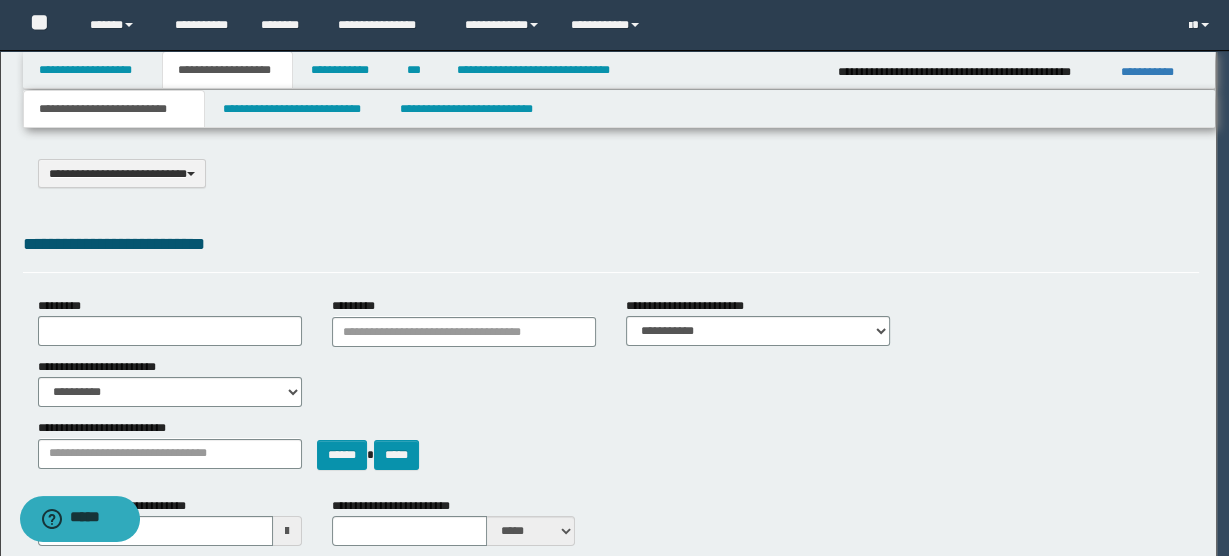 select on "*" 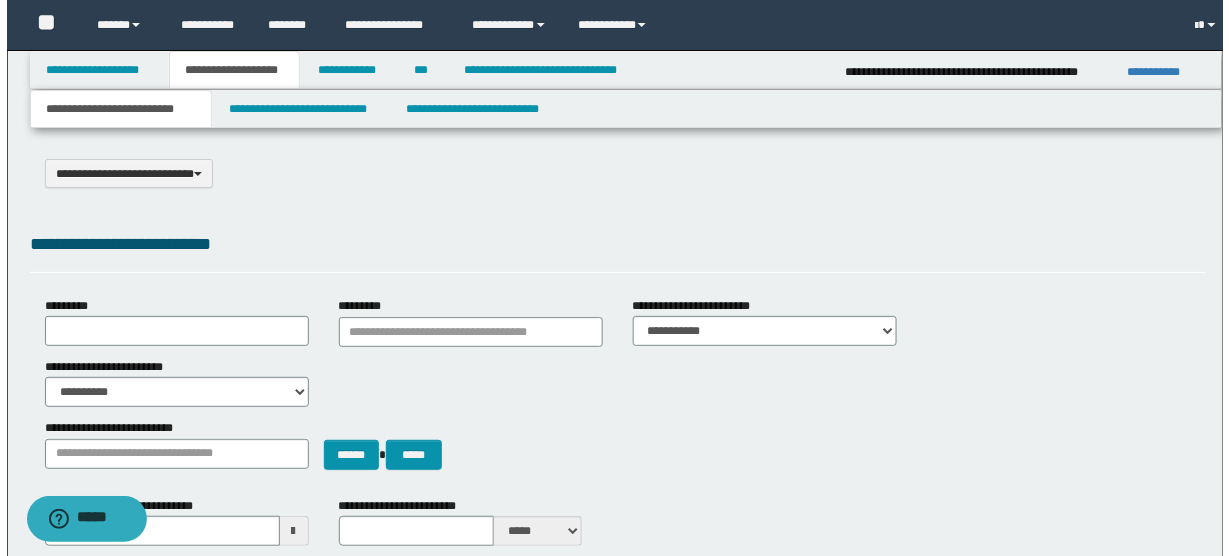 scroll, scrollTop: 0, scrollLeft: 0, axis: both 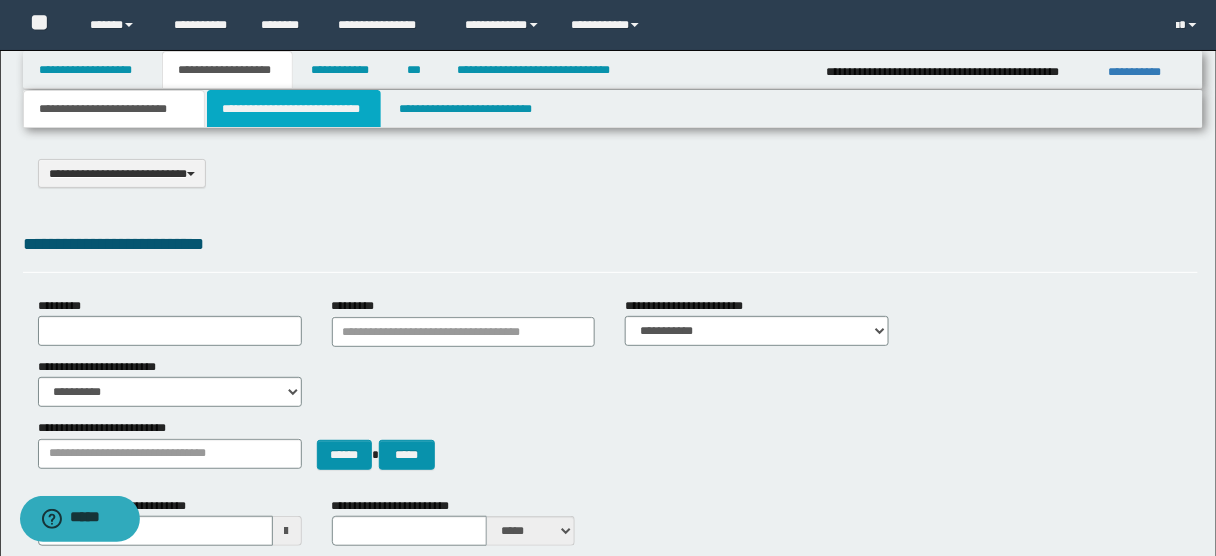 click on "**********" at bounding box center [294, 109] 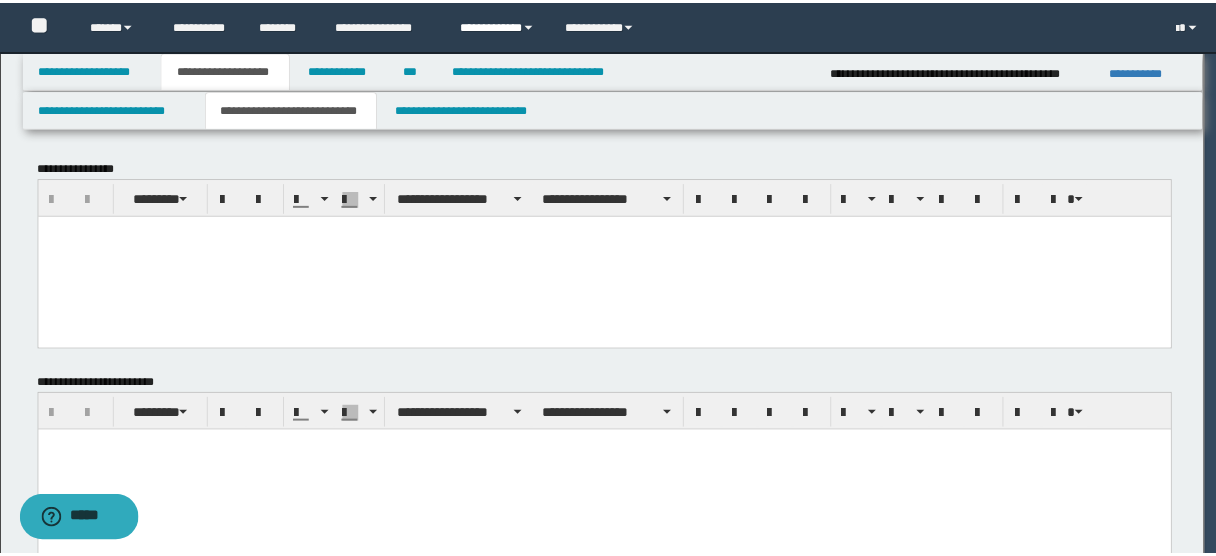 scroll, scrollTop: 0, scrollLeft: 0, axis: both 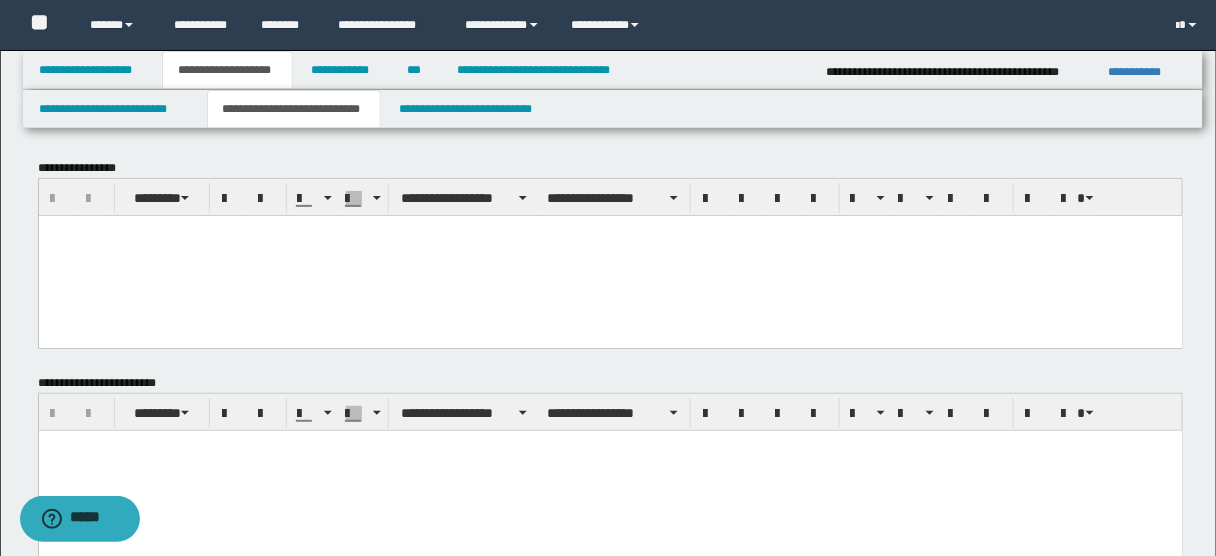 click at bounding box center (610, 470) 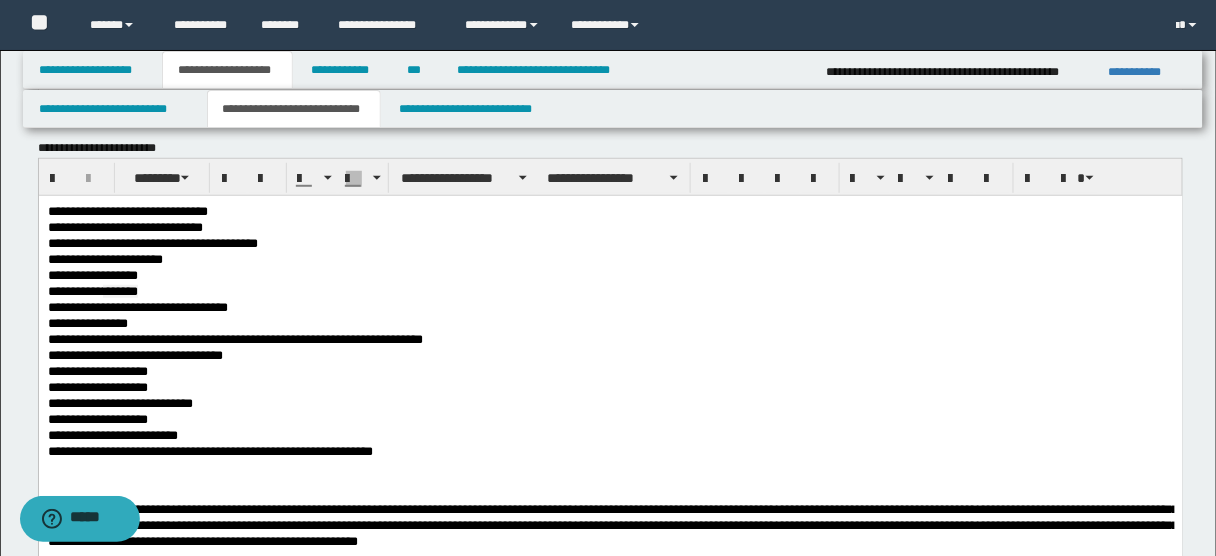 scroll, scrollTop: 246, scrollLeft: 0, axis: vertical 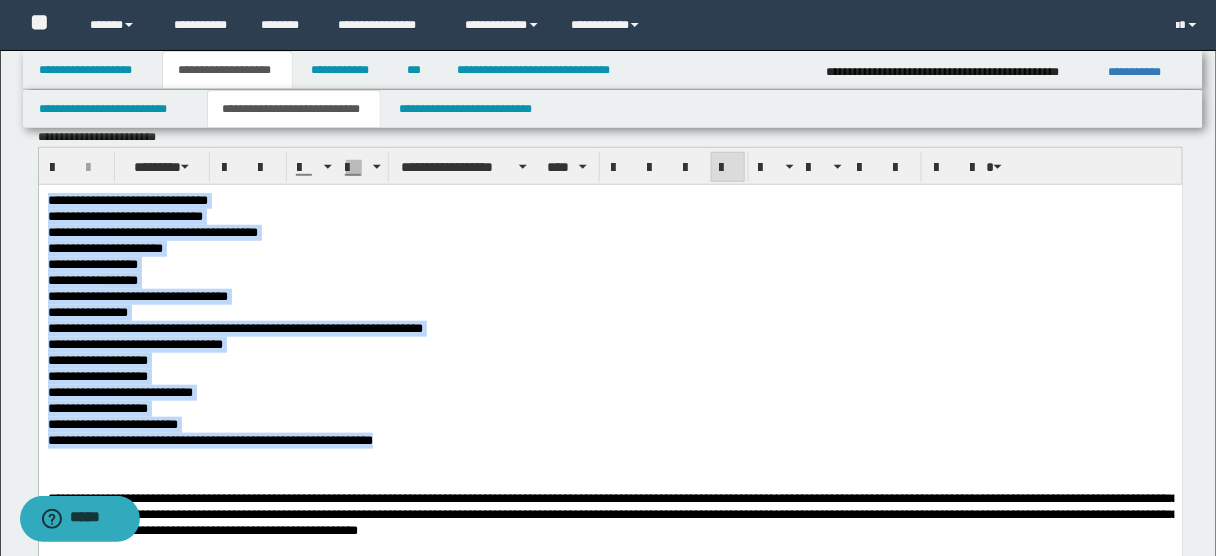 drag, startPoint x: 407, startPoint y: 442, endPoint x: 25, endPoint y: 184, distance: 460.9642 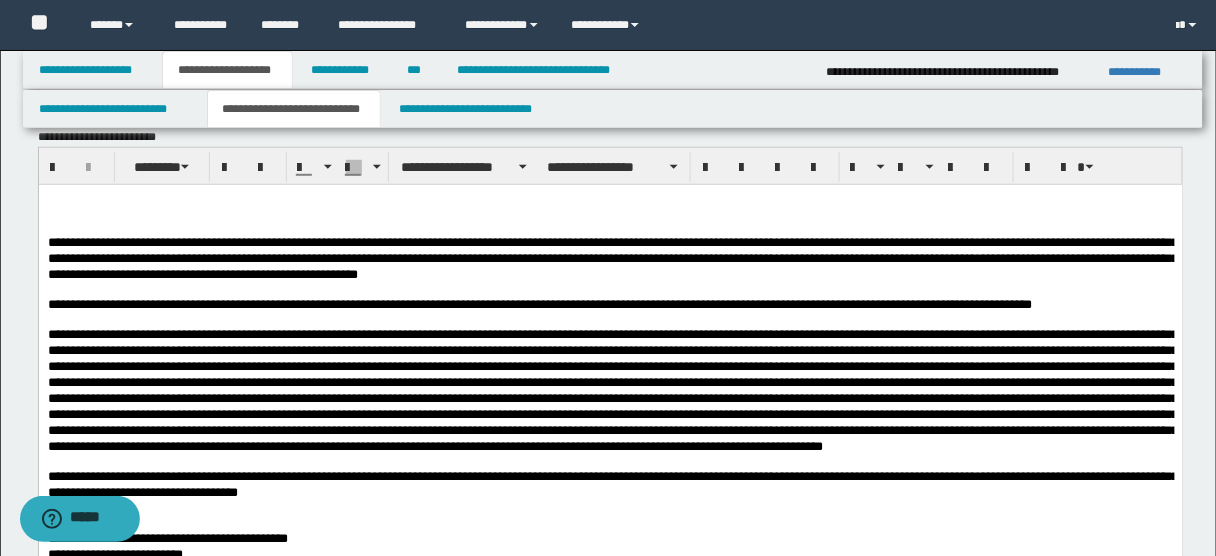 click on "**********" at bounding box center [610, 1106] 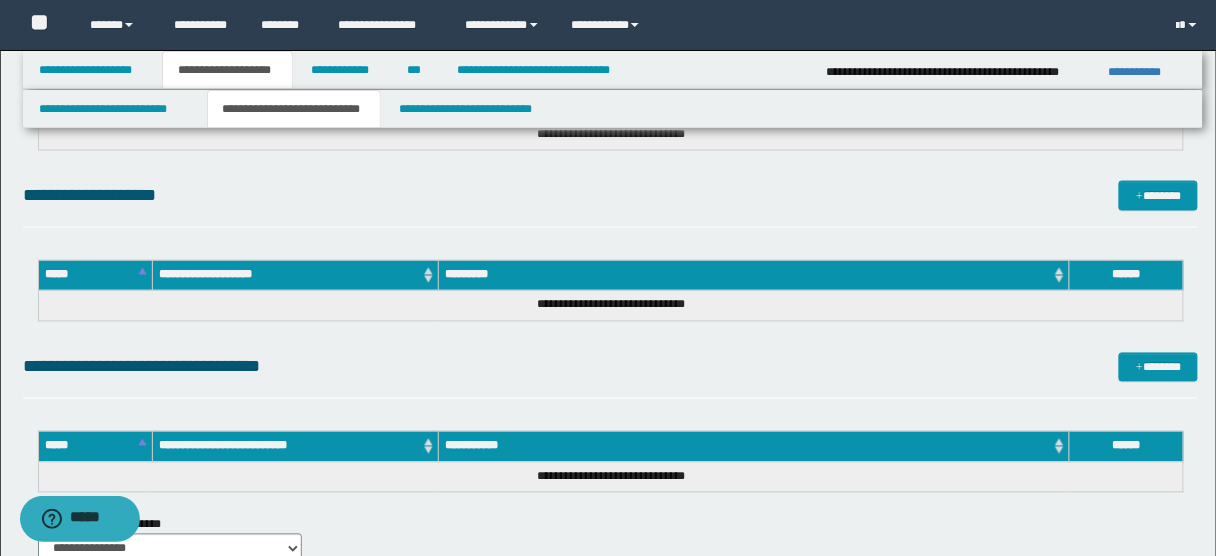 scroll, scrollTop: 2915, scrollLeft: 0, axis: vertical 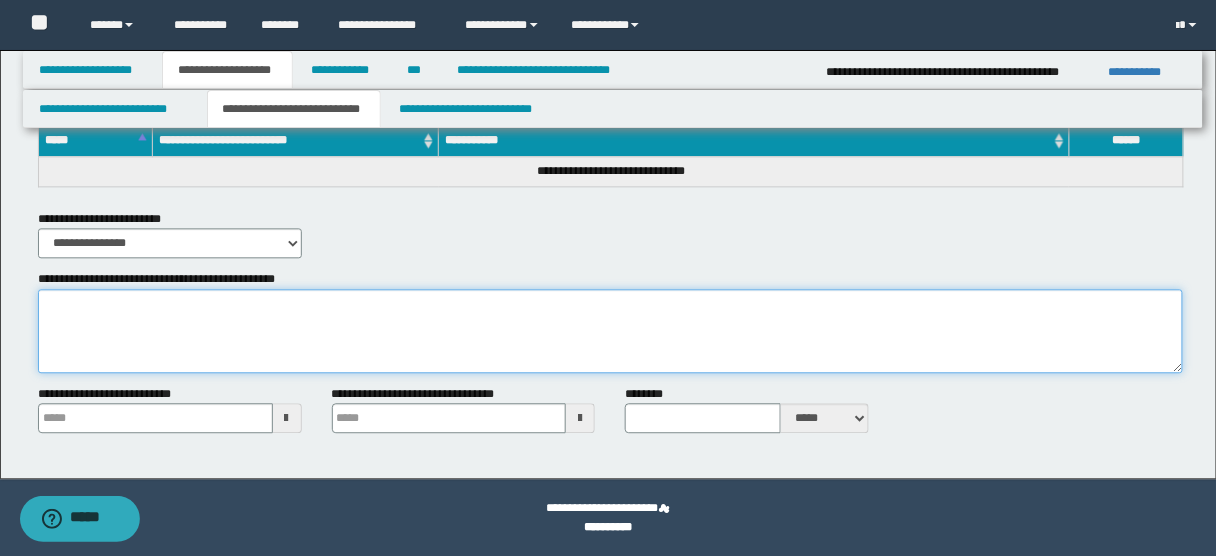 click on "**********" at bounding box center (611, 331) 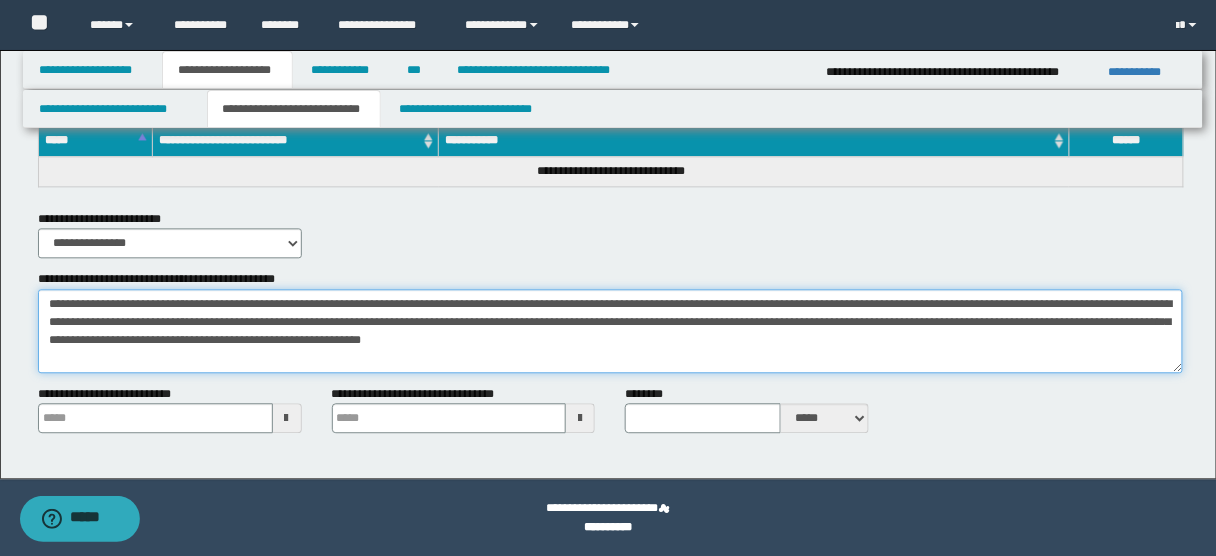 scroll, scrollTop: 0, scrollLeft: 0, axis: both 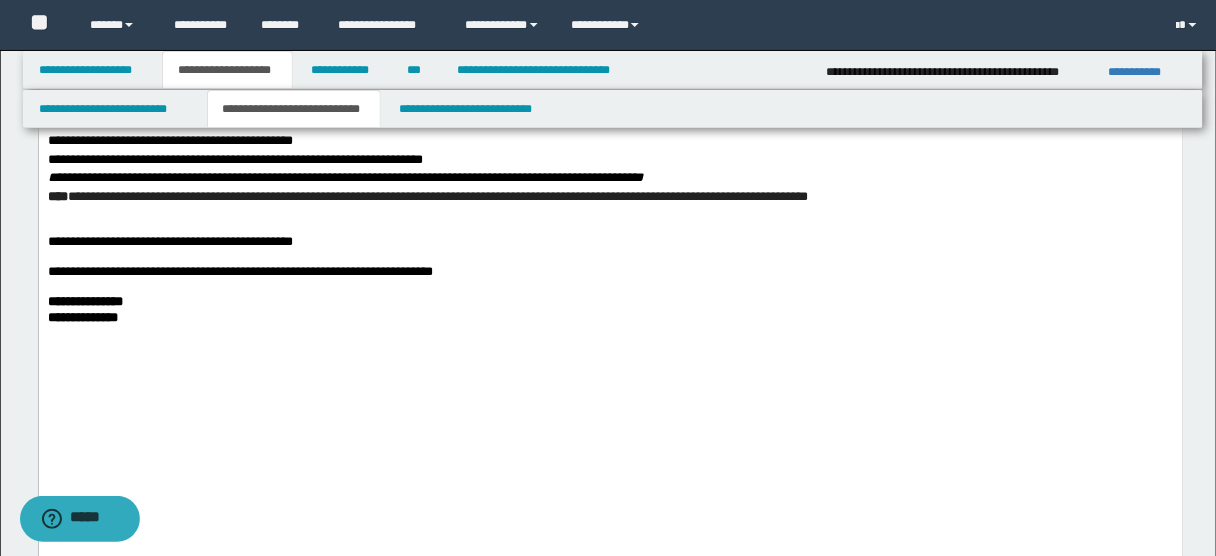 type on "**********" 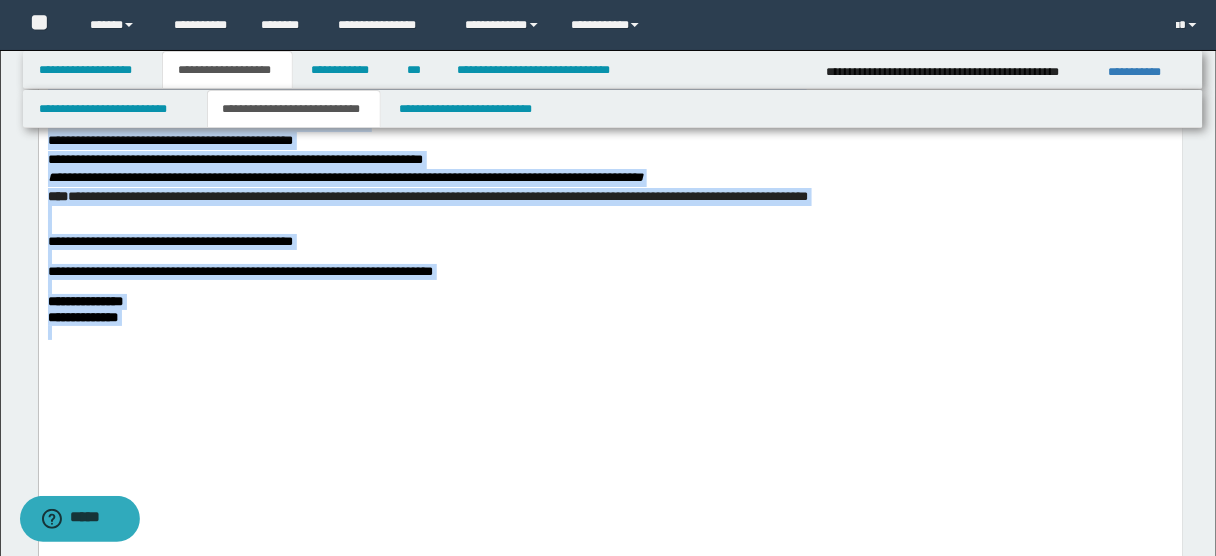 drag, startPoint x: 185, startPoint y: 417, endPoint x: 135, endPoint y: 48, distance: 372.37213 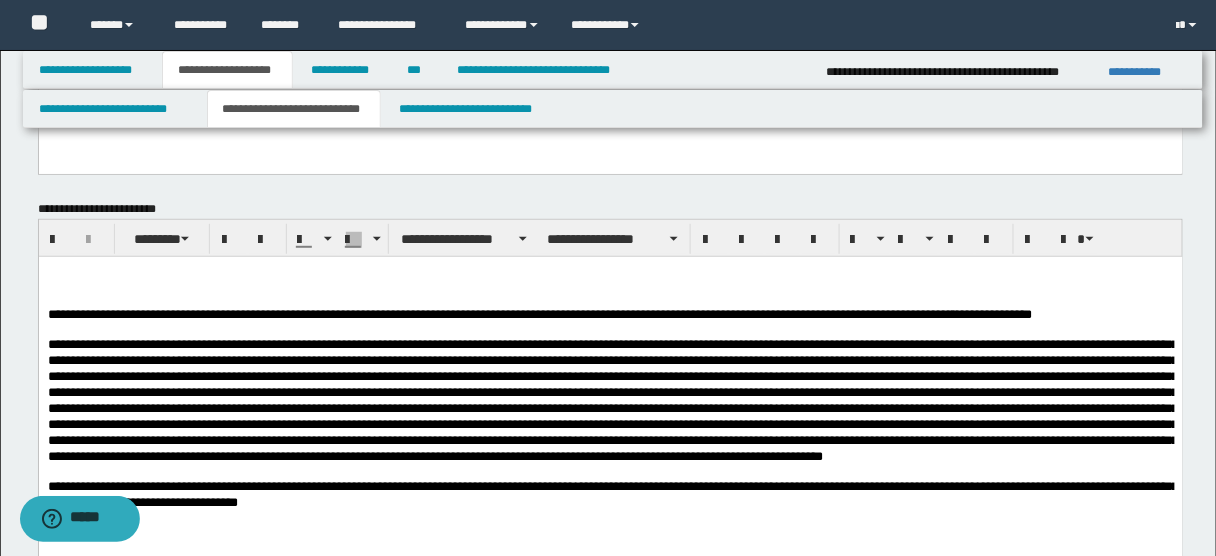 scroll, scrollTop: 176, scrollLeft: 0, axis: vertical 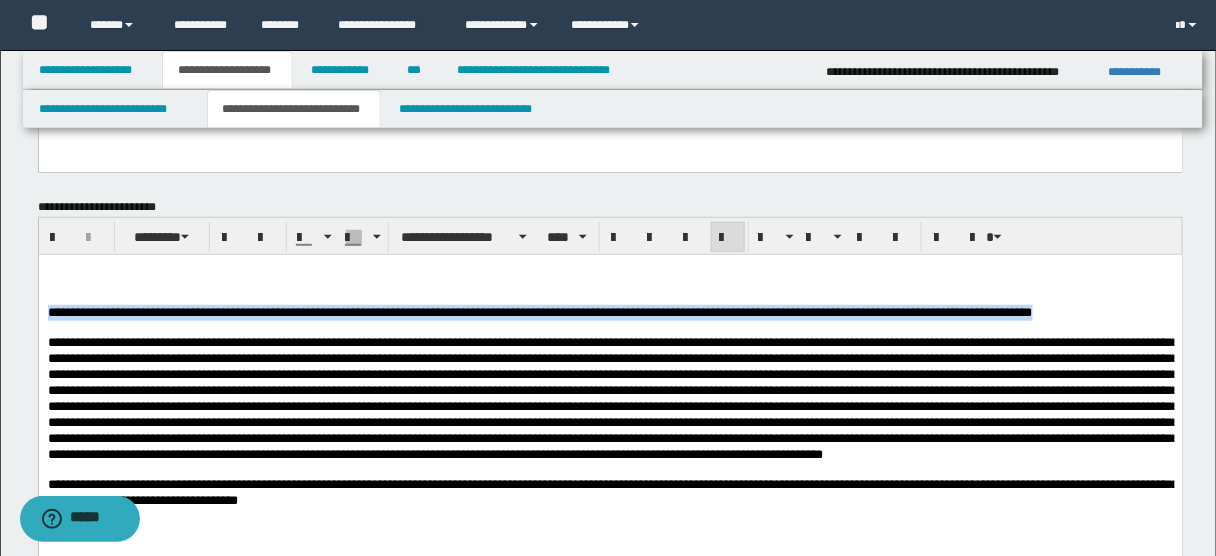 drag, startPoint x: 165, startPoint y: 329, endPoint x: 38, endPoint y: 319, distance: 127.39309 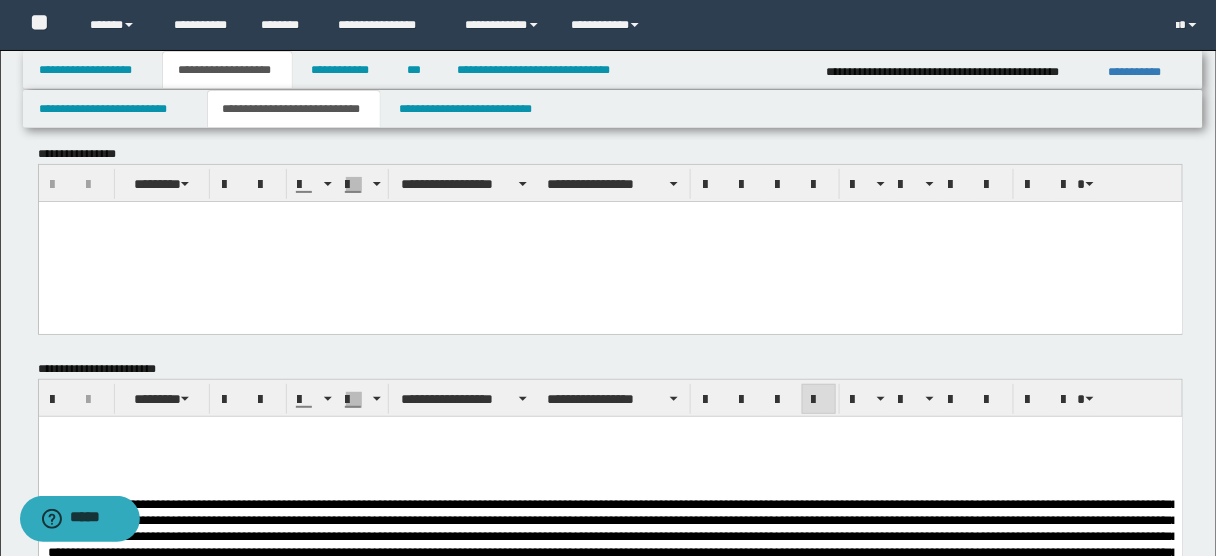 scroll, scrollTop: 0, scrollLeft: 0, axis: both 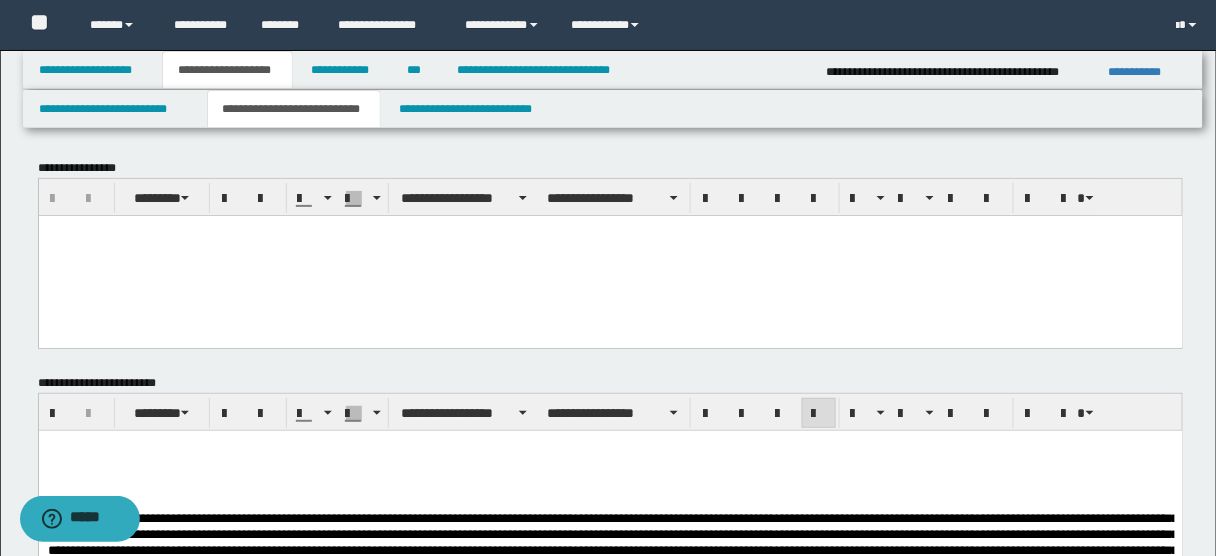 click at bounding box center (610, 255) 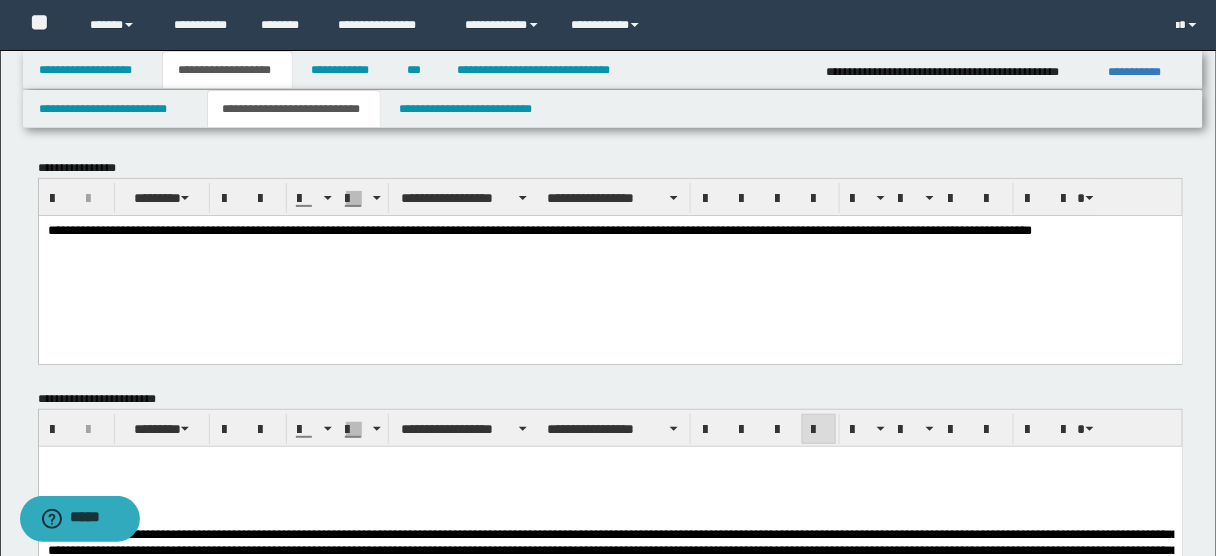 scroll, scrollTop: 355, scrollLeft: 0, axis: vertical 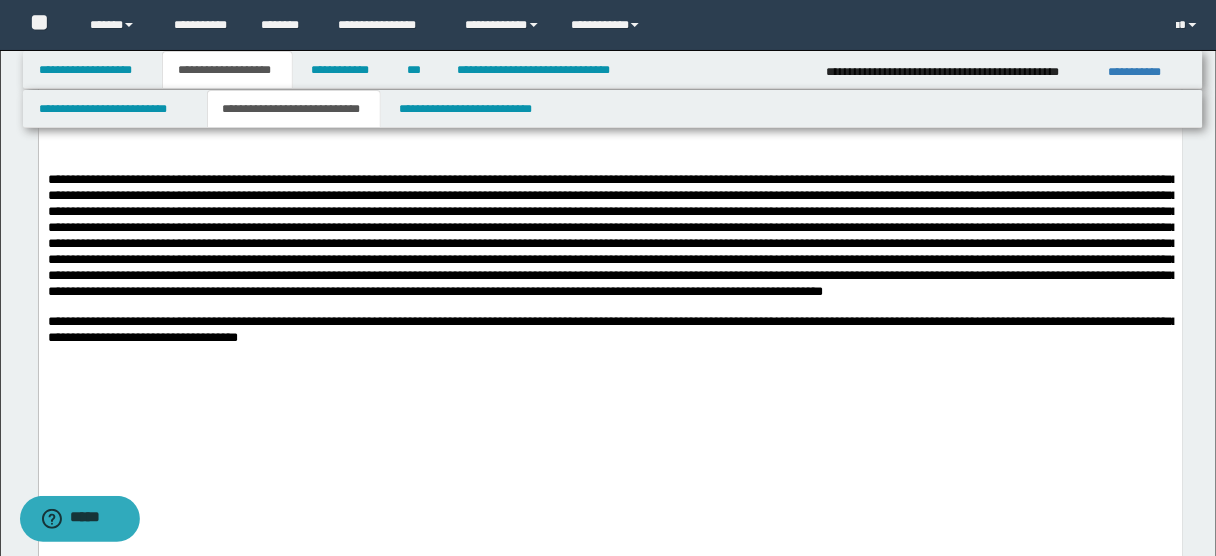 click on "**********" at bounding box center (610, 329) 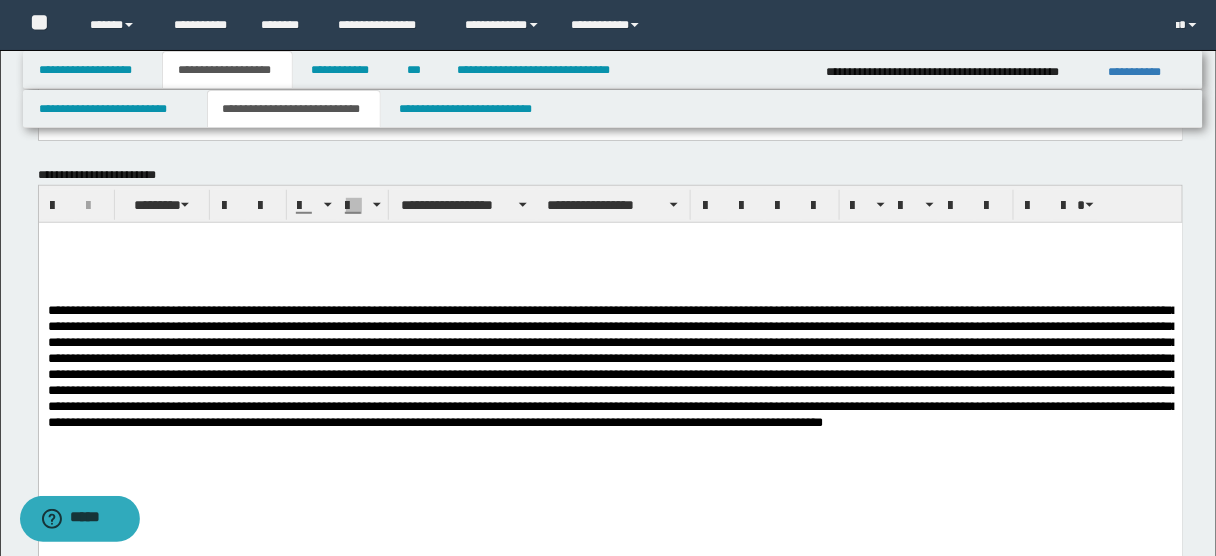 scroll, scrollTop: 0, scrollLeft: 0, axis: both 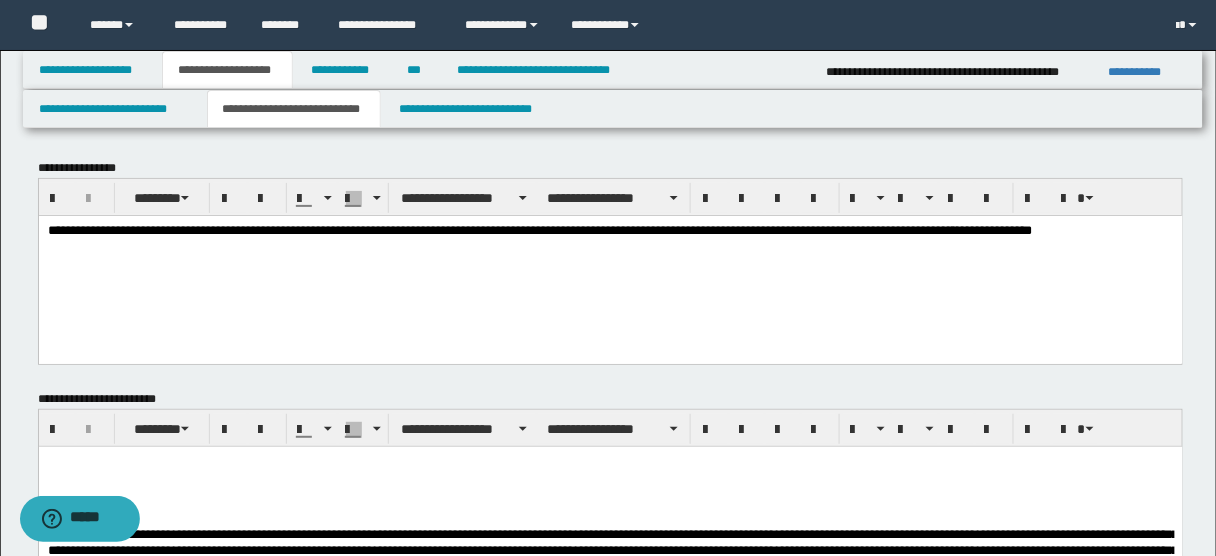 click on "**********" at bounding box center [610, 264] 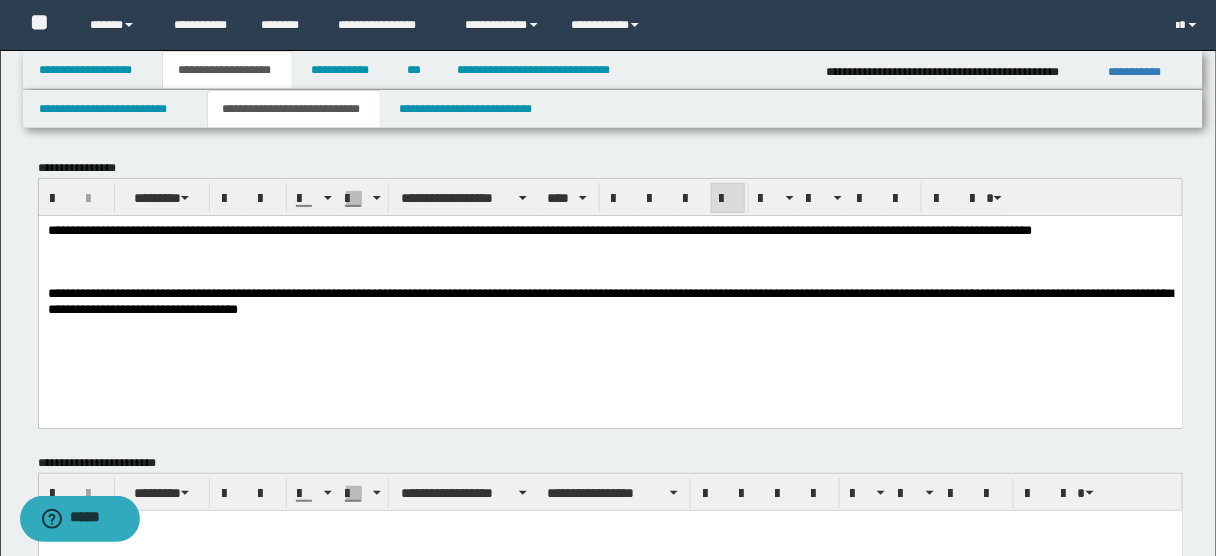 click at bounding box center [610, 277] 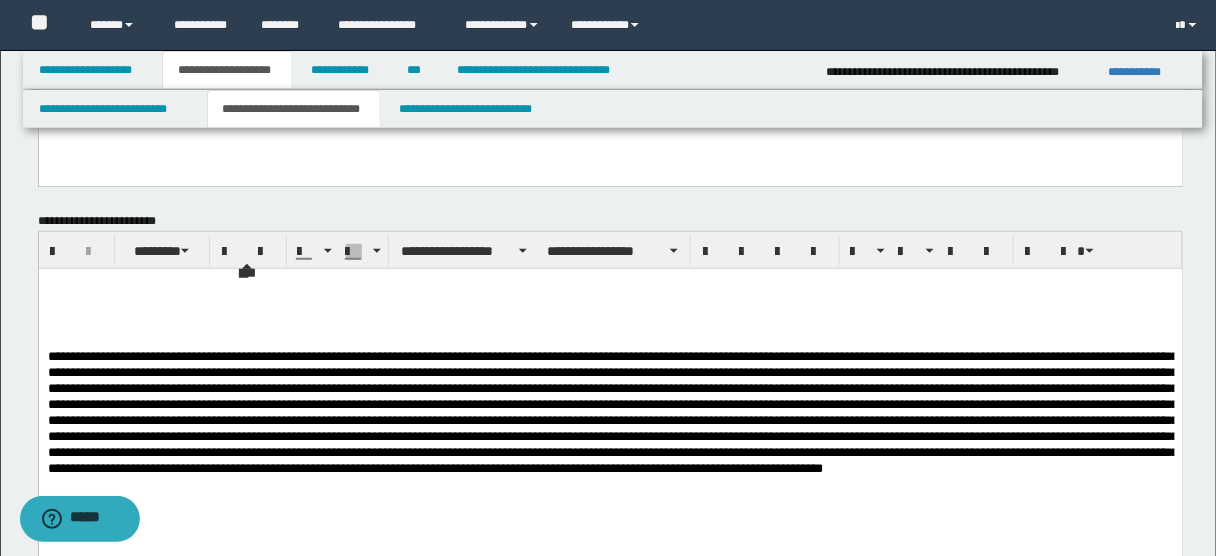 scroll, scrollTop: 250, scrollLeft: 0, axis: vertical 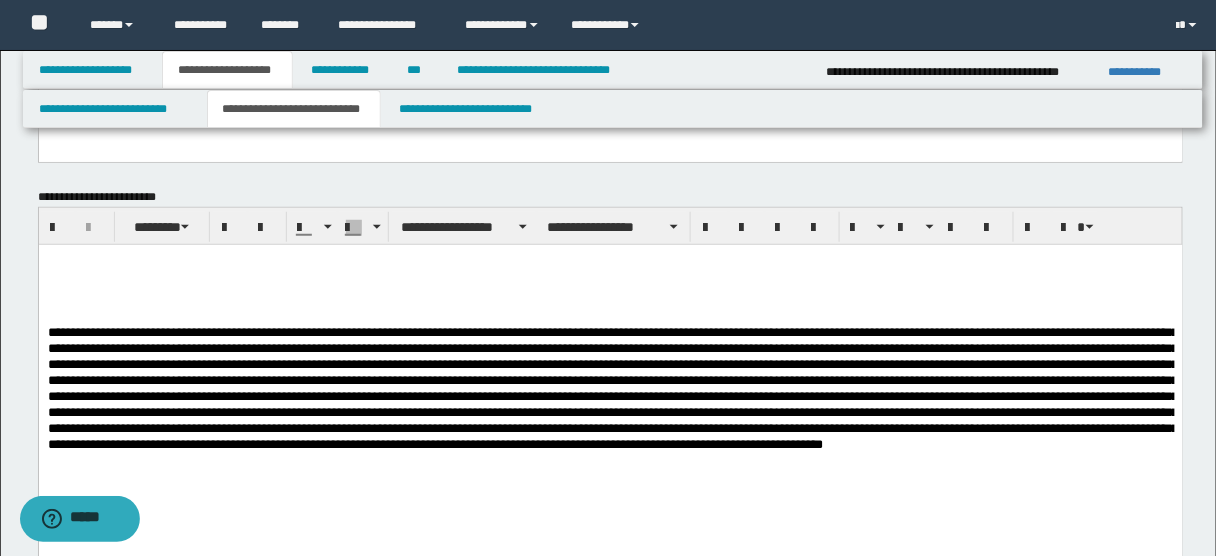 click at bounding box center [610, 273] 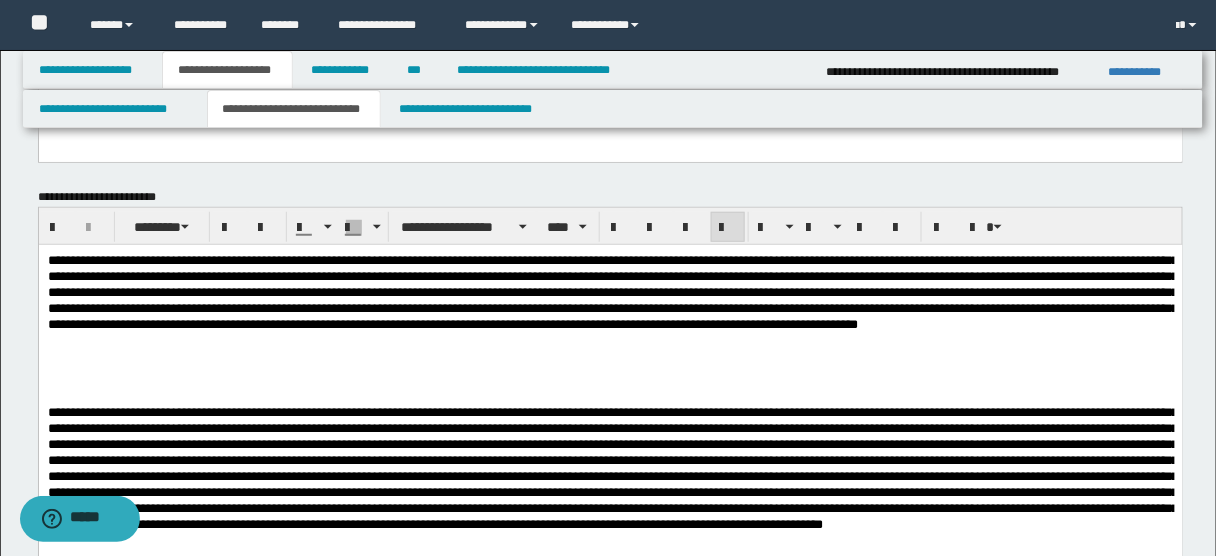 click at bounding box center [612, 291] 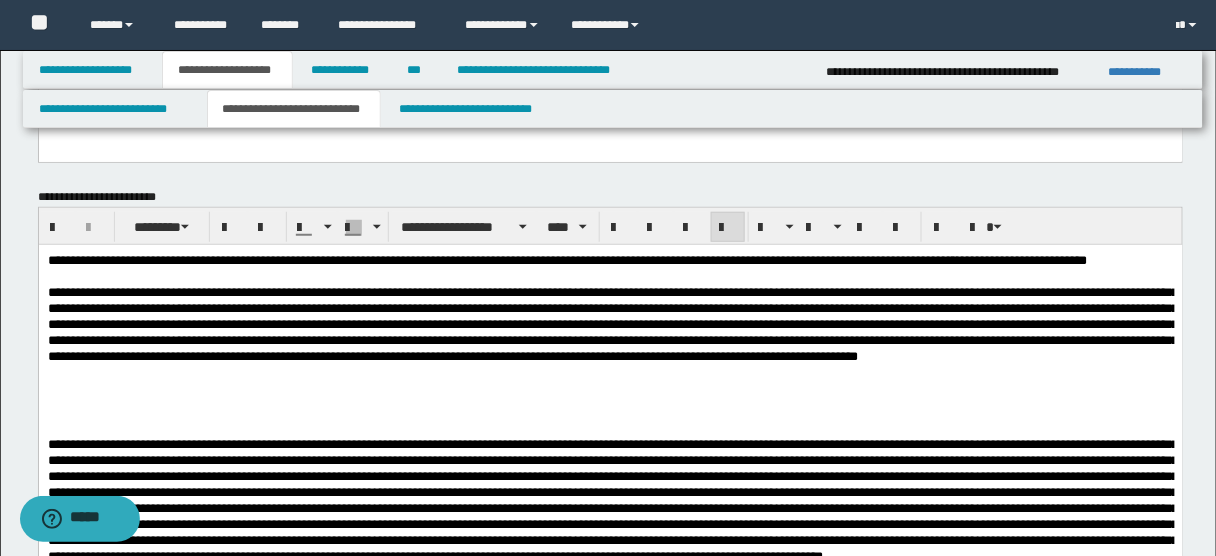 click on "**********" at bounding box center (610, 260) 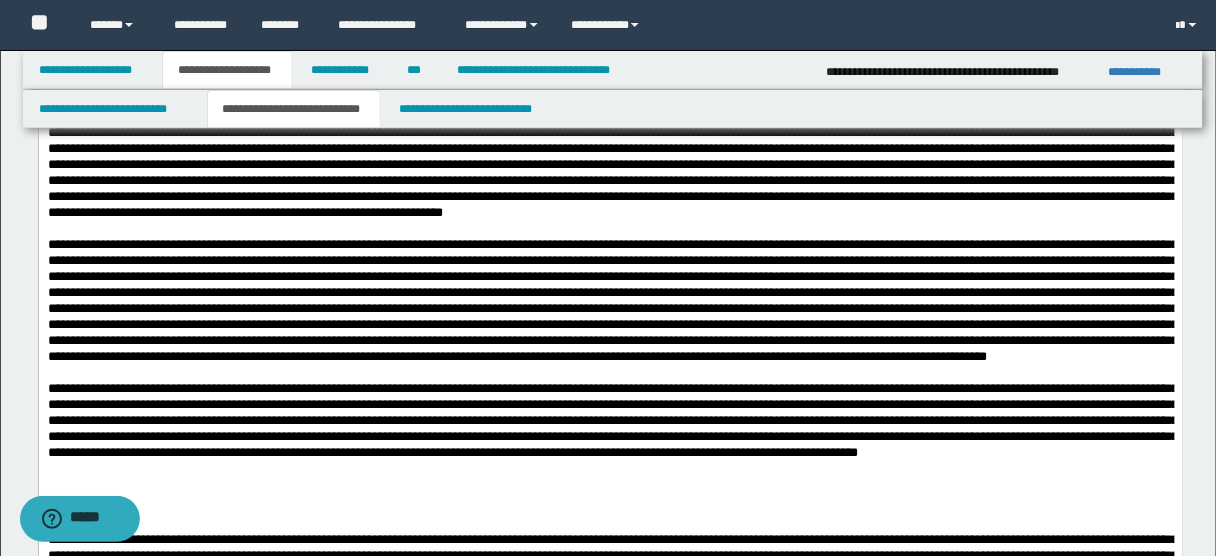 scroll, scrollTop: 448, scrollLeft: 0, axis: vertical 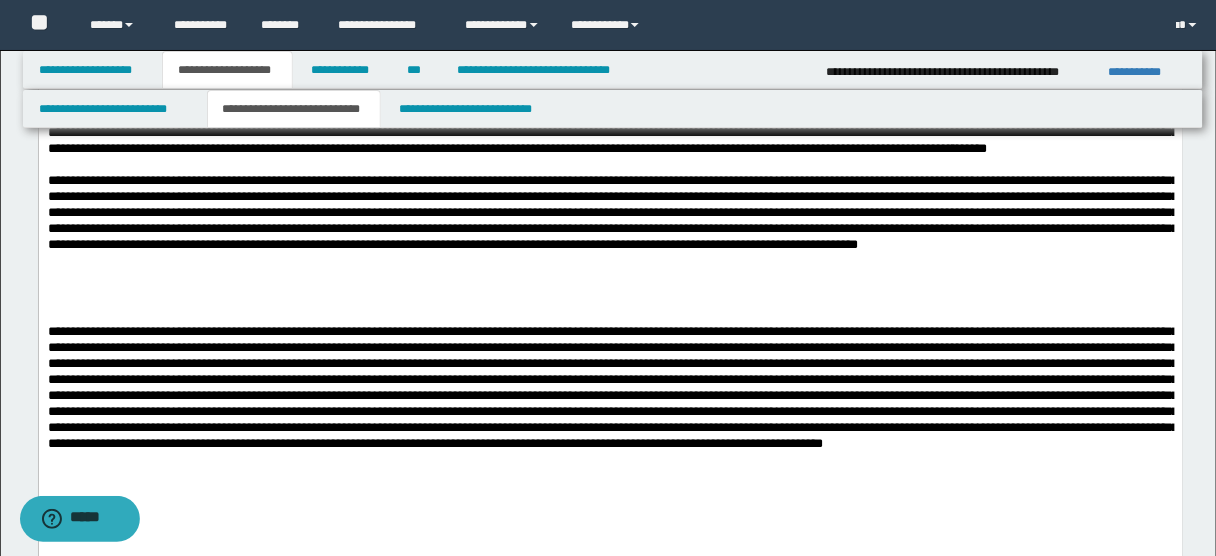 click at bounding box center [610, 213] 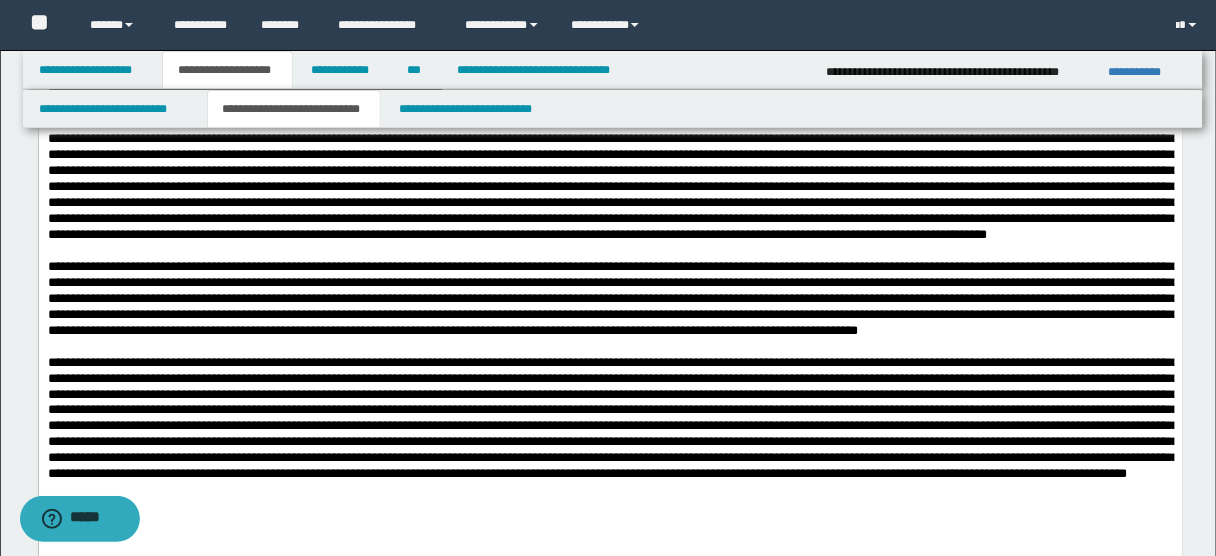 scroll, scrollTop: 531, scrollLeft: 0, axis: vertical 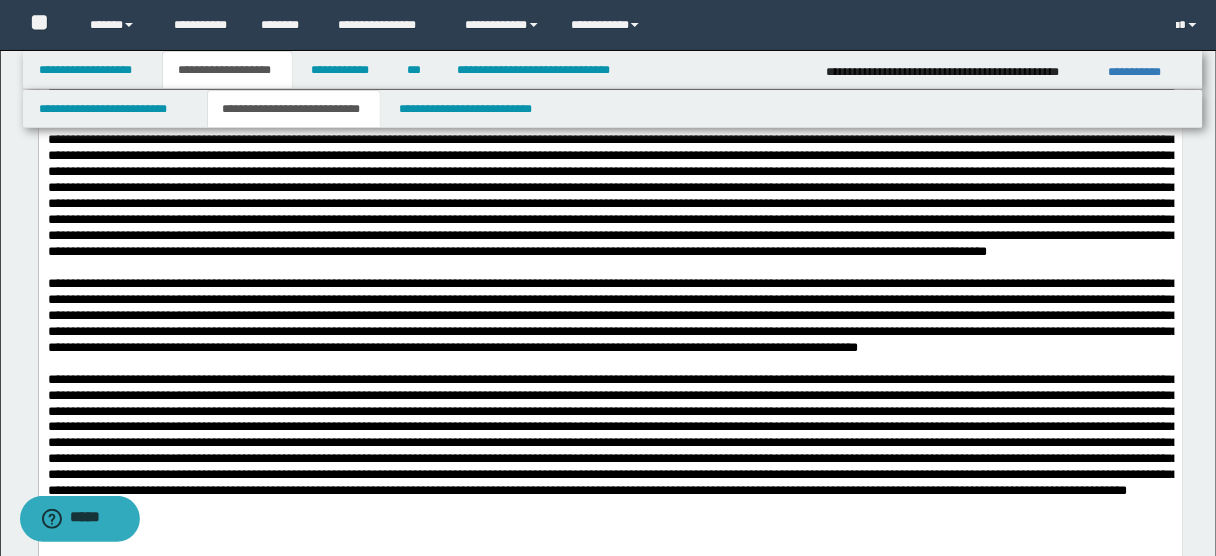 click at bounding box center (610, 268) 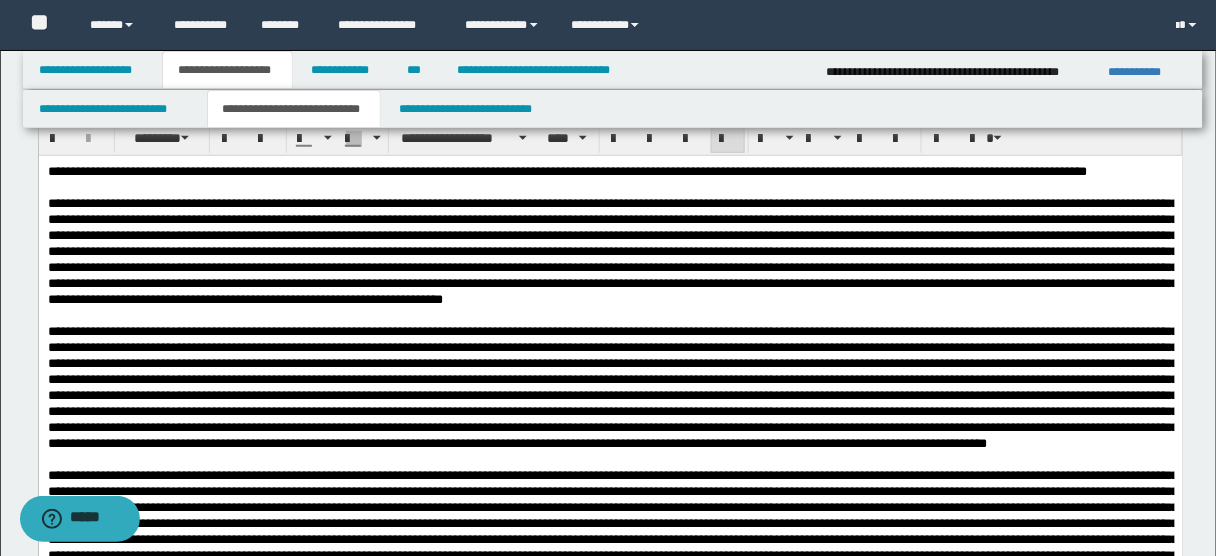 scroll, scrollTop: 321, scrollLeft: 0, axis: vertical 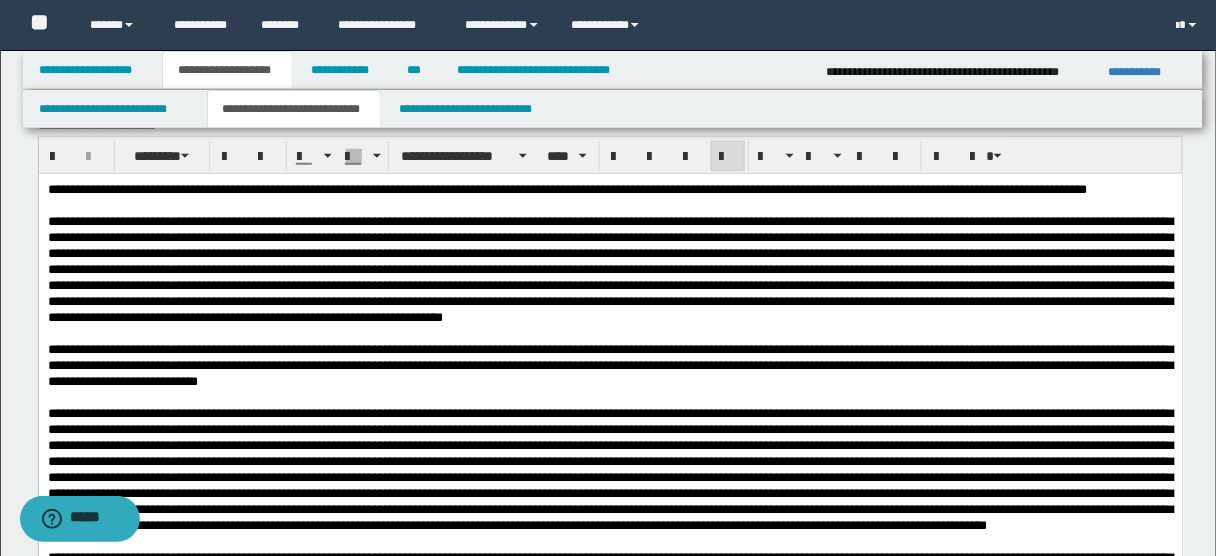 click at bounding box center (610, 333) 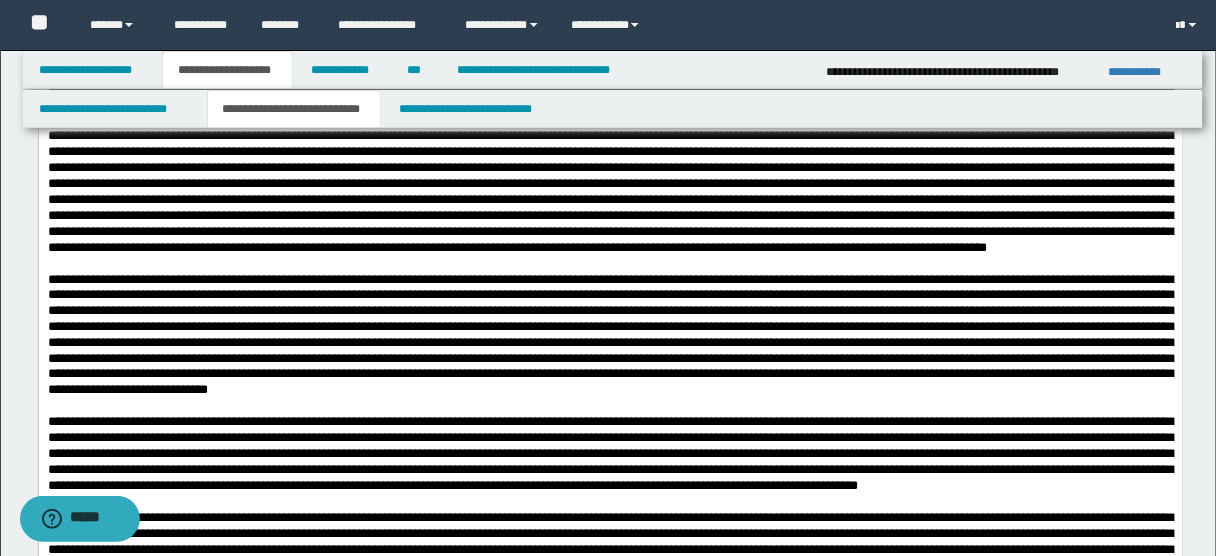 scroll, scrollTop: 694, scrollLeft: 0, axis: vertical 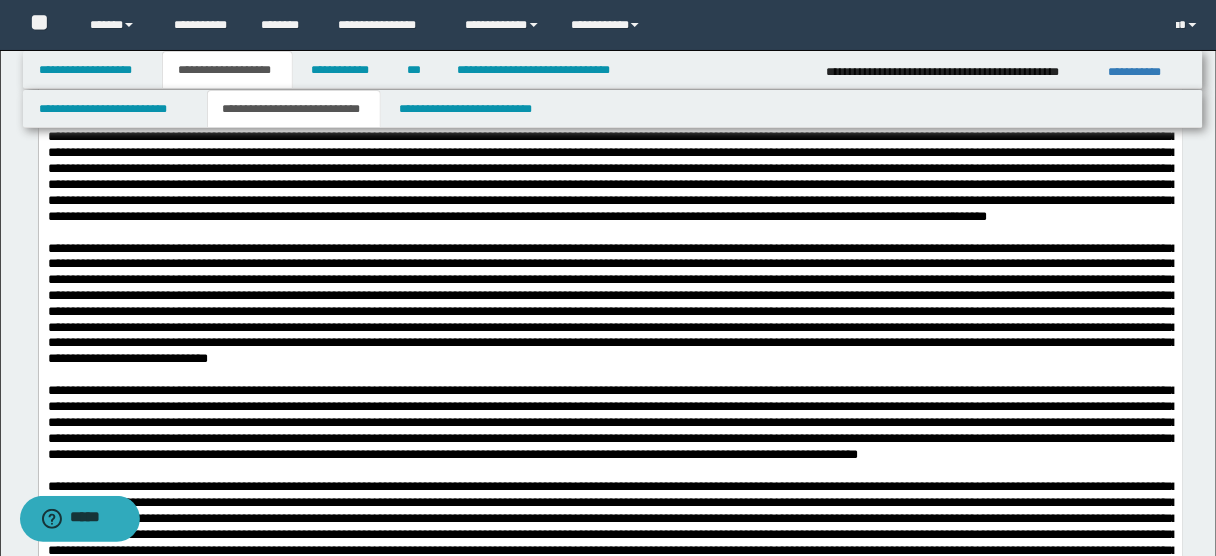 click at bounding box center [610, 161] 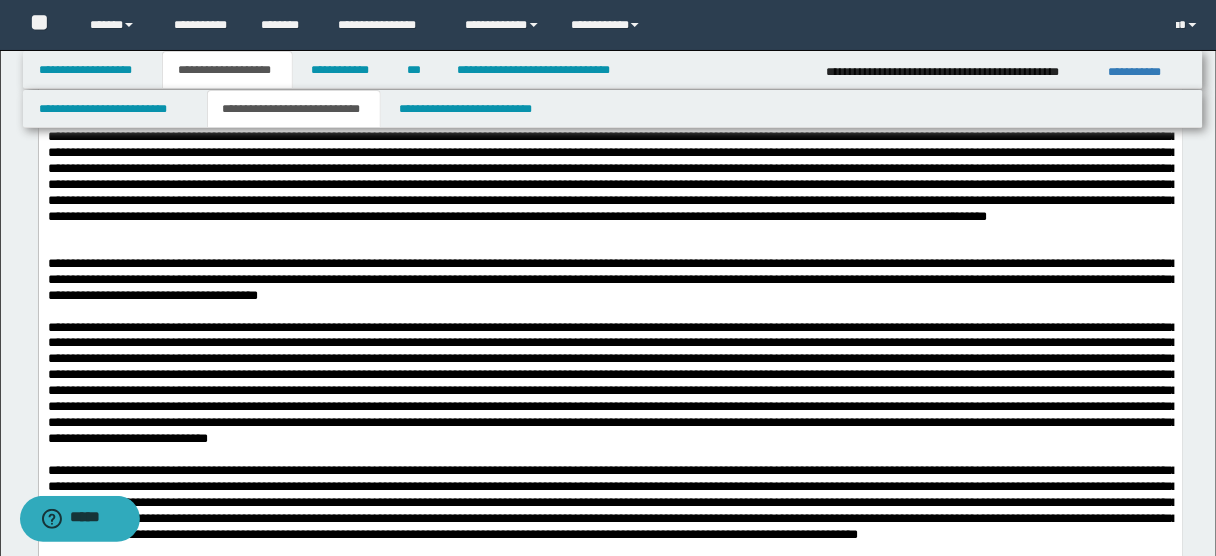 click at bounding box center [610, 249] 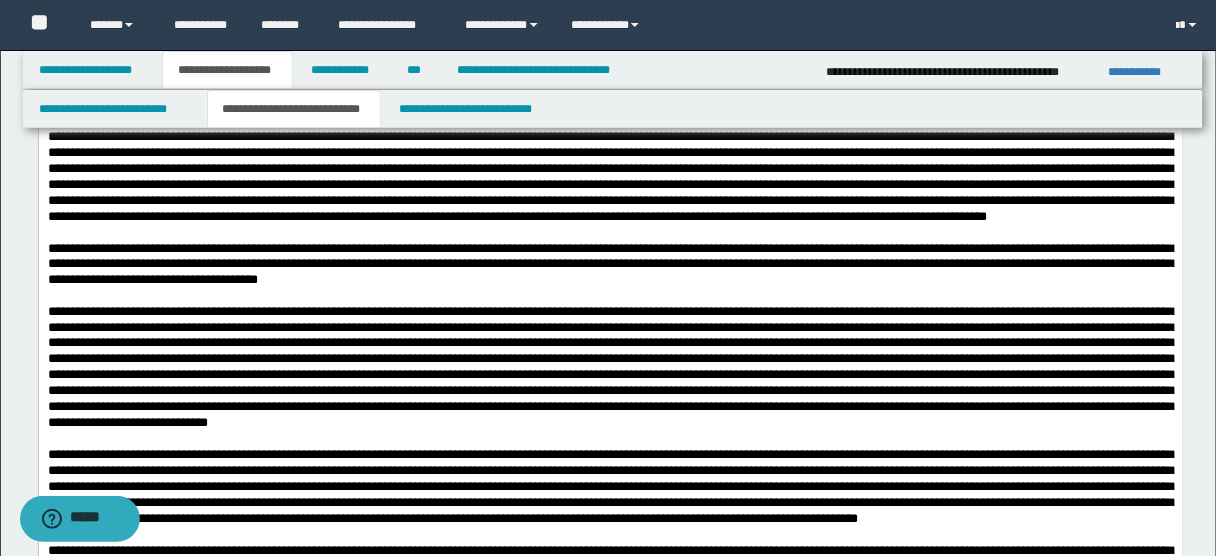 click on "**********" at bounding box center (610, 265) 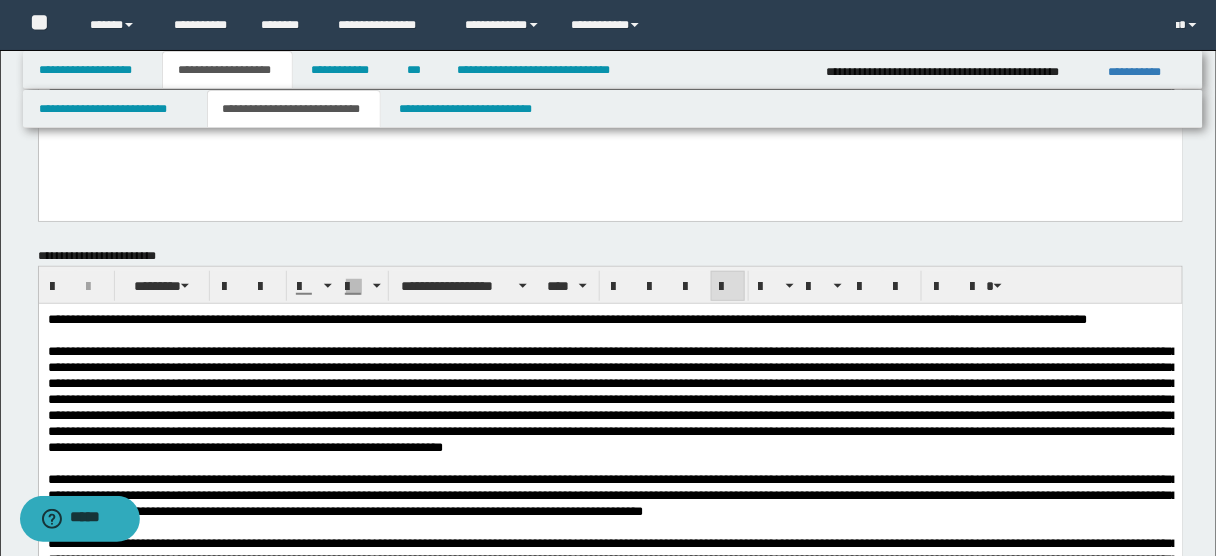 scroll, scrollTop: 195, scrollLeft: 0, axis: vertical 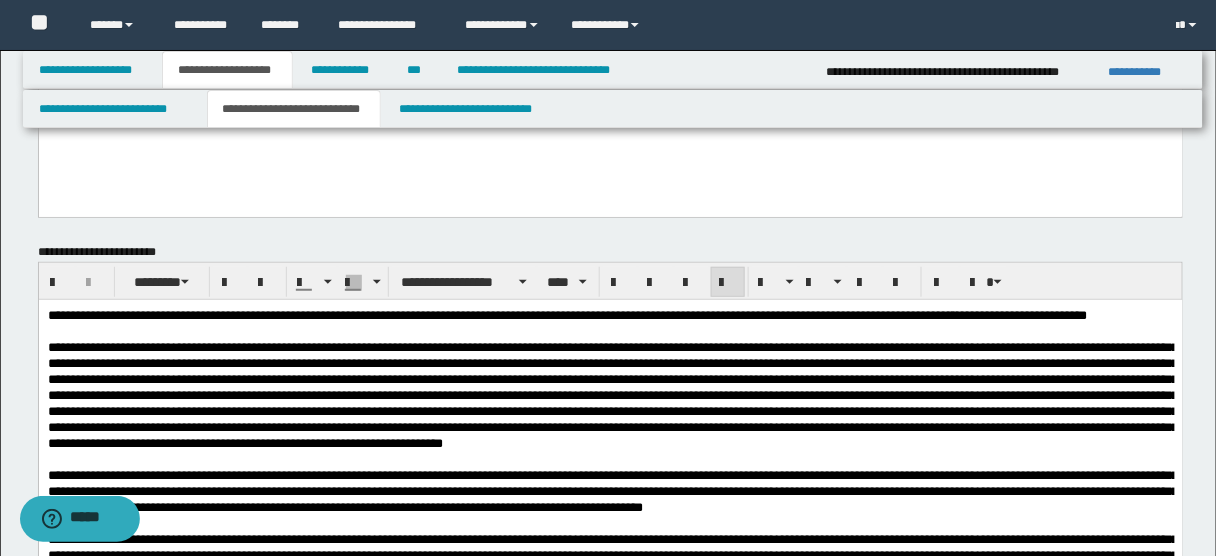 click on "**********" at bounding box center (610, 315) 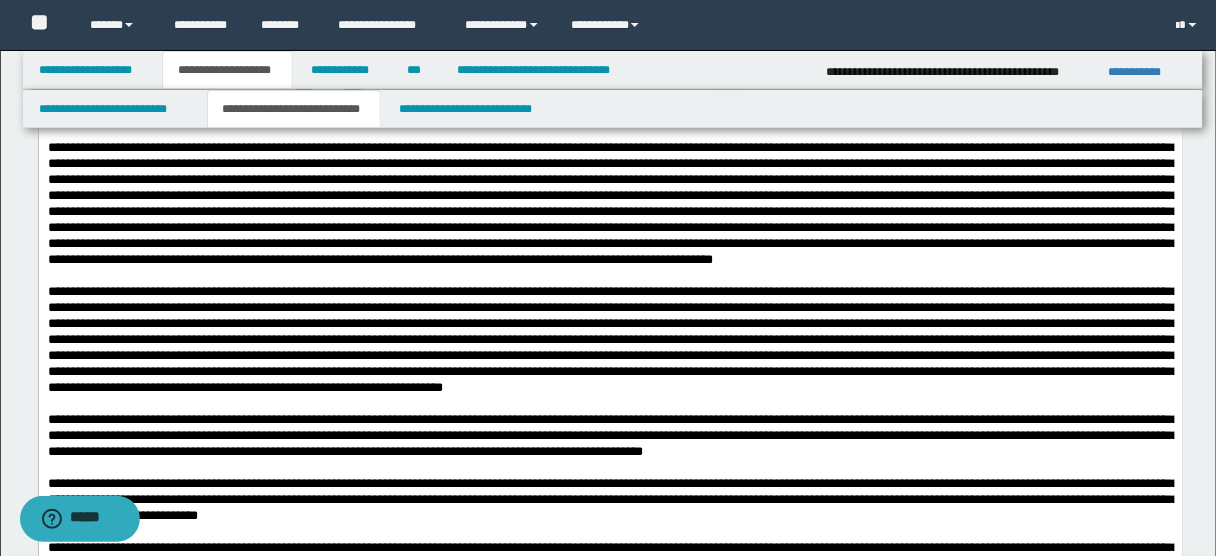 scroll, scrollTop: 396, scrollLeft: 0, axis: vertical 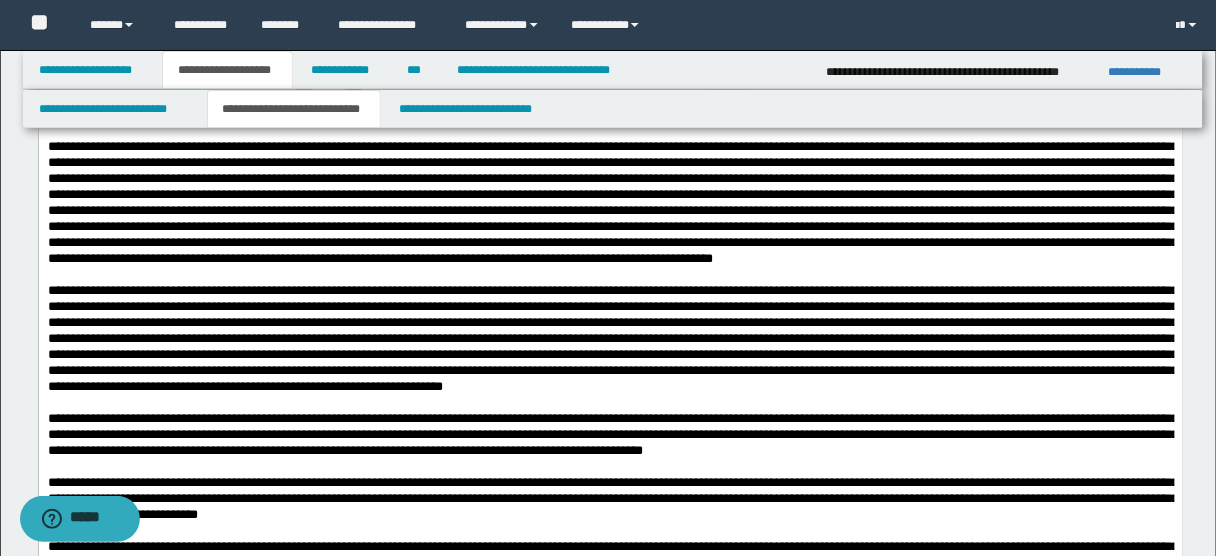 click at bounding box center (610, 202) 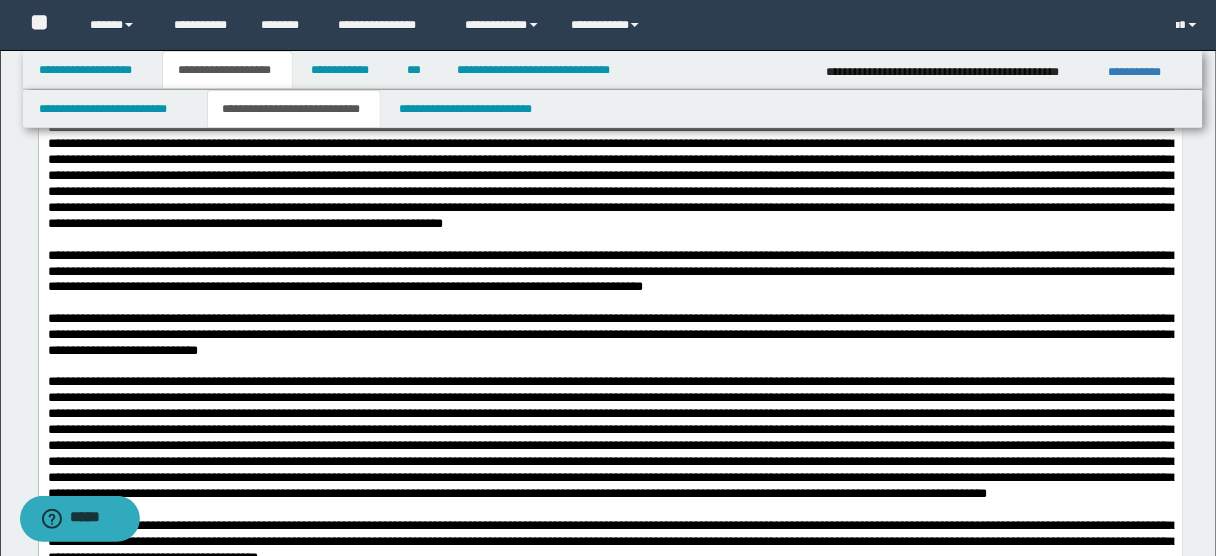 scroll, scrollTop: 673, scrollLeft: 0, axis: vertical 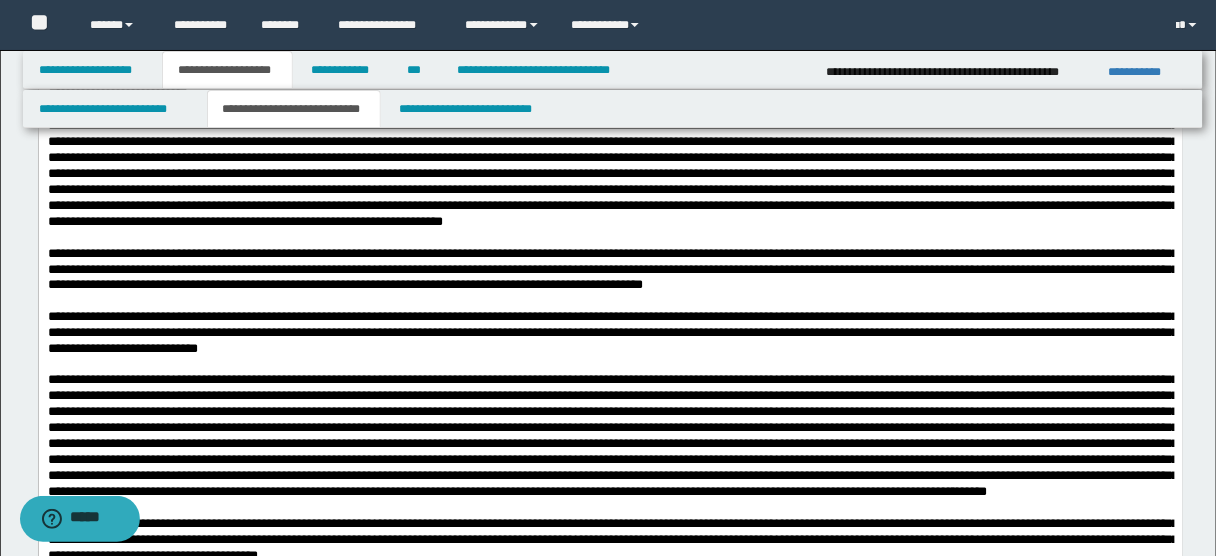 click on "**********" at bounding box center (610, 270) 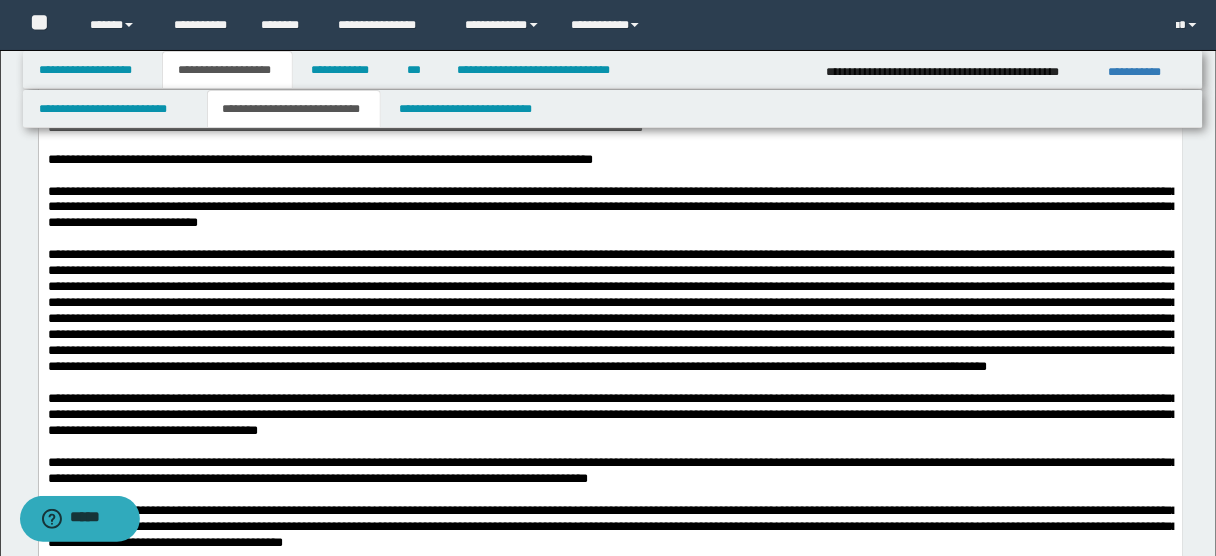 scroll, scrollTop: 832, scrollLeft: 0, axis: vertical 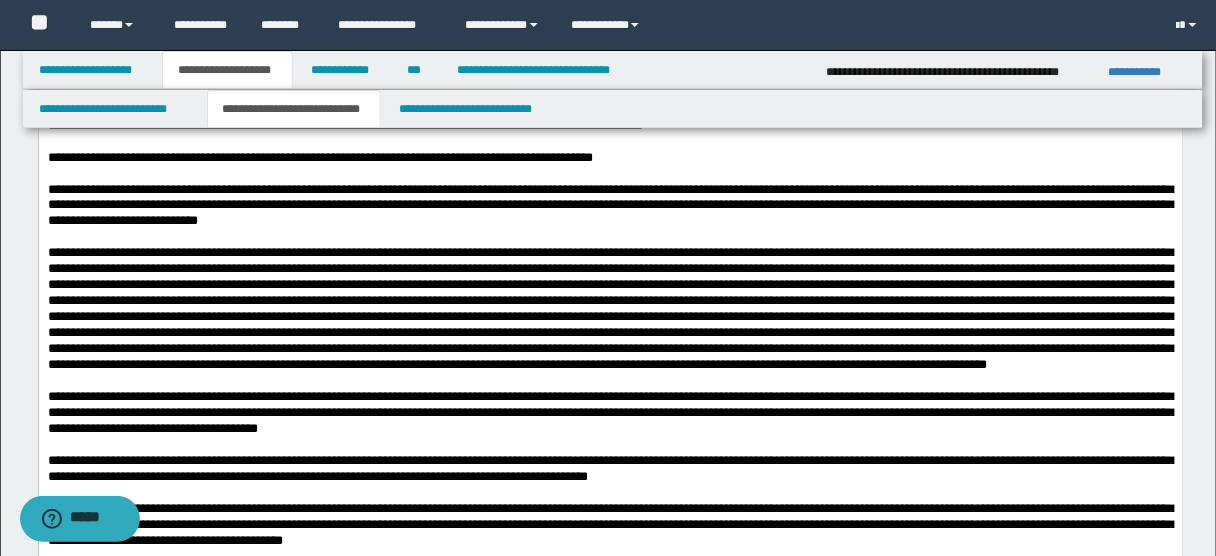 click on "**********" at bounding box center [610, 208] 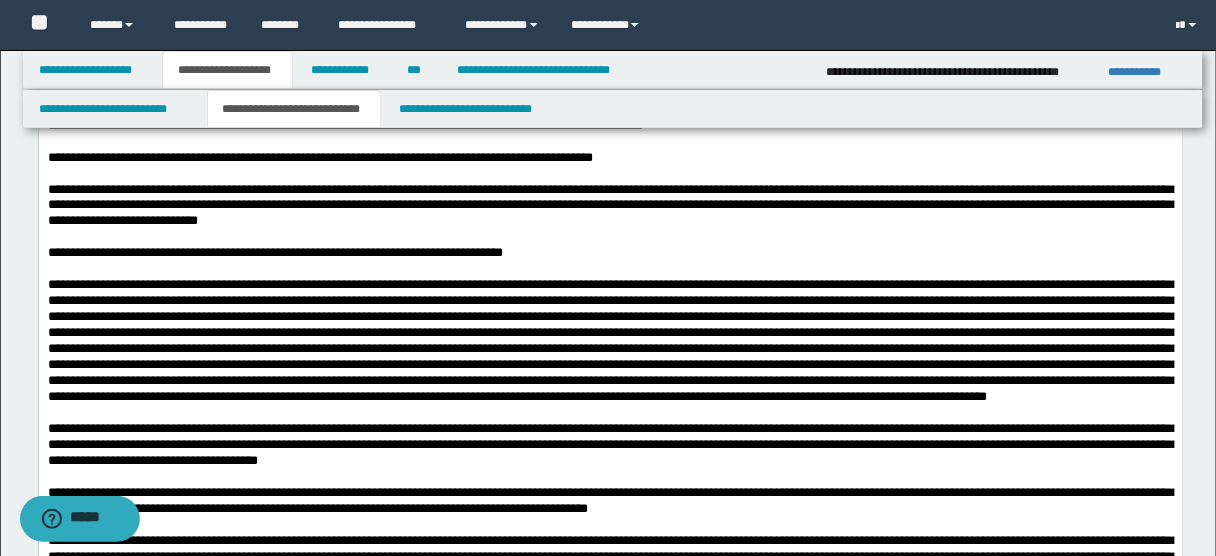 click on "**********" at bounding box center (610, 160) 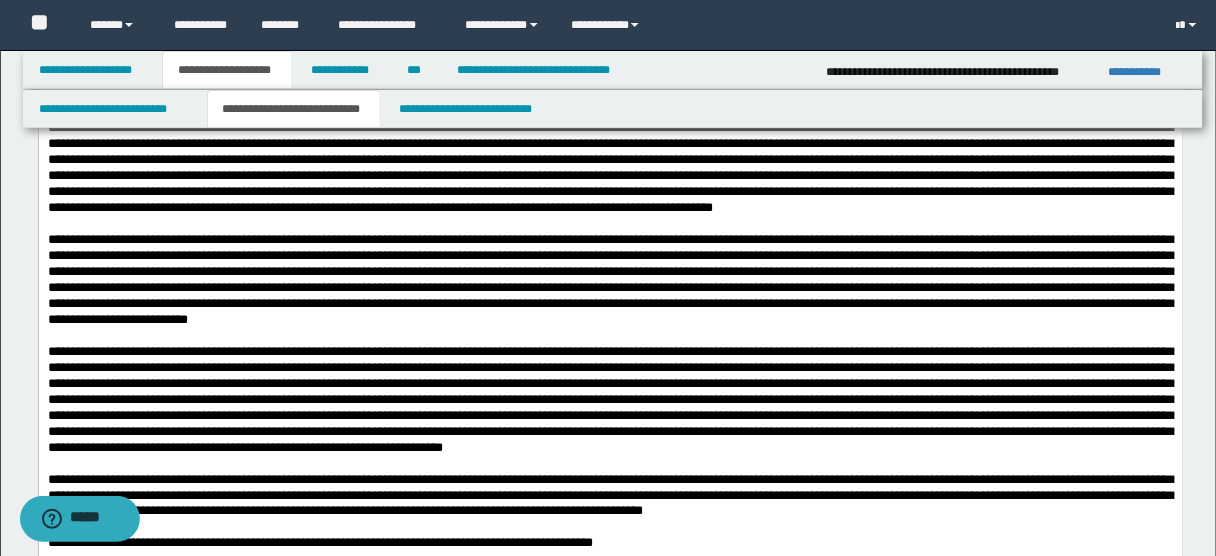 scroll, scrollTop: 448, scrollLeft: 0, axis: vertical 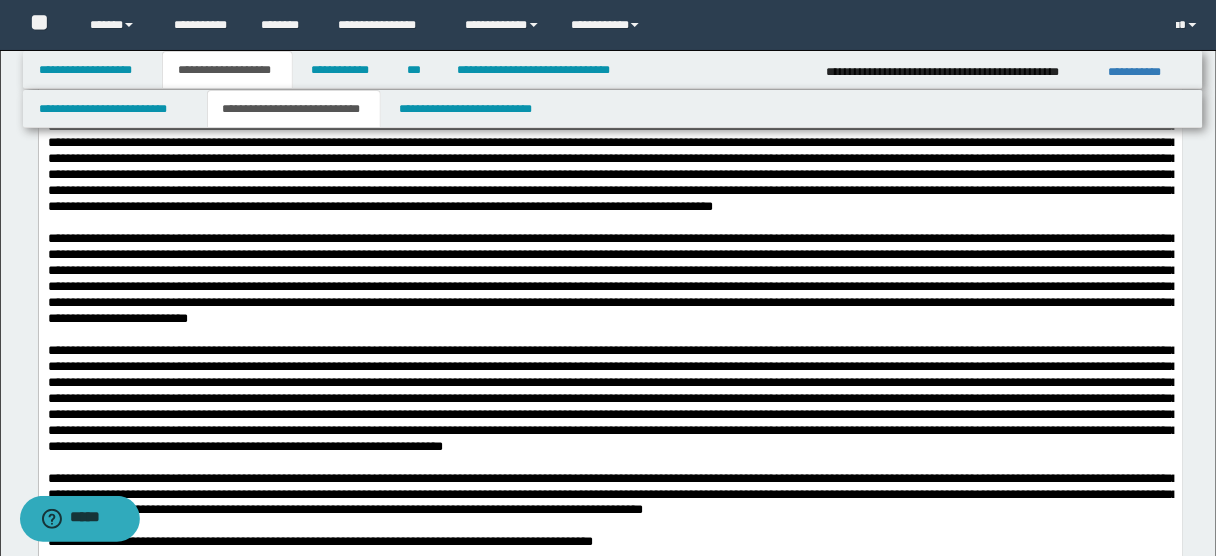 click at bounding box center (612, 277) 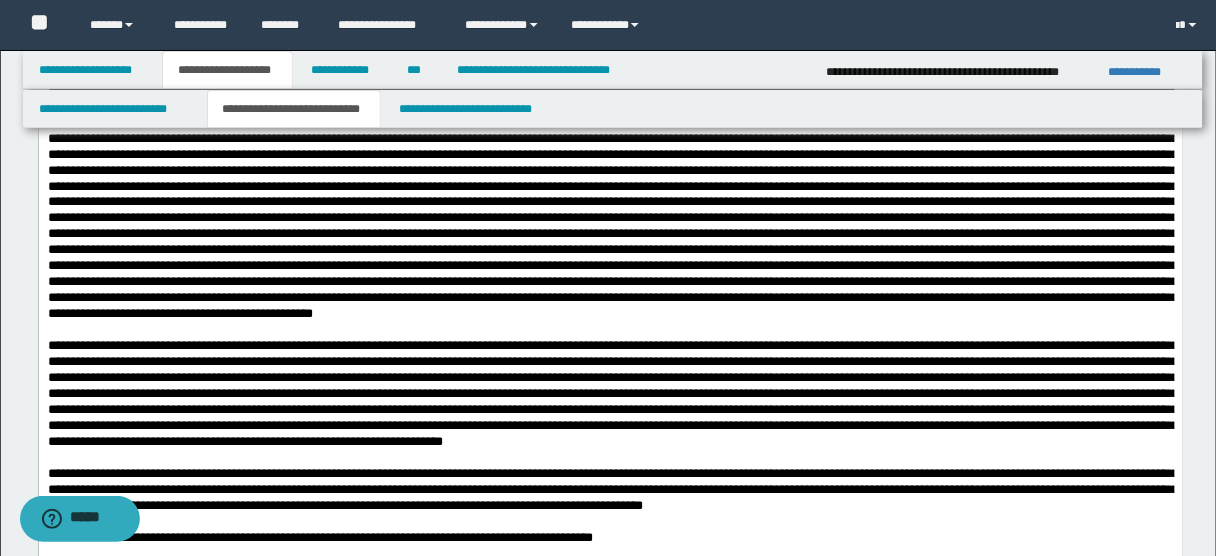 scroll, scrollTop: 835, scrollLeft: 0, axis: vertical 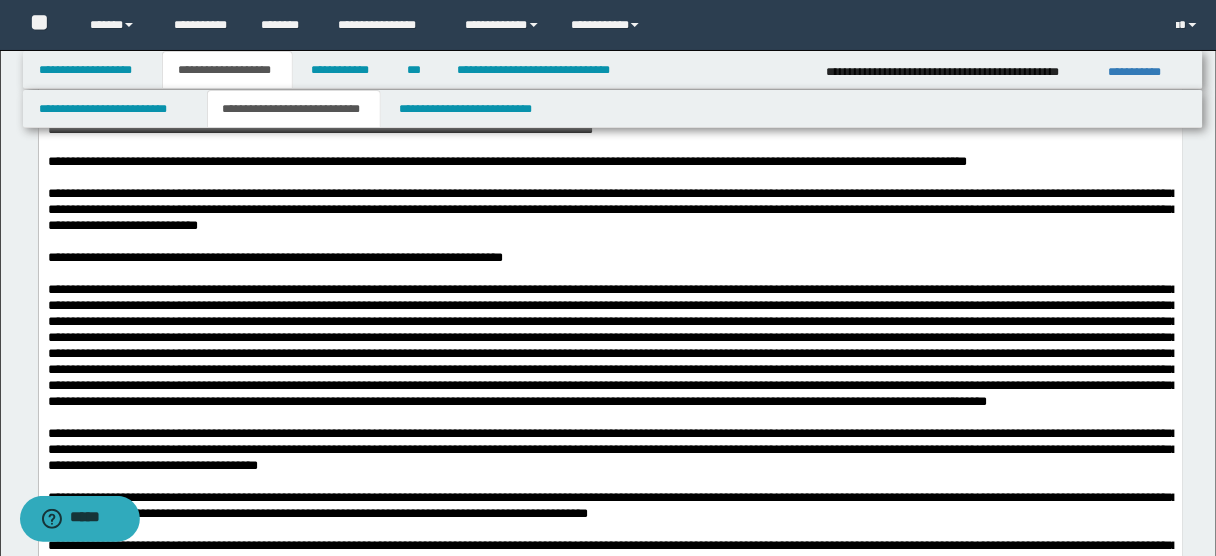 click on "**********" at bounding box center [610, 163] 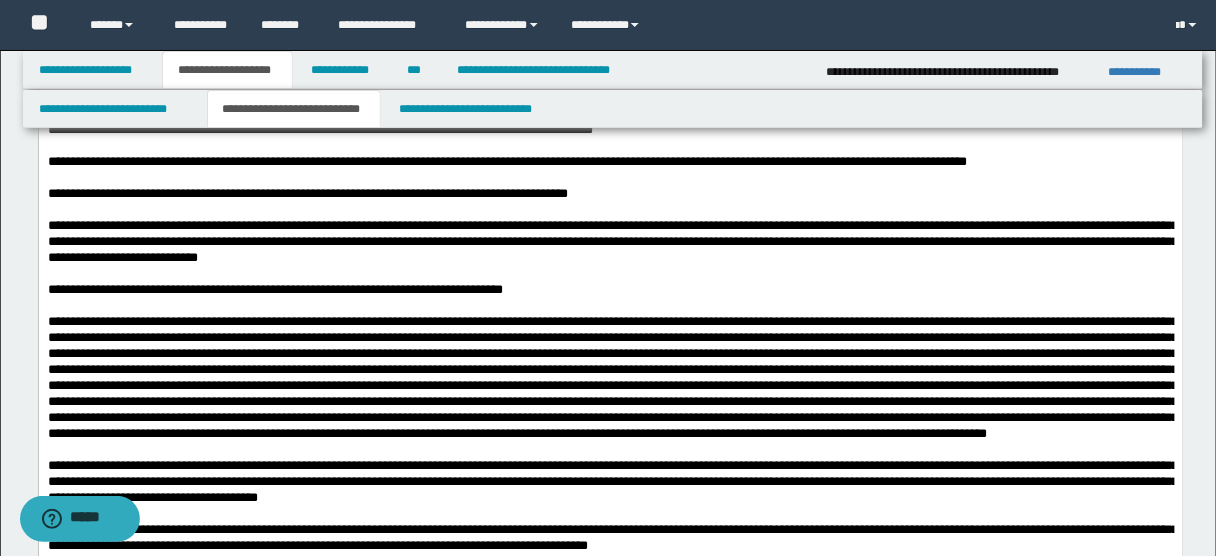 click on "**********" at bounding box center (610, 131) 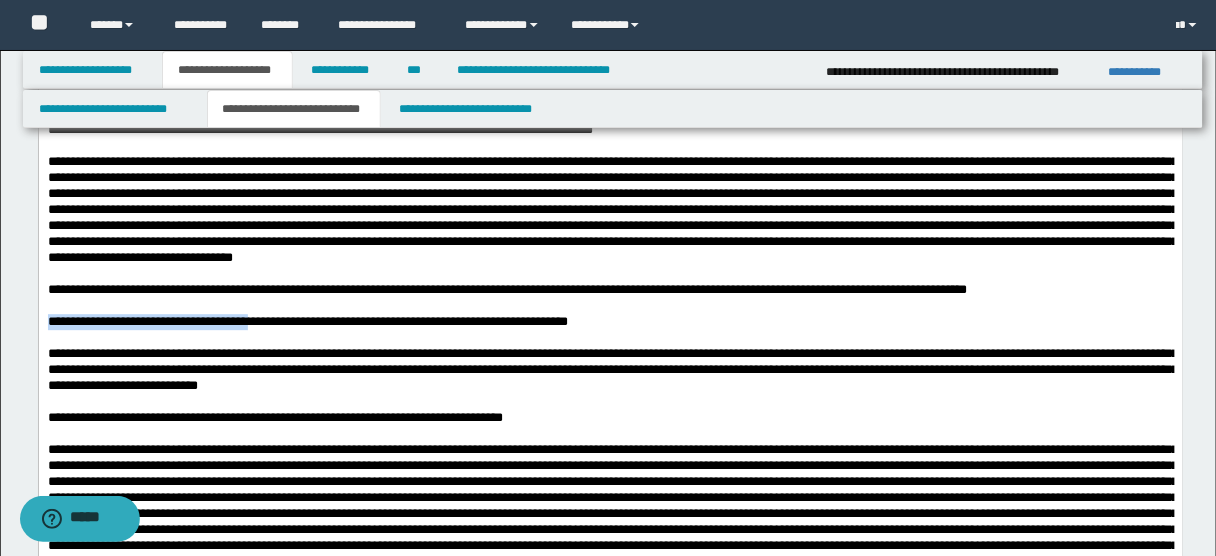 drag, startPoint x: 336, startPoint y: 420, endPoint x: 41, endPoint y: 418, distance: 295.00677 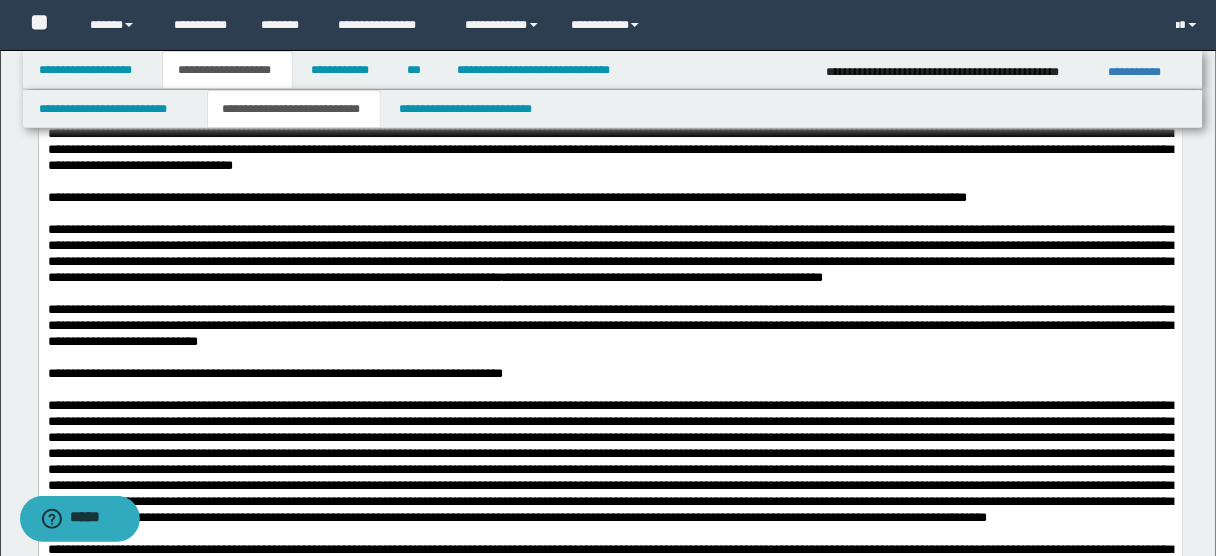 scroll, scrollTop: 1338, scrollLeft: 0, axis: vertical 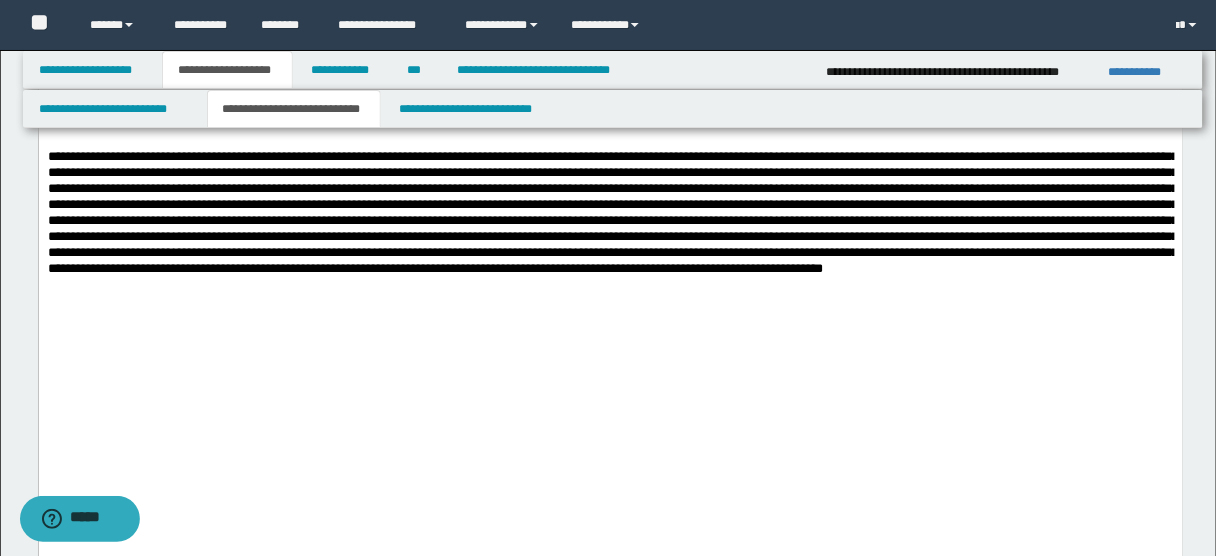 click at bounding box center [610, 143] 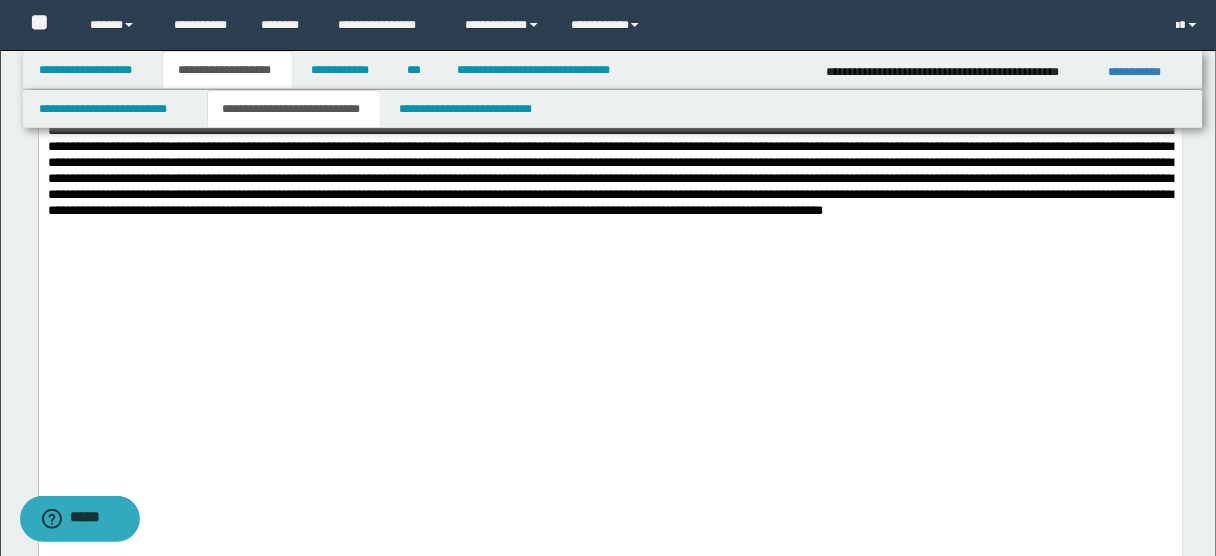 click at bounding box center [612, 155] 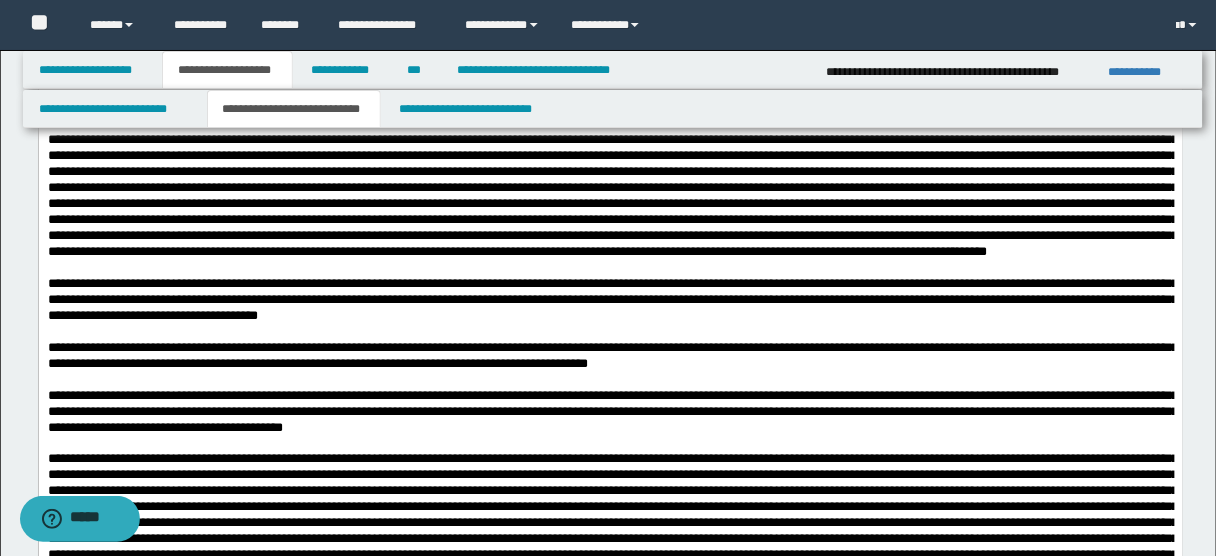 scroll, scrollTop: 1616, scrollLeft: 0, axis: vertical 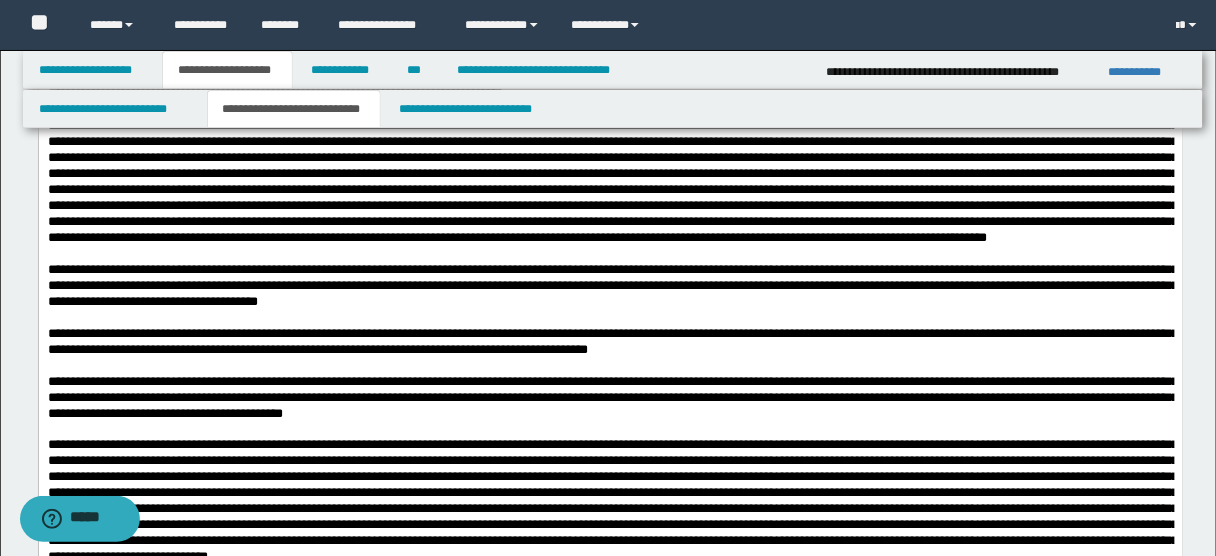 click on "**********" at bounding box center (610, 95) 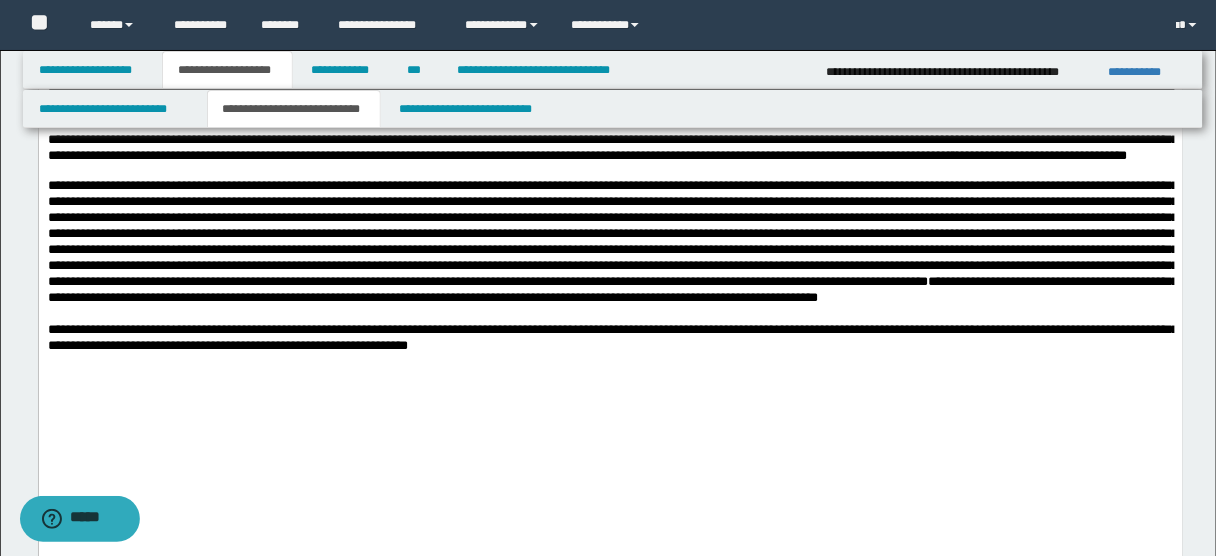scroll, scrollTop: 2366, scrollLeft: 0, axis: vertical 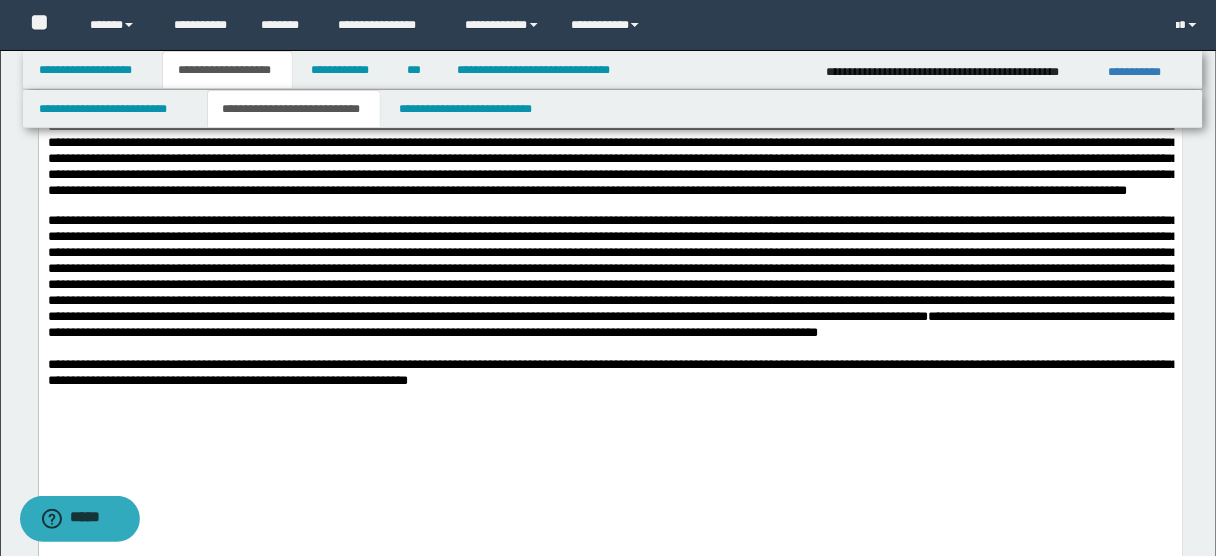 click at bounding box center (610, 136) 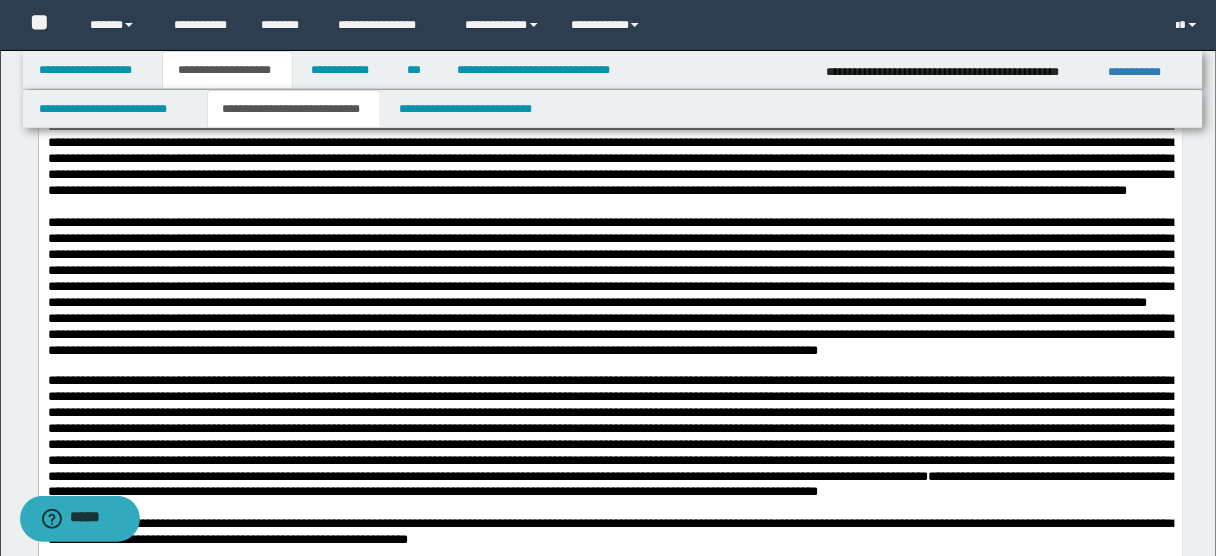 click at bounding box center [610, 264] 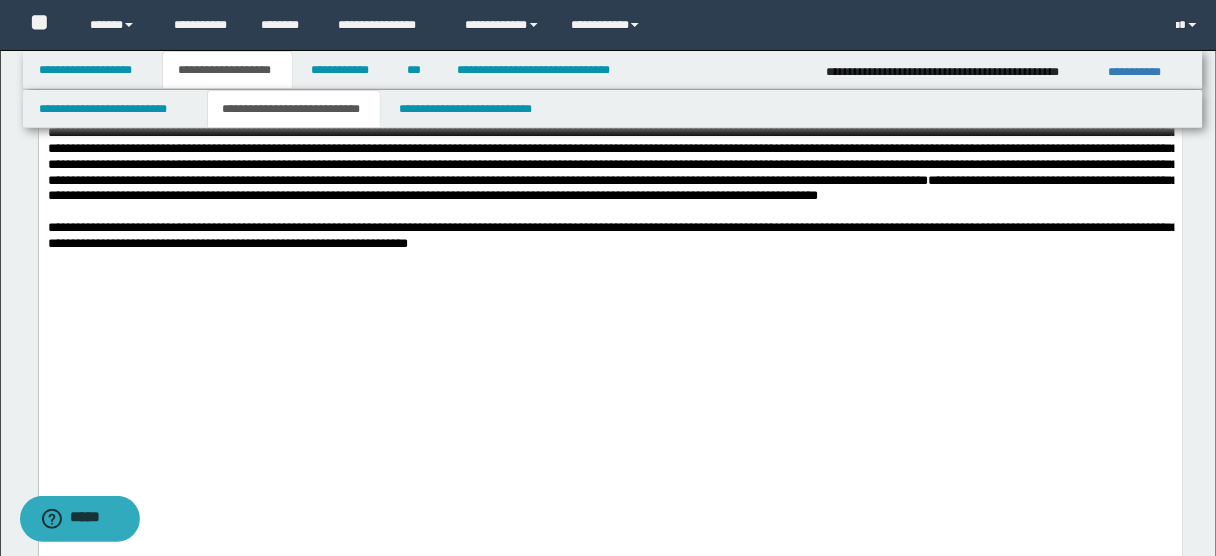scroll, scrollTop: 2664, scrollLeft: 0, axis: vertical 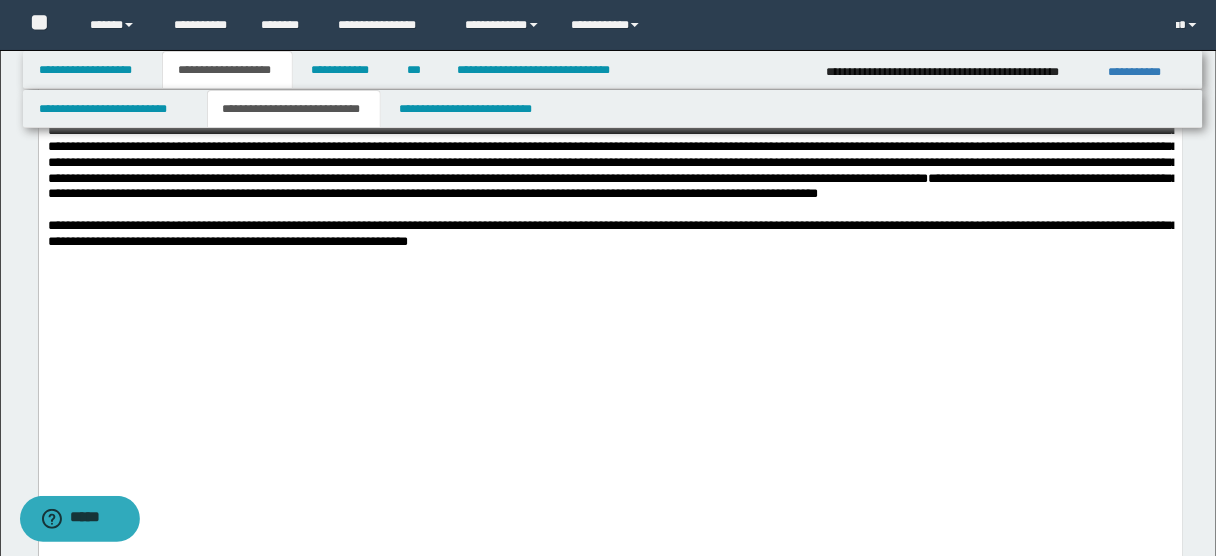 click on "**********" at bounding box center [610, -9] 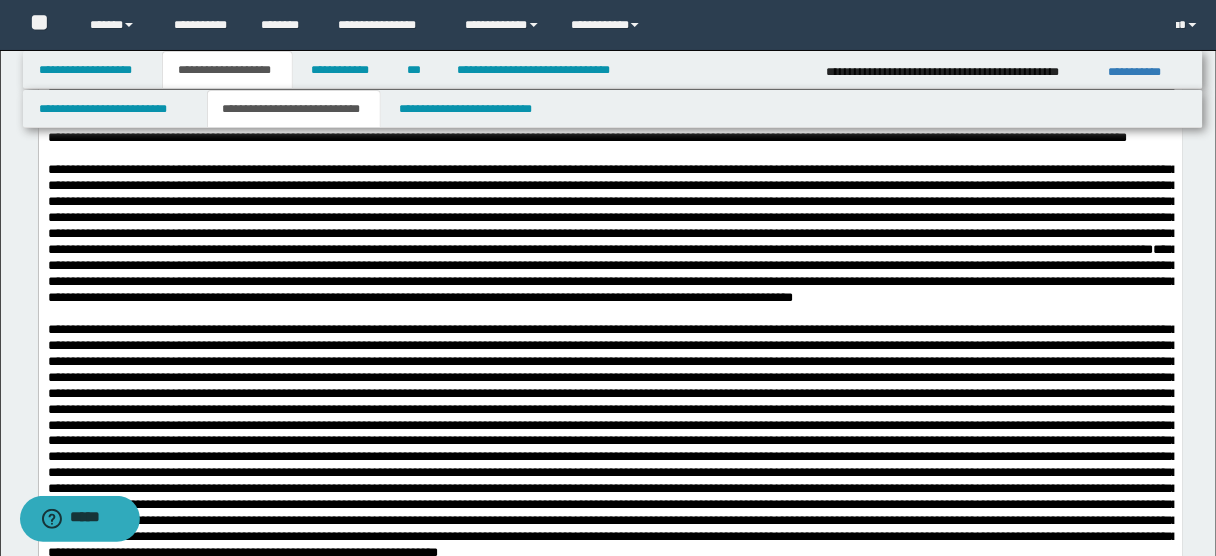 scroll, scrollTop: 2419, scrollLeft: 0, axis: vertical 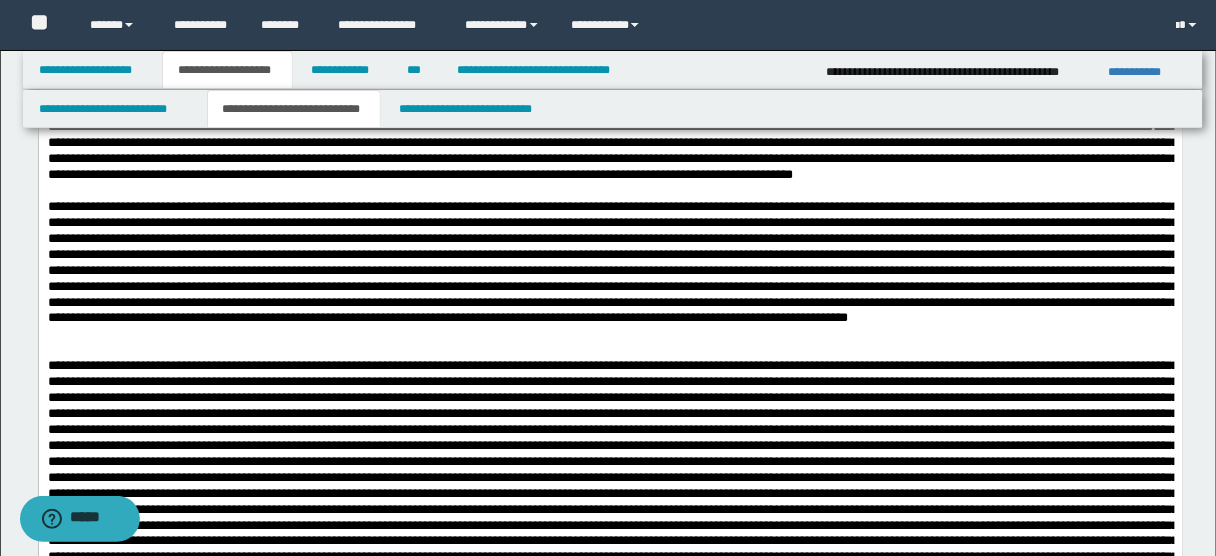 click on "**********" at bounding box center (610, 112) 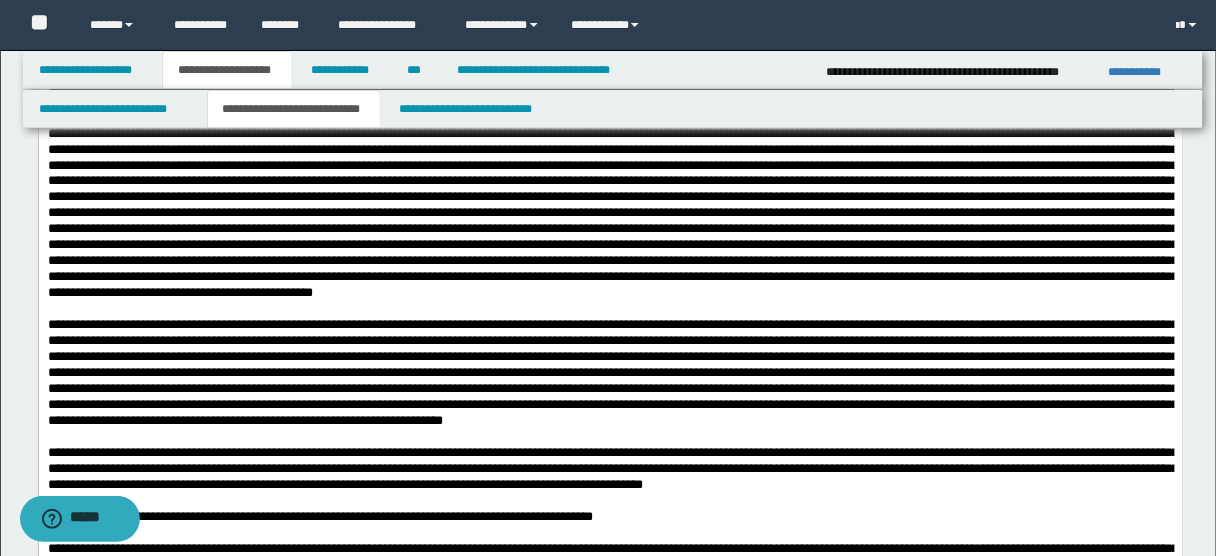 scroll, scrollTop: 885, scrollLeft: 0, axis: vertical 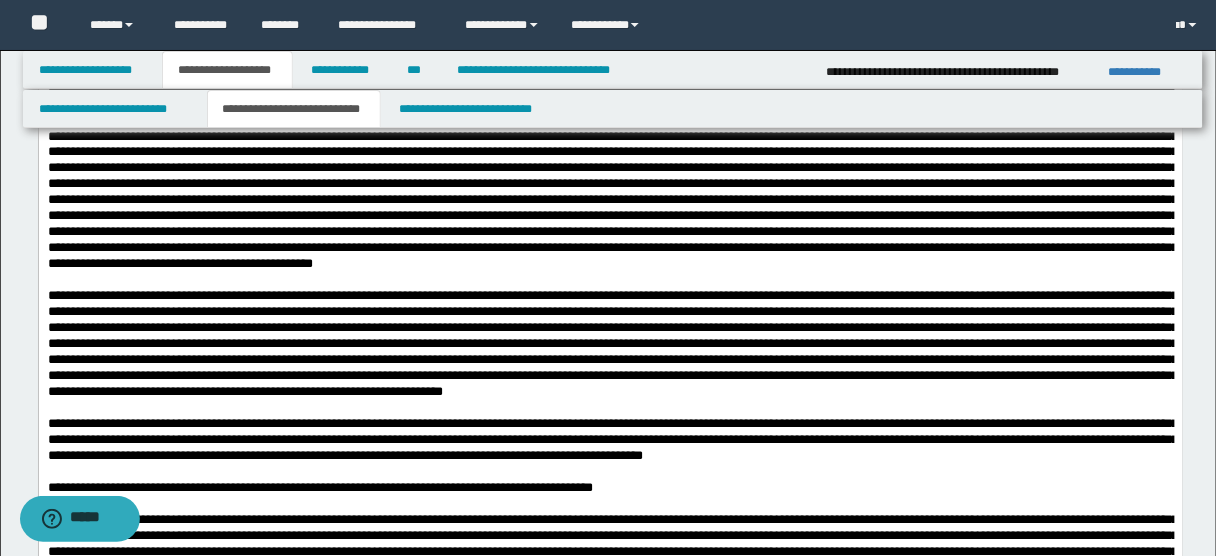 click at bounding box center [610, 91] 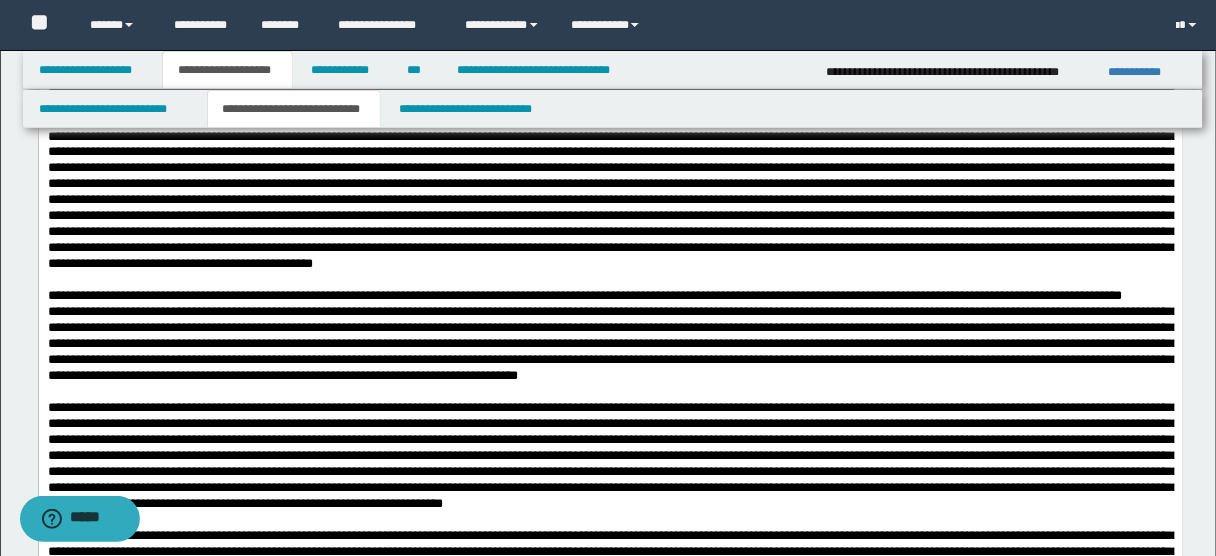 click on "**********" at bounding box center [610, 298] 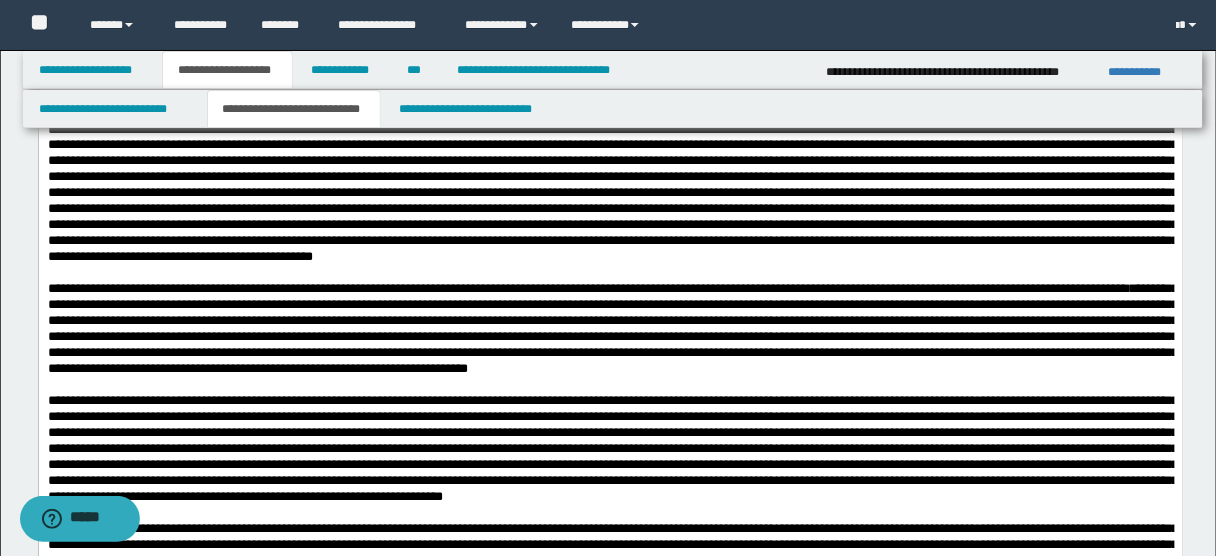 scroll, scrollTop: 894, scrollLeft: 0, axis: vertical 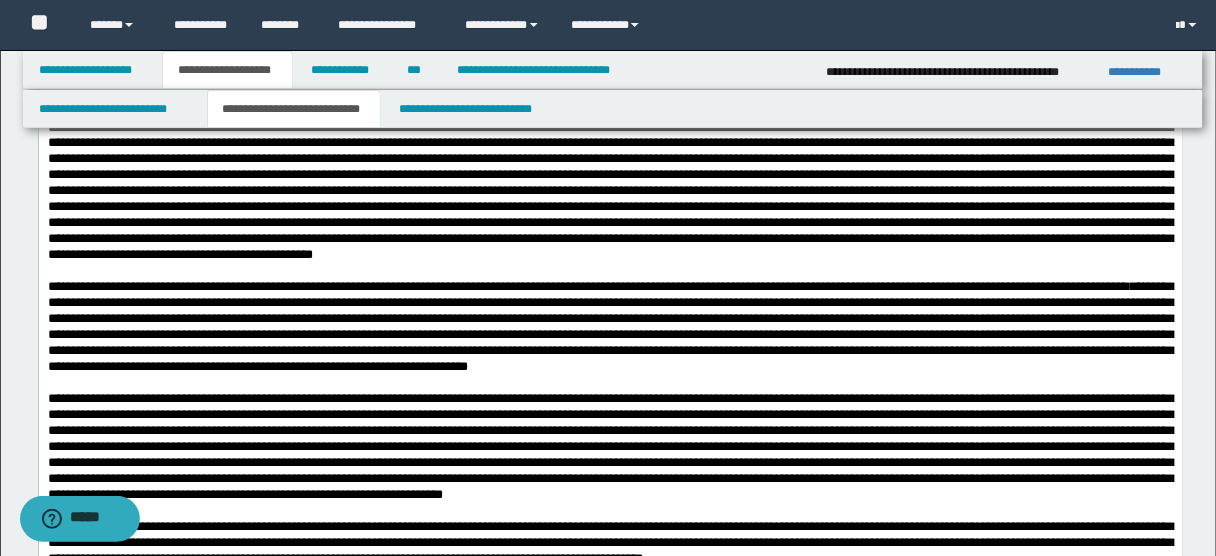 click at bounding box center (610, 82) 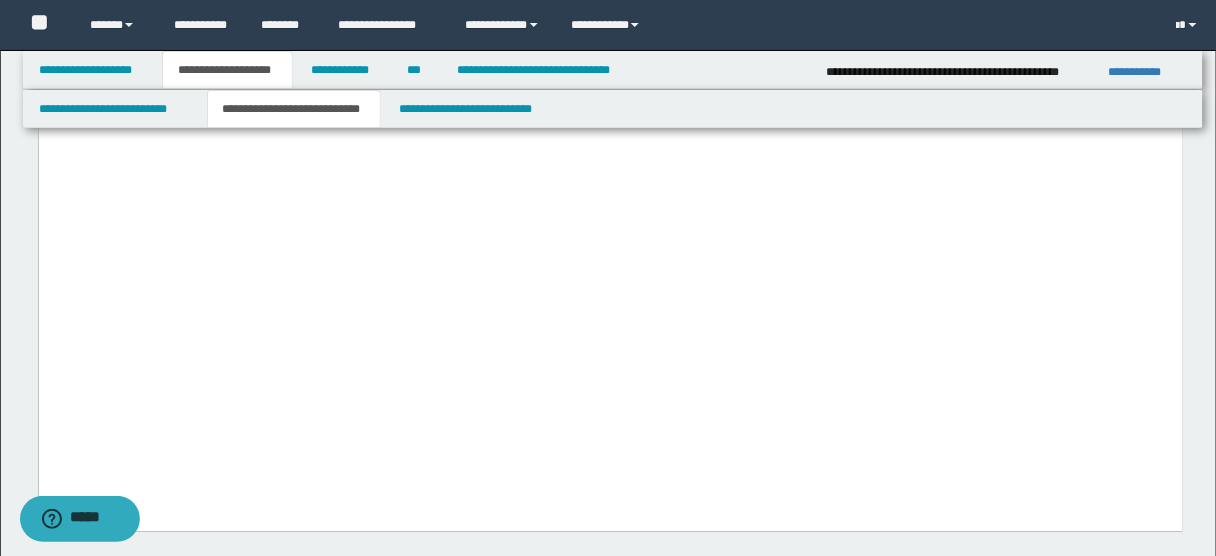 scroll, scrollTop: 3003, scrollLeft: 0, axis: vertical 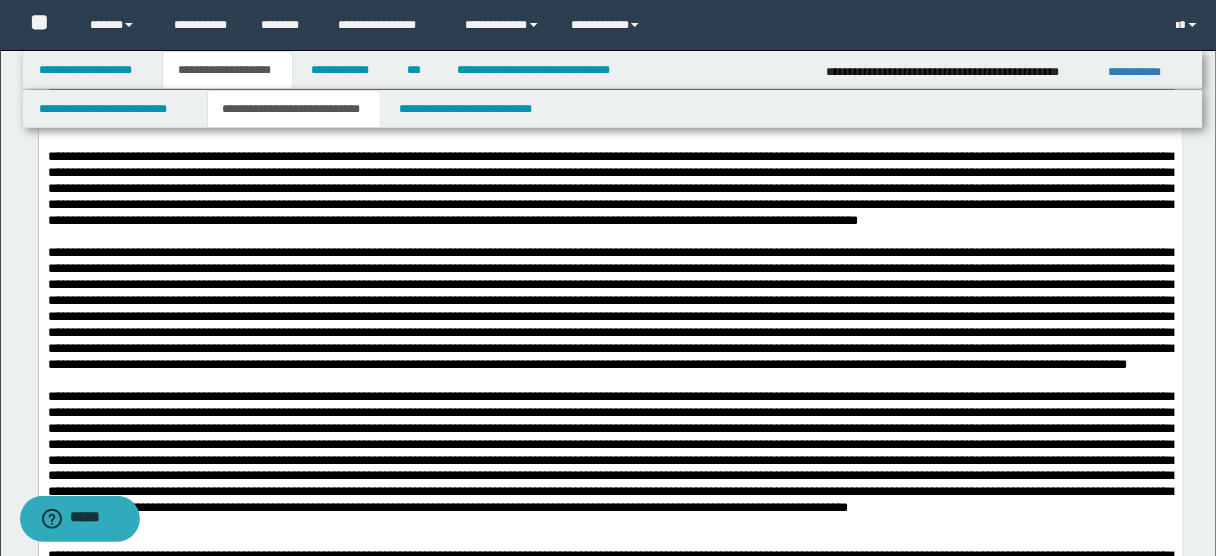 click at bounding box center (610, 190) 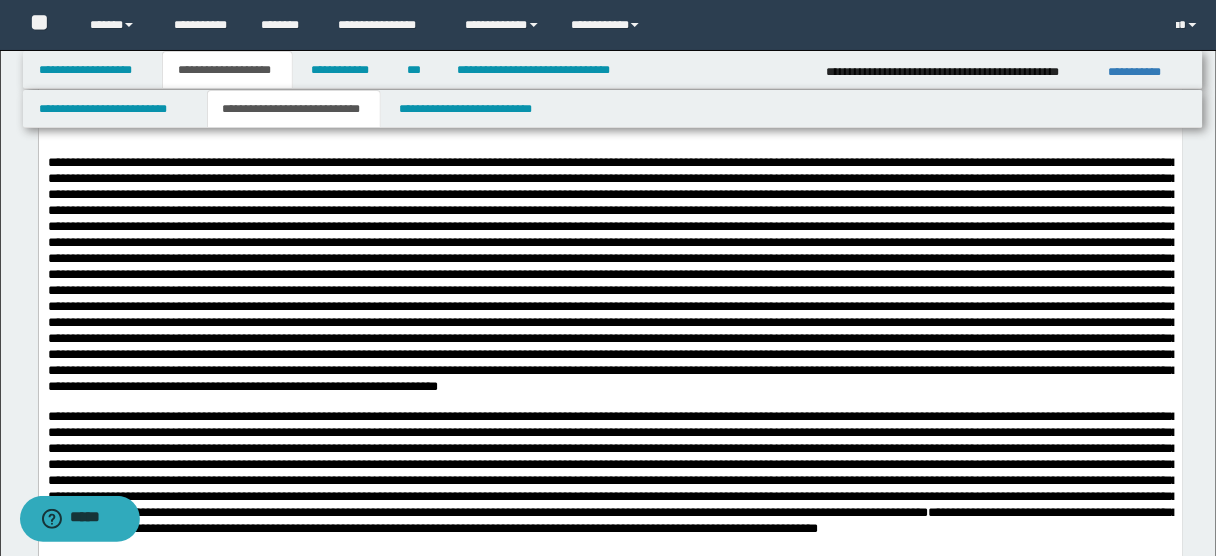 scroll, scrollTop: 2930, scrollLeft: 0, axis: vertical 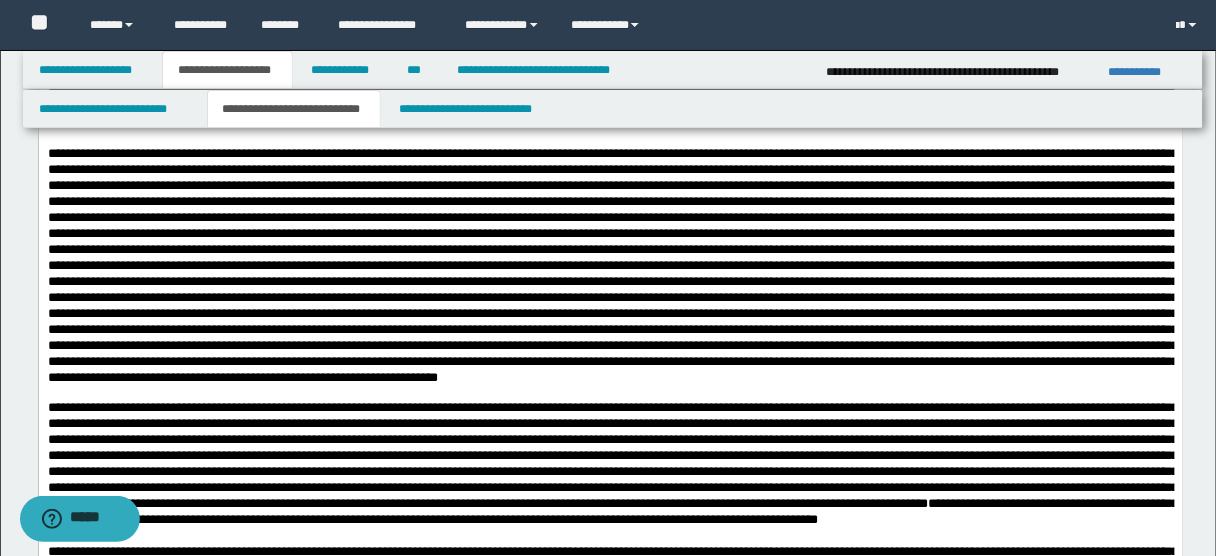 click at bounding box center (610, 125) 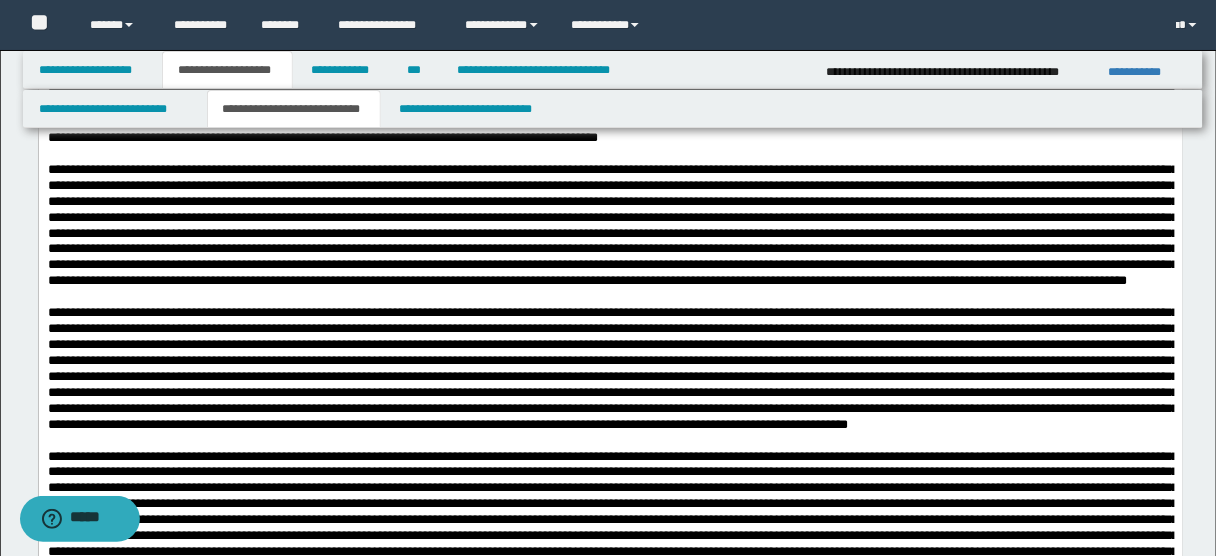 scroll, scrollTop: 2609, scrollLeft: 0, axis: vertical 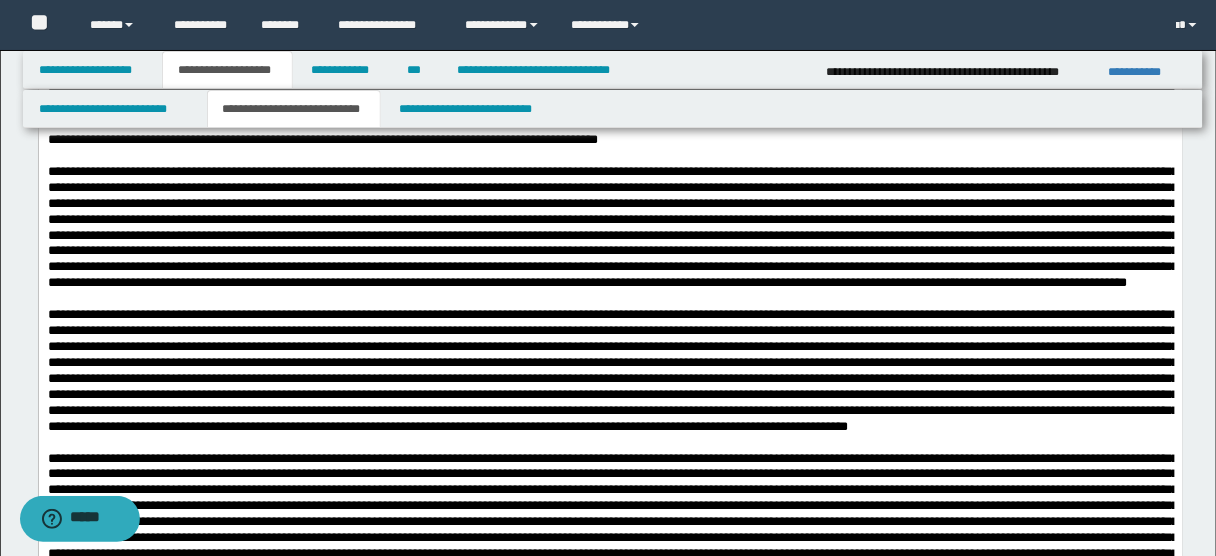 click at bounding box center (610, 229) 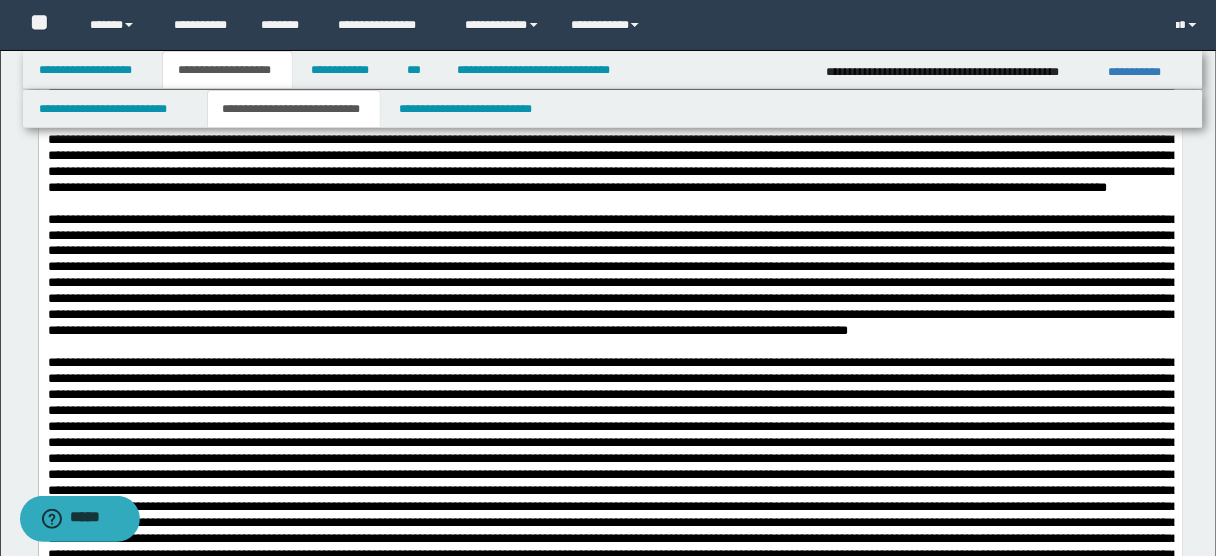 scroll, scrollTop: 2845, scrollLeft: 0, axis: vertical 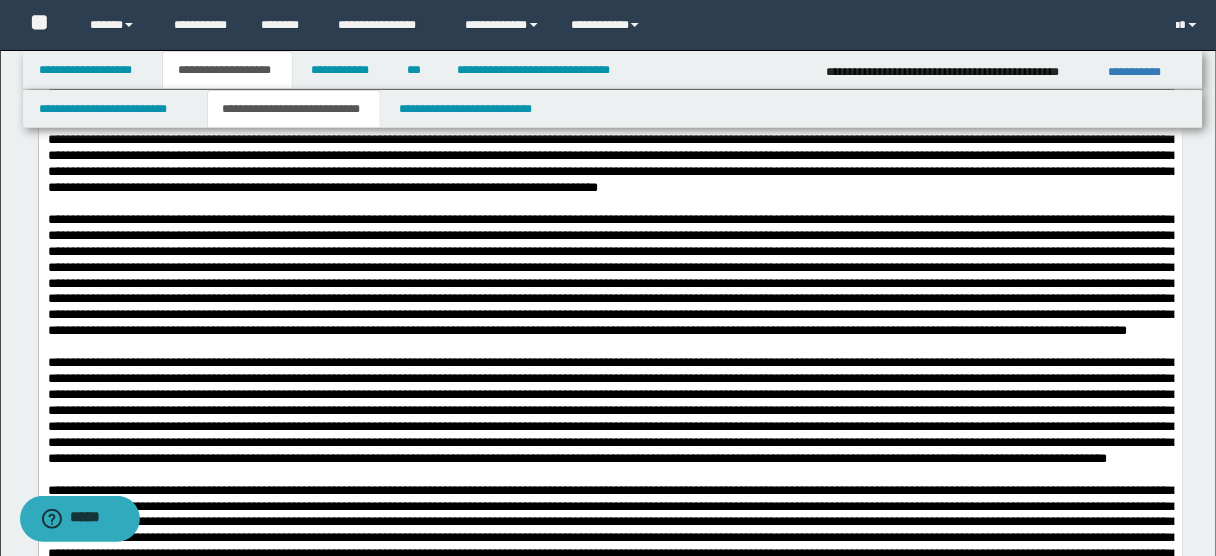 click at bounding box center (610, 133) 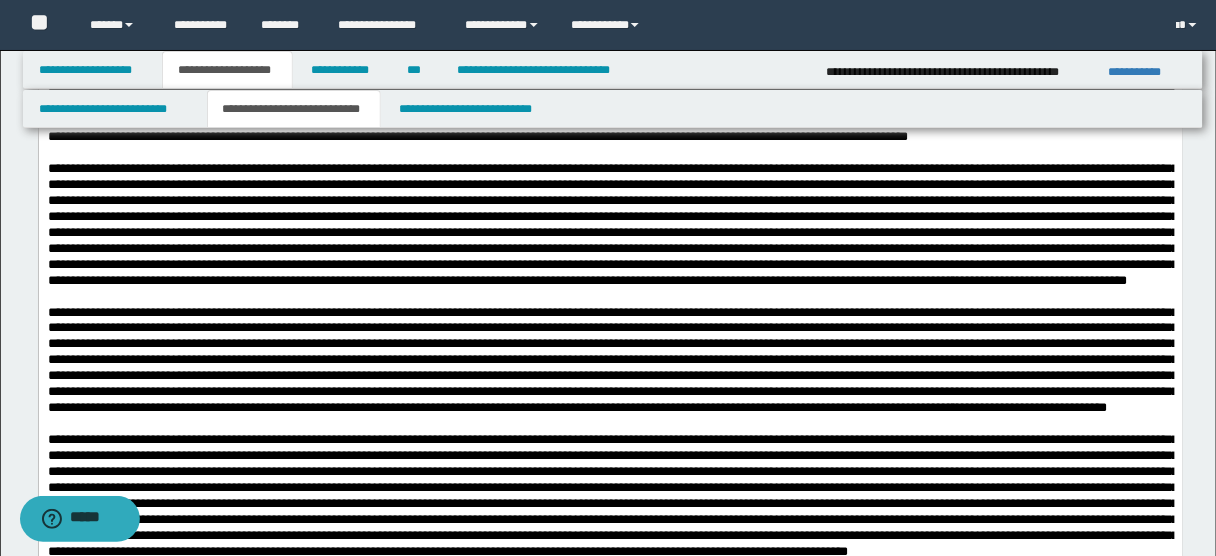 scroll, scrollTop: 2813, scrollLeft: 0, axis: vertical 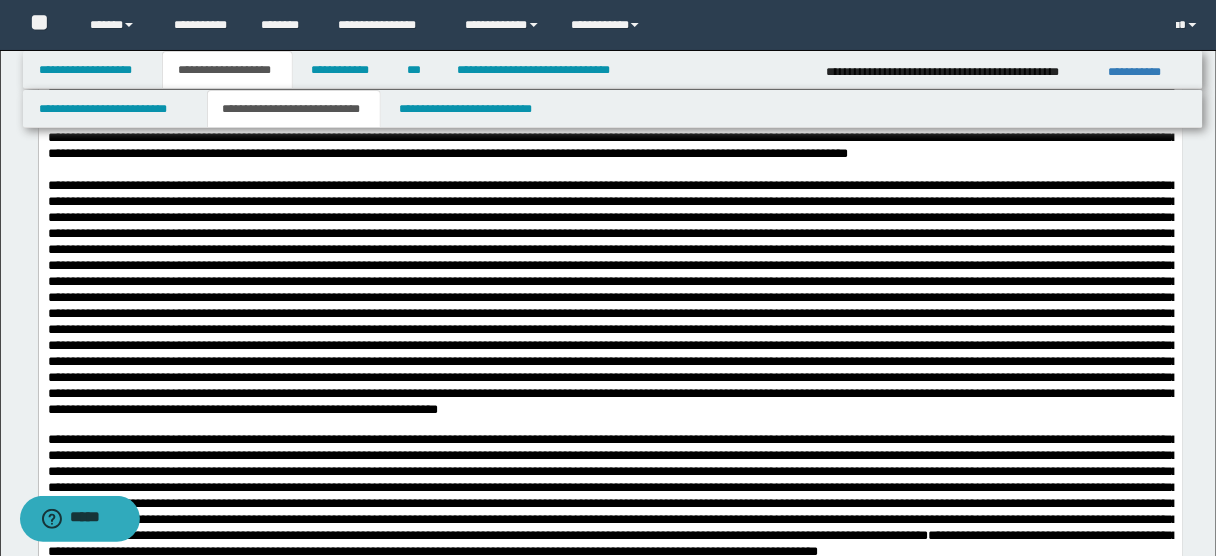 click at bounding box center [610, -35] 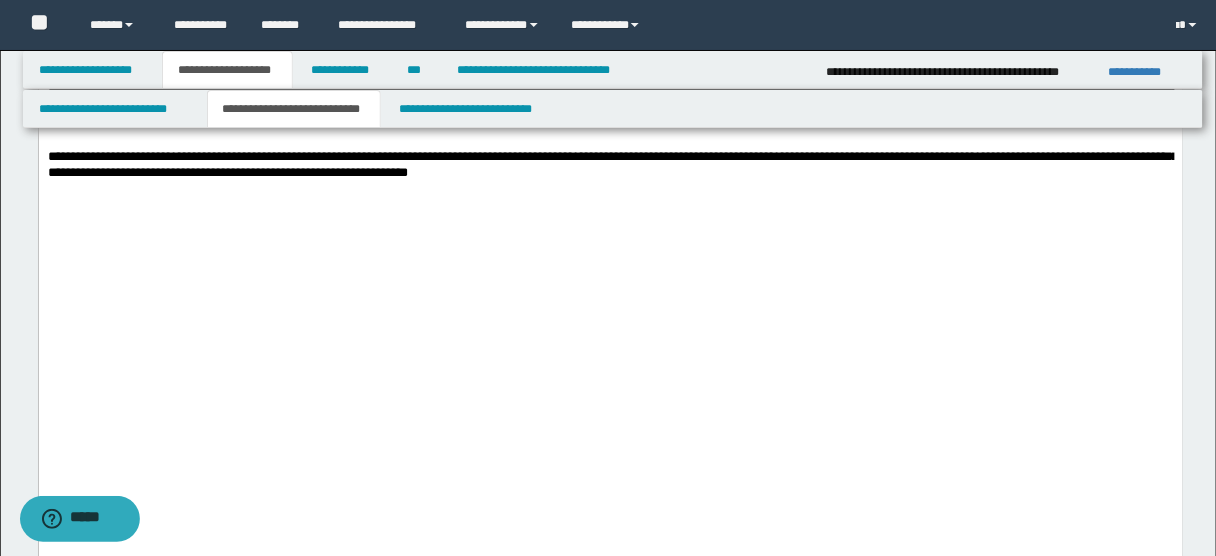 scroll, scrollTop: 3646, scrollLeft: 0, axis: vertical 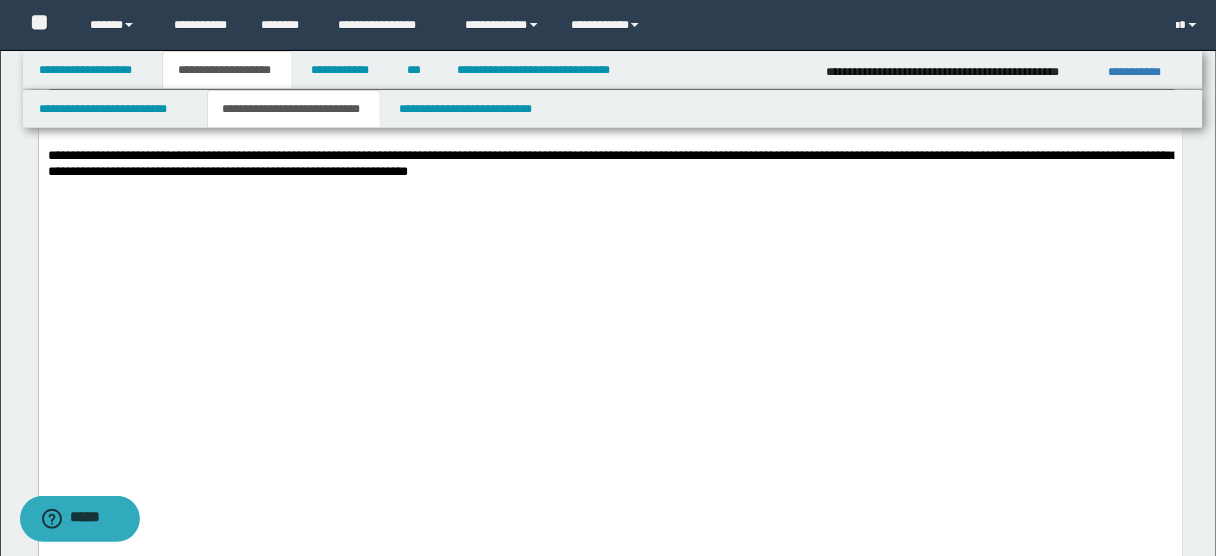 click on "**********" at bounding box center [610, 166] 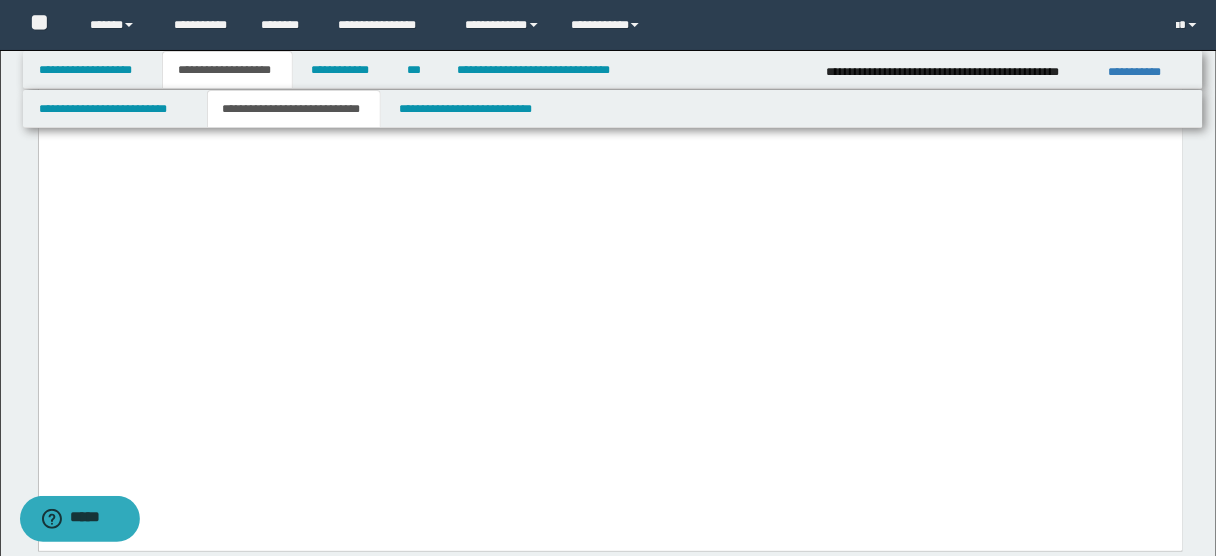 scroll, scrollTop: 4012, scrollLeft: 0, axis: vertical 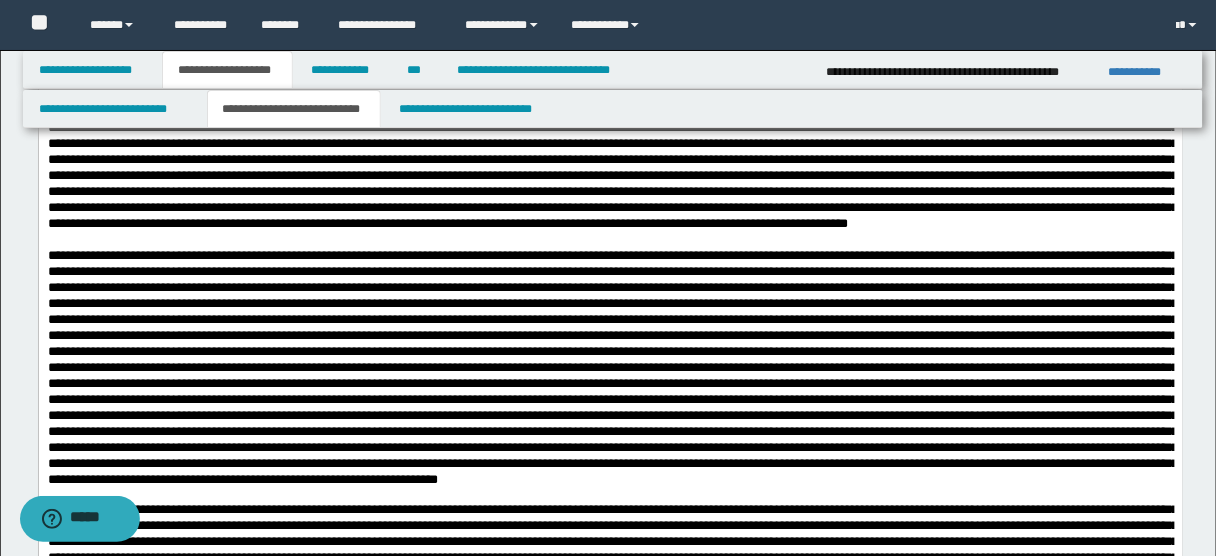 click at bounding box center (610, 170) 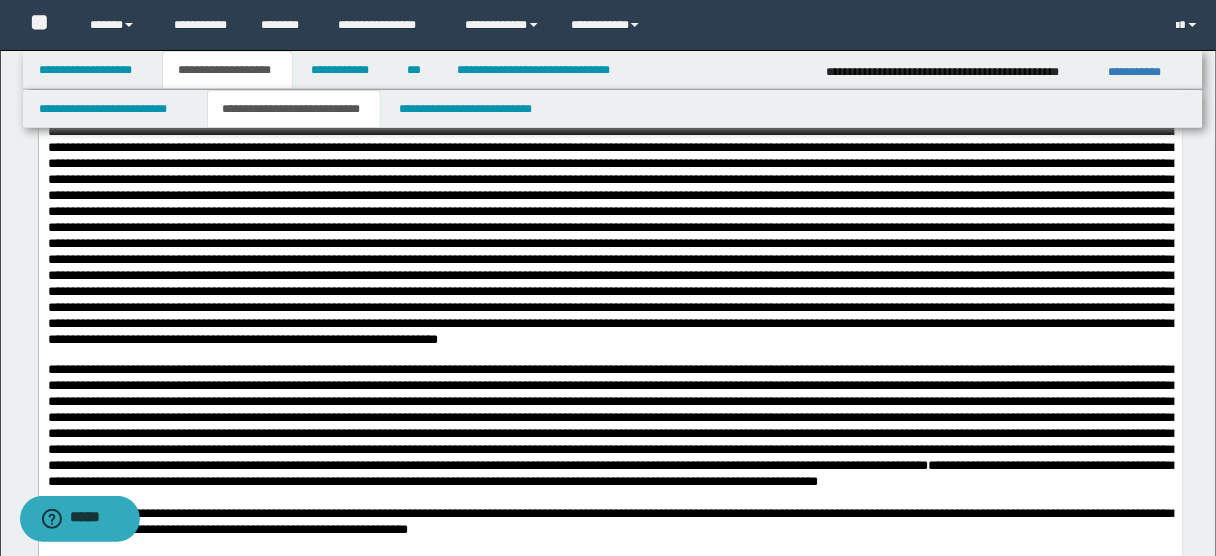 scroll, scrollTop: 3405, scrollLeft: 0, axis: vertical 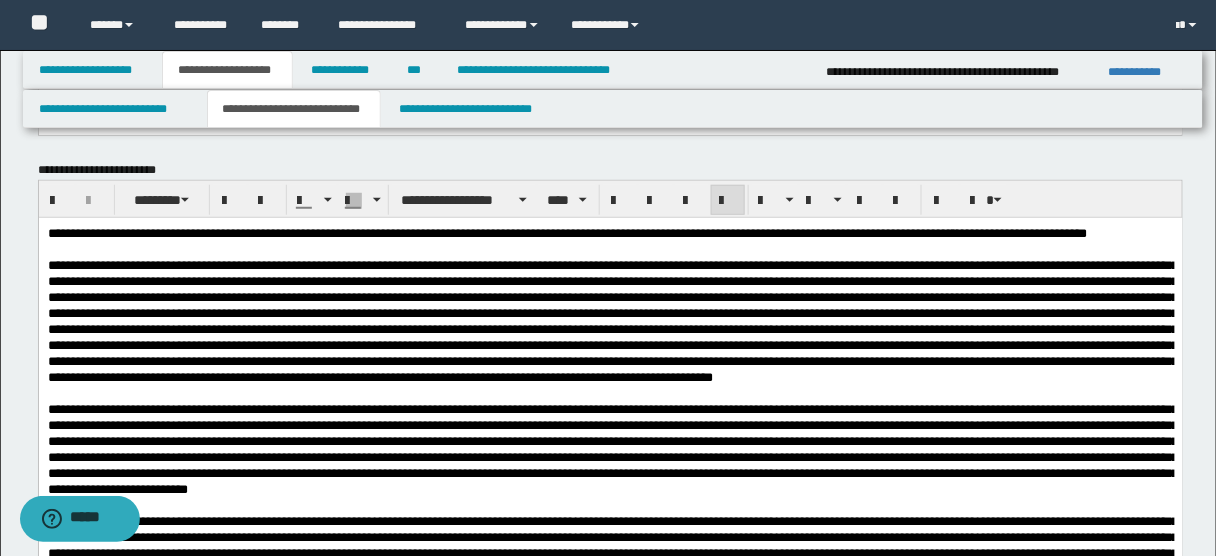 click on "**********" at bounding box center (567, 232) 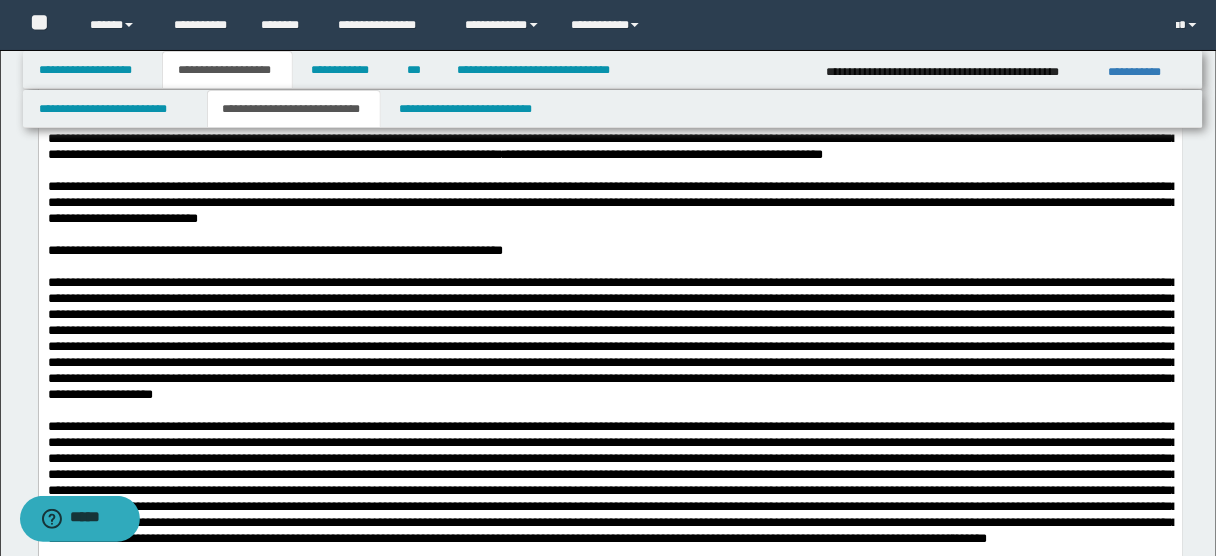 scroll, scrollTop: 1941, scrollLeft: 0, axis: vertical 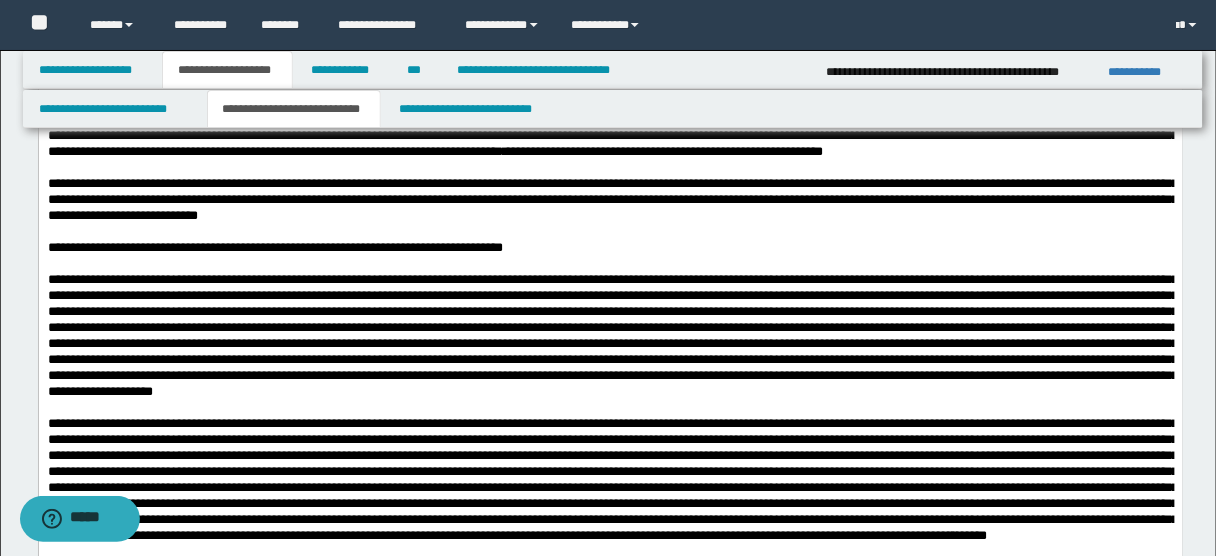 click on "**********" at bounding box center (610, 130) 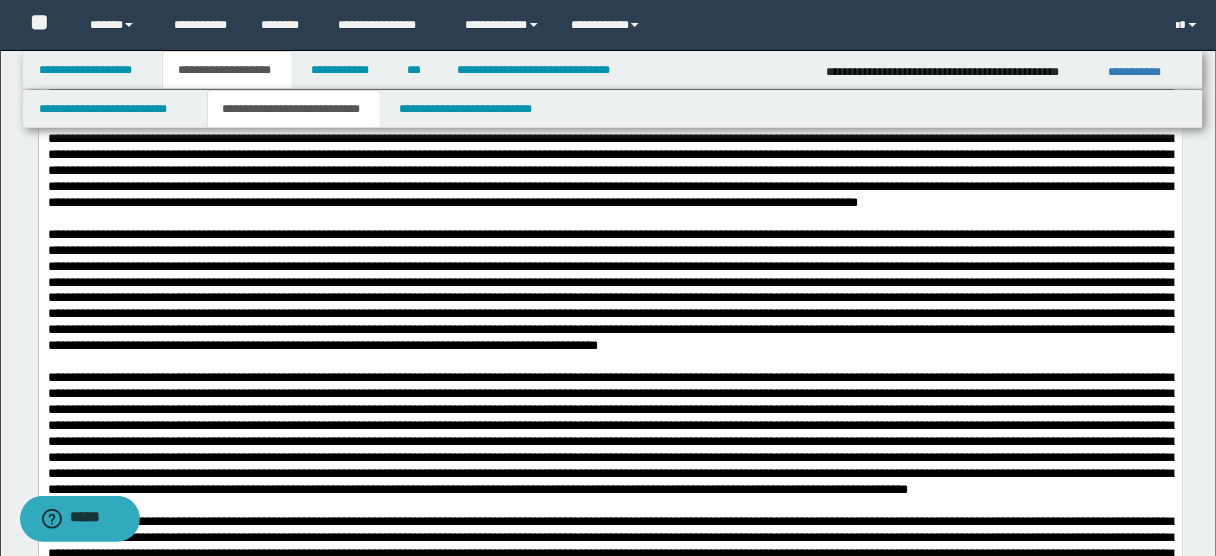 scroll, scrollTop: 2803, scrollLeft: 0, axis: vertical 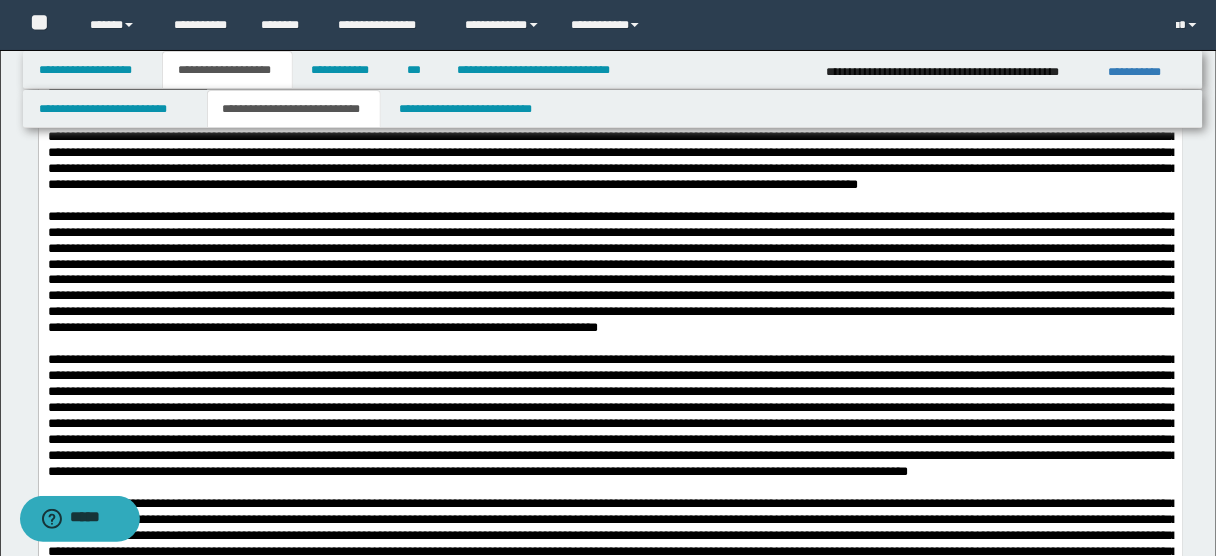 click at bounding box center (610, 36) 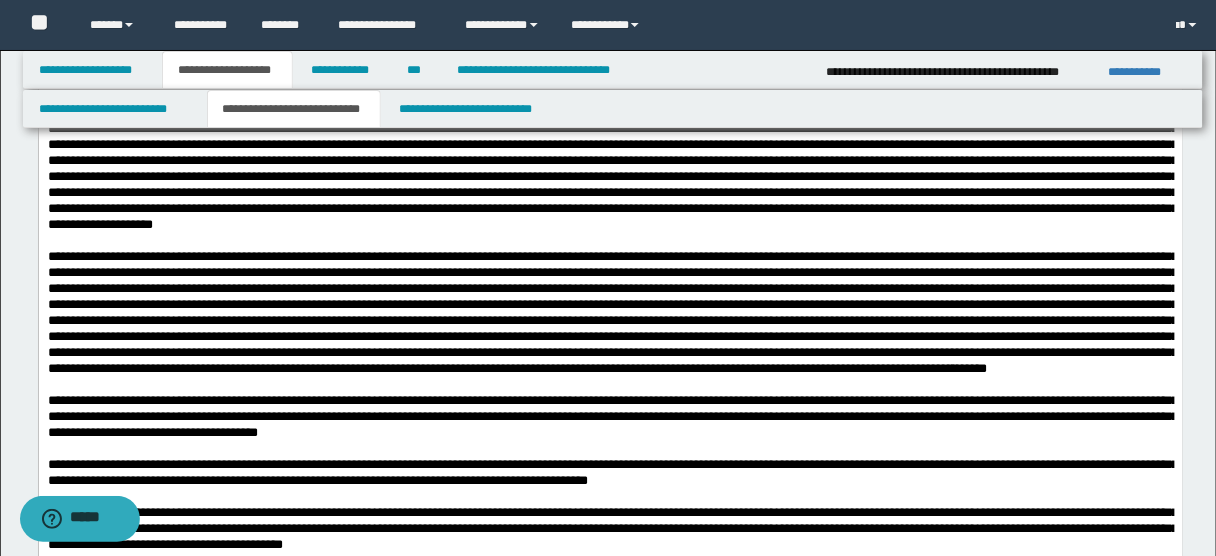 scroll, scrollTop: 2200, scrollLeft: 0, axis: vertical 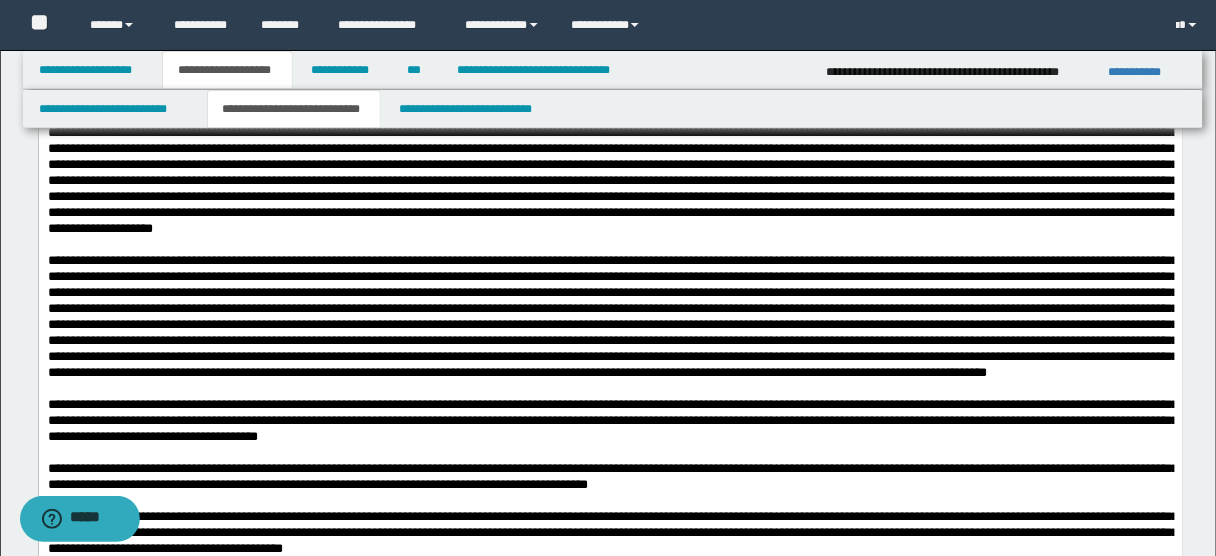 click at bounding box center (610, 174) 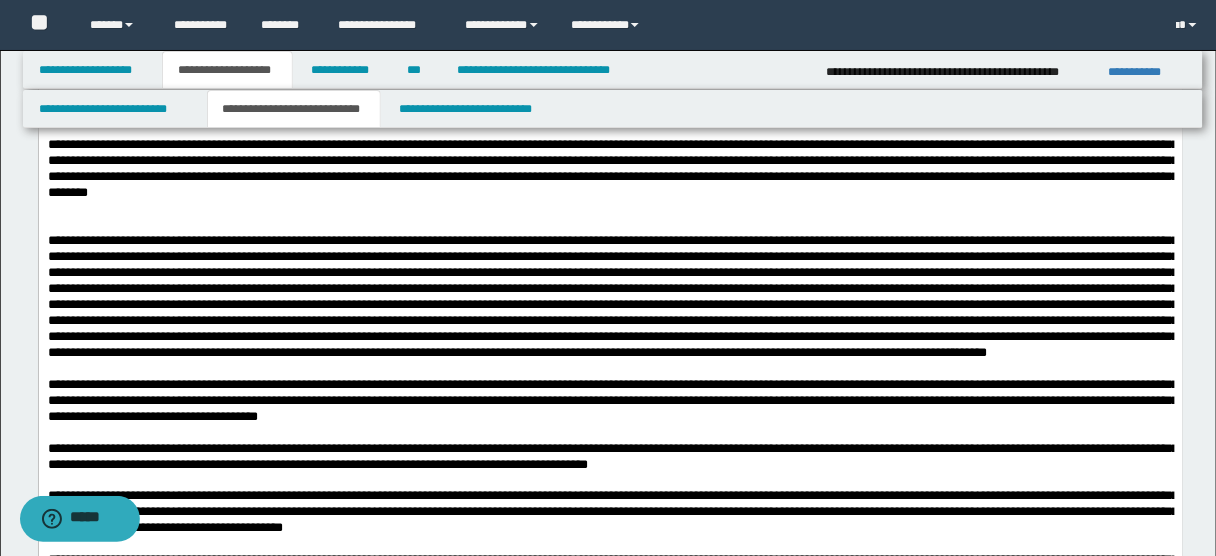 scroll, scrollTop: 2384, scrollLeft: 0, axis: vertical 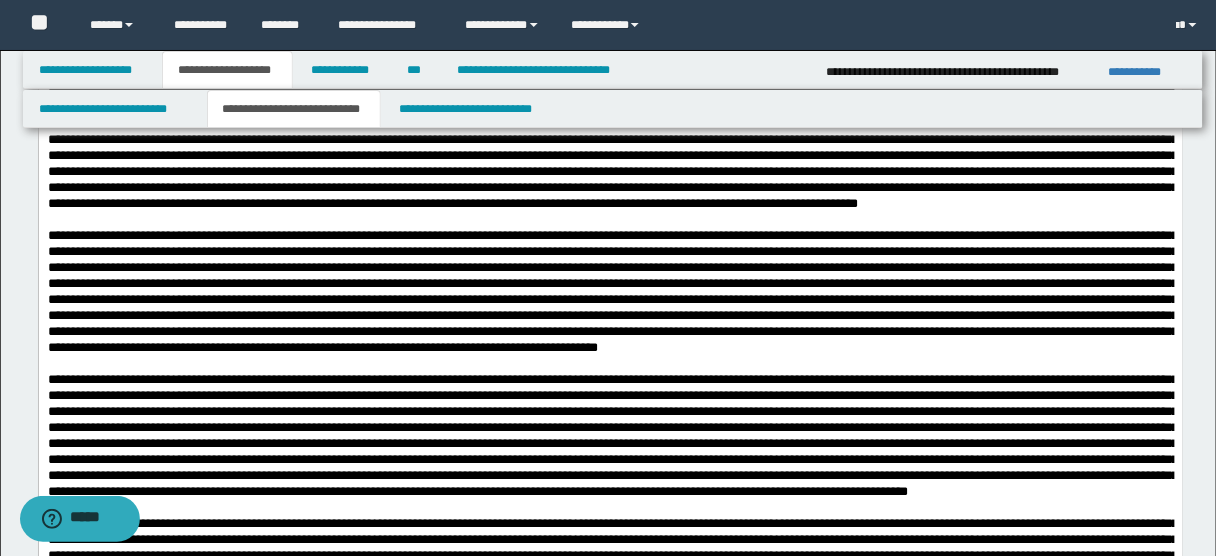 click on "**********" at bounding box center [610, 103] 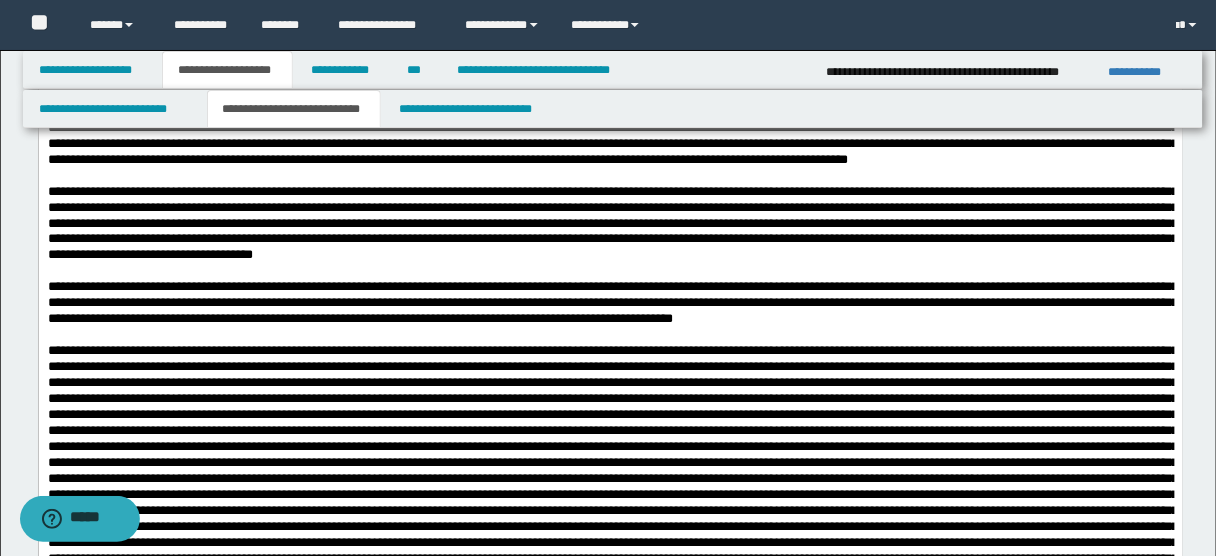 scroll, scrollTop: 3866, scrollLeft: 0, axis: vertical 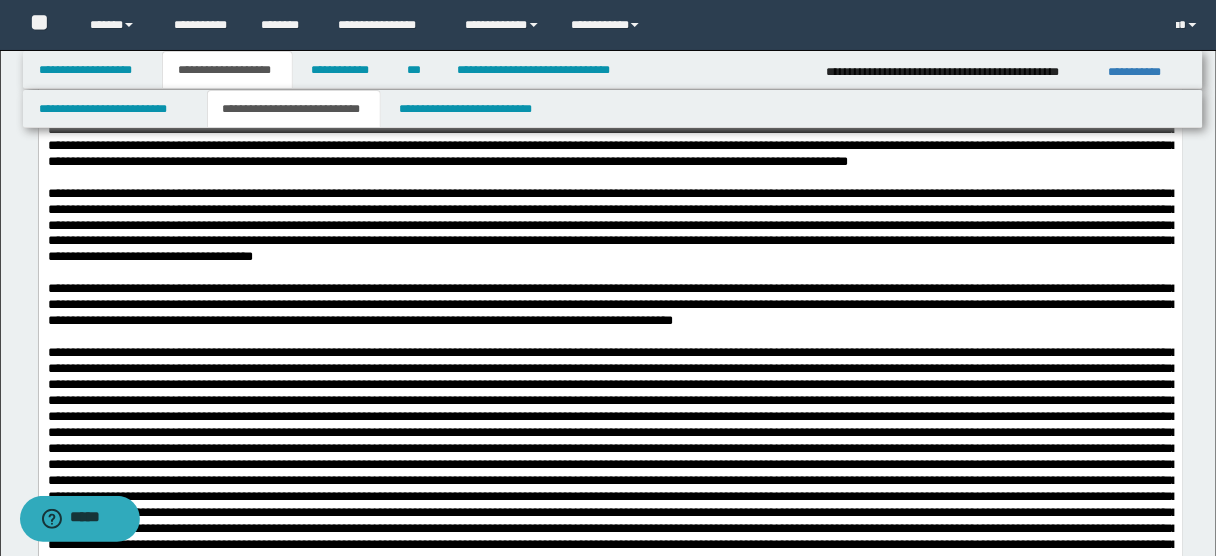 click on "**********" at bounding box center [610, 4] 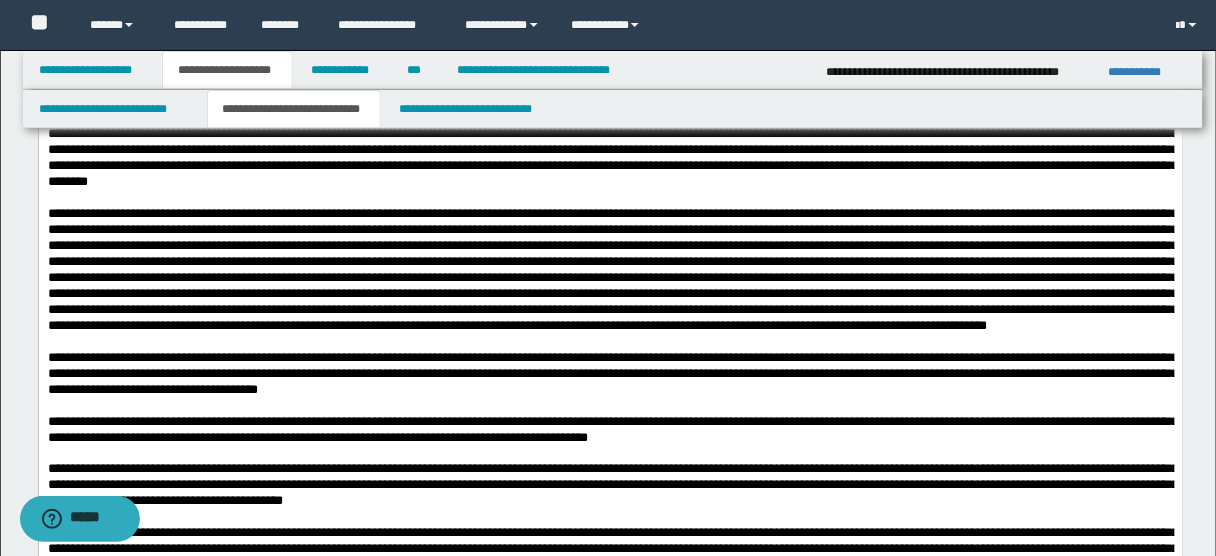 scroll, scrollTop: 2406, scrollLeft: 0, axis: vertical 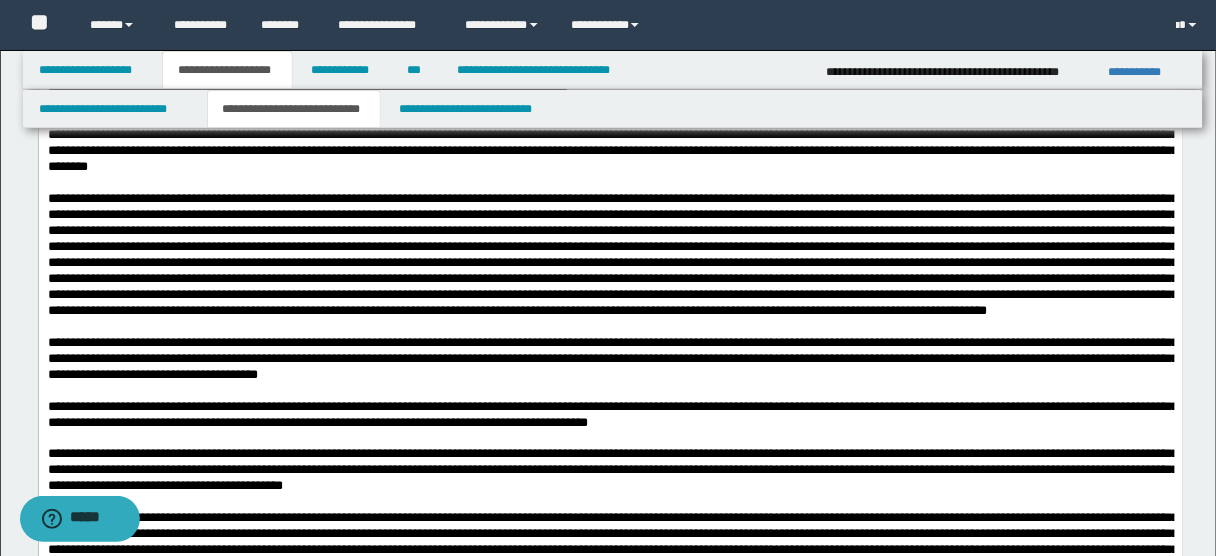 drag, startPoint x: 881, startPoint y: 250, endPoint x: 889, endPoint y: 199, distance: 51.62364 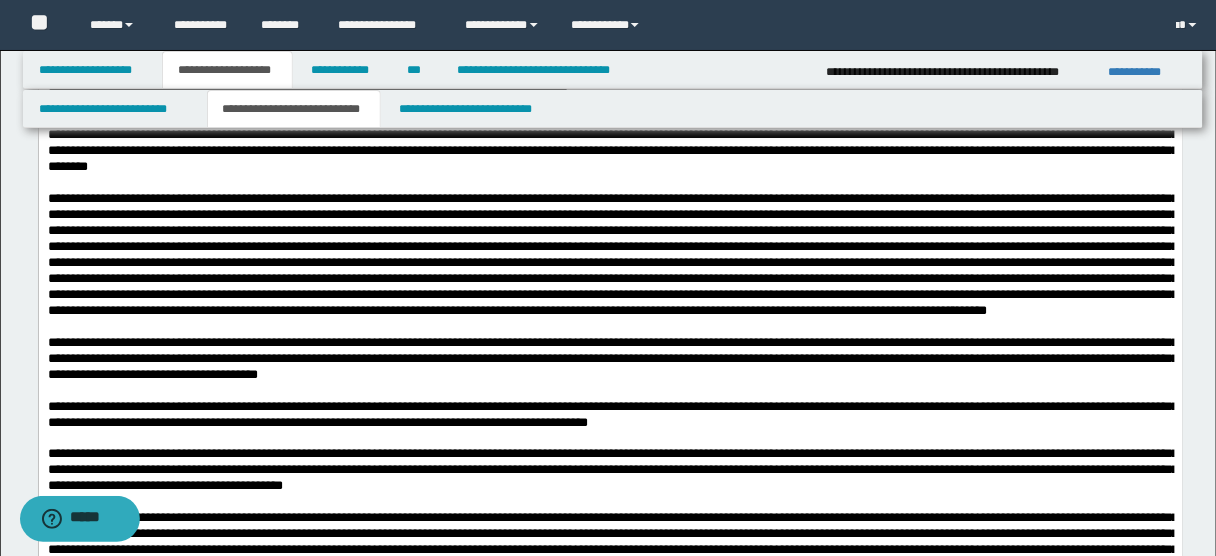 click at bounding box center (610, 40) 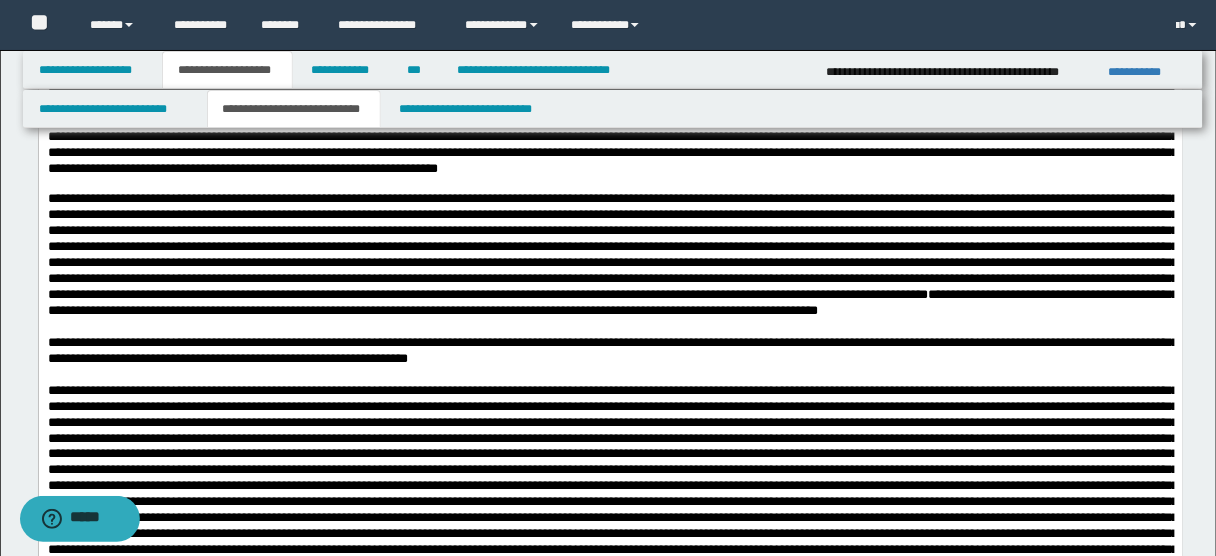 scroll, scrollTop: 4299, scrollLeft: 0, axis: vertical 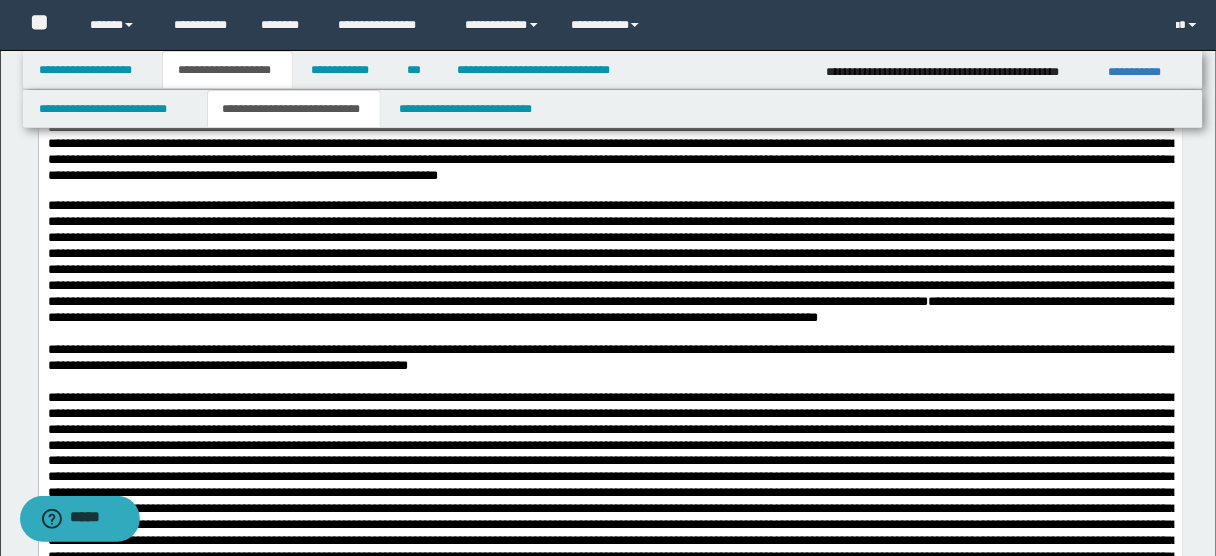 click on "**********" at bounding box center [610, -94] 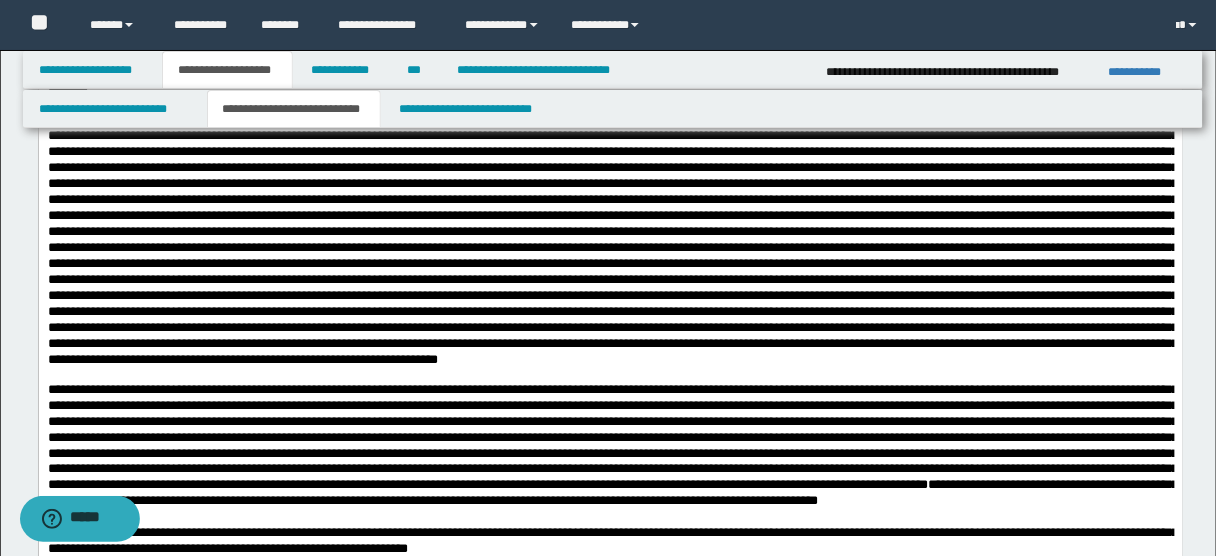 scroll, scrollTop: 4264, scrollLeft: 0, axis: vertical 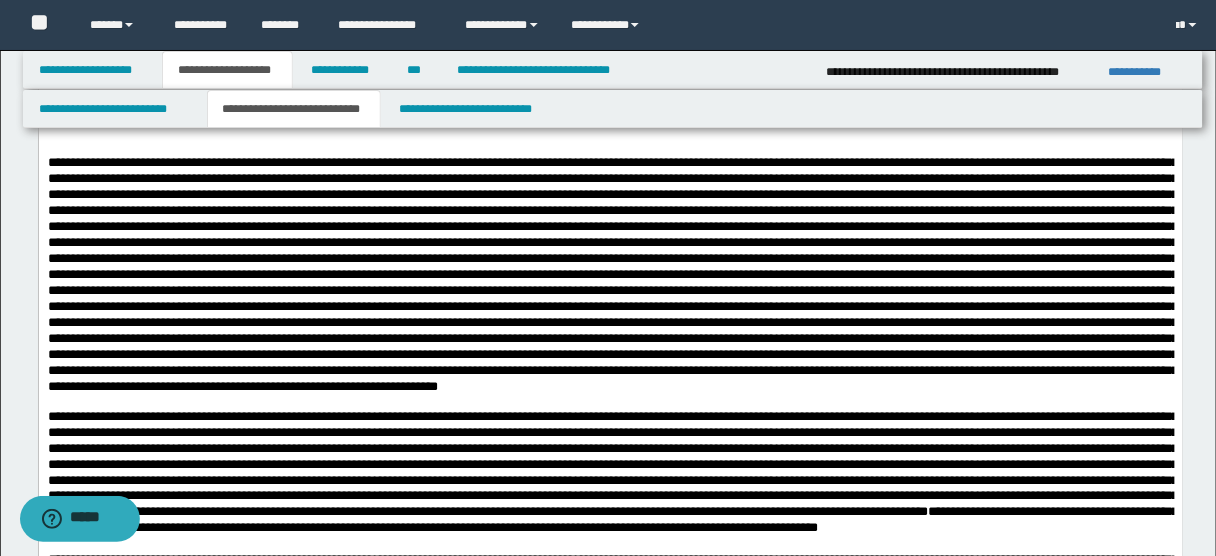 click at bounding box center (610, -11) 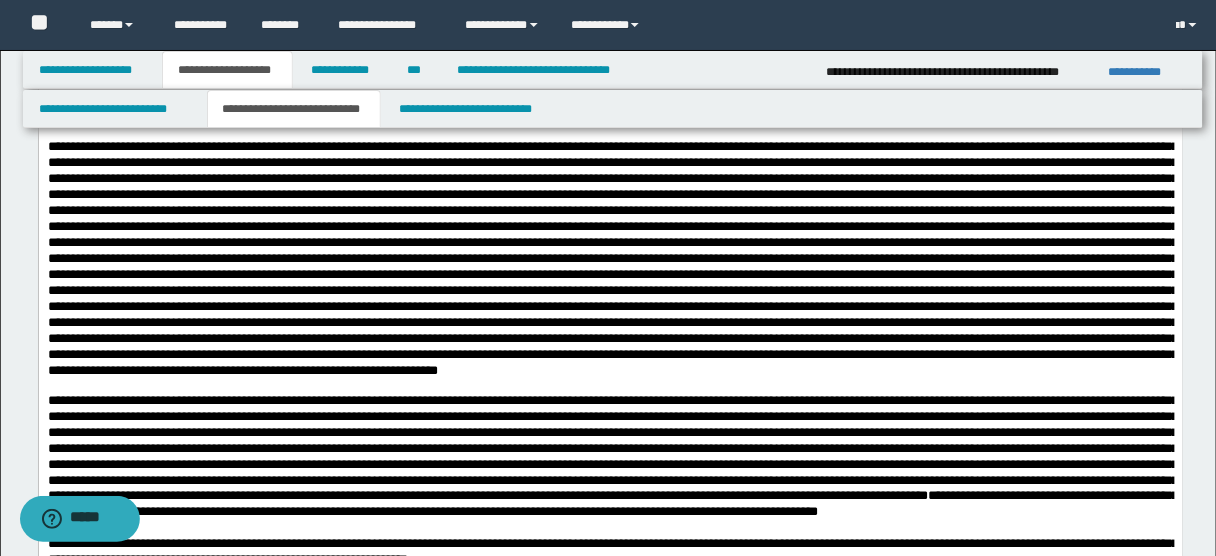 click at bounding box center [610, 133] 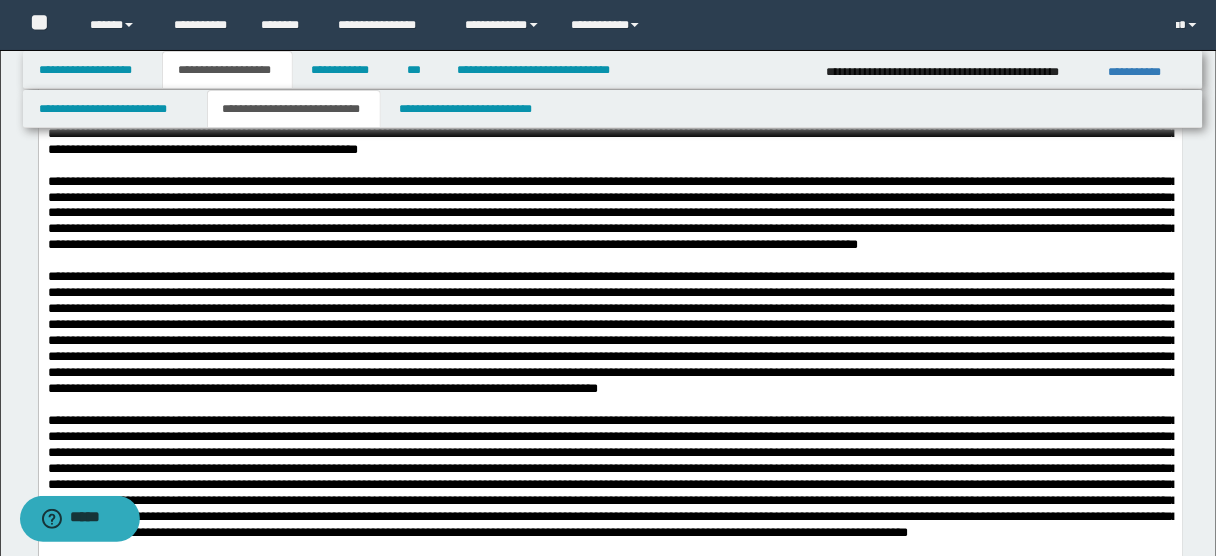 scroll, scrollTop: 2871, scrollLeft: 0, axis: vertical 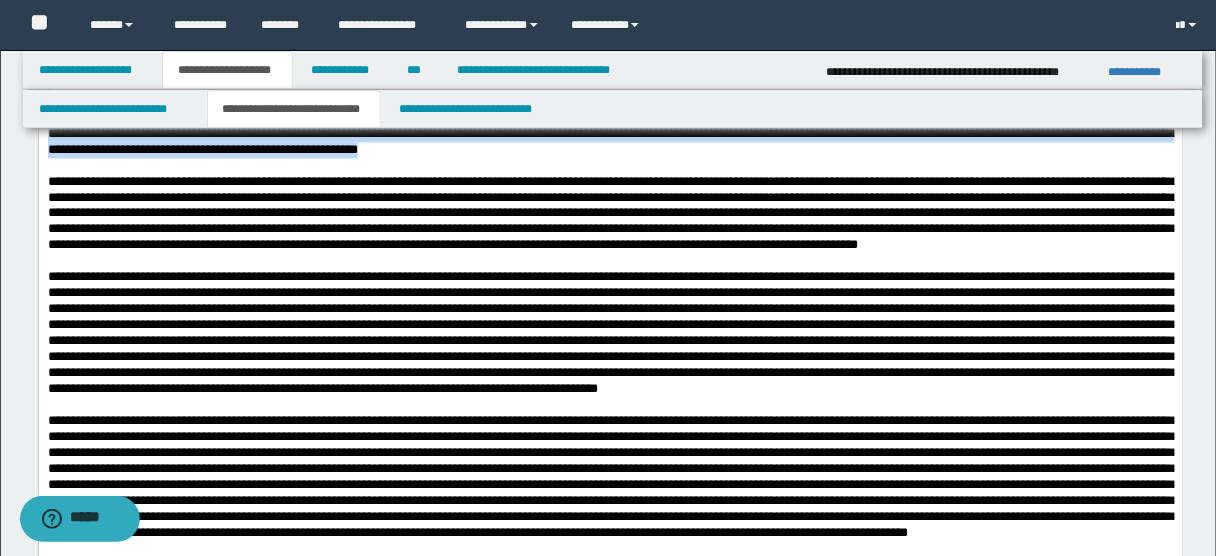 drag, startPoint x: 740, startPoint y: 339, endPoint x: 35, endPoint y: 227, distance: 713.841 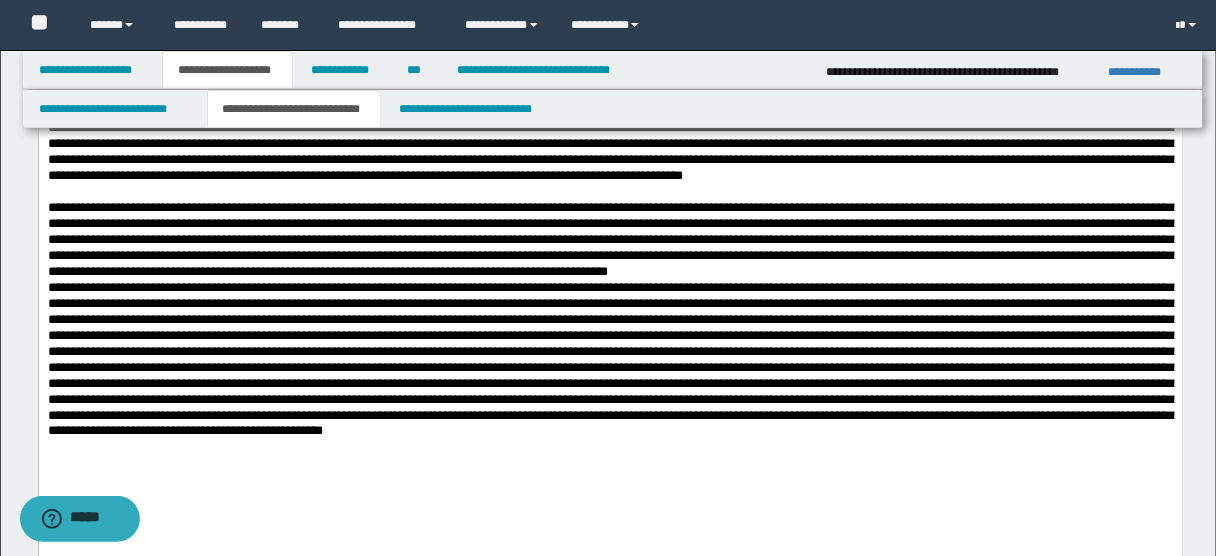 scroll, scrollTop: 4726, scrollLeft: 0, axis: vertical 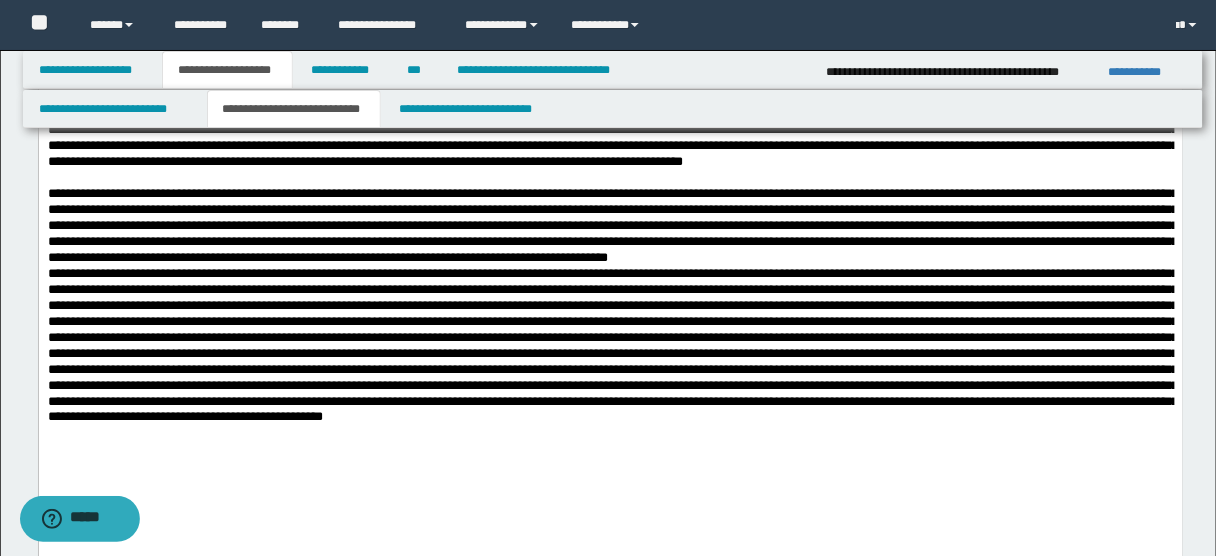 click on "**********" at bounding box center (610, -146) 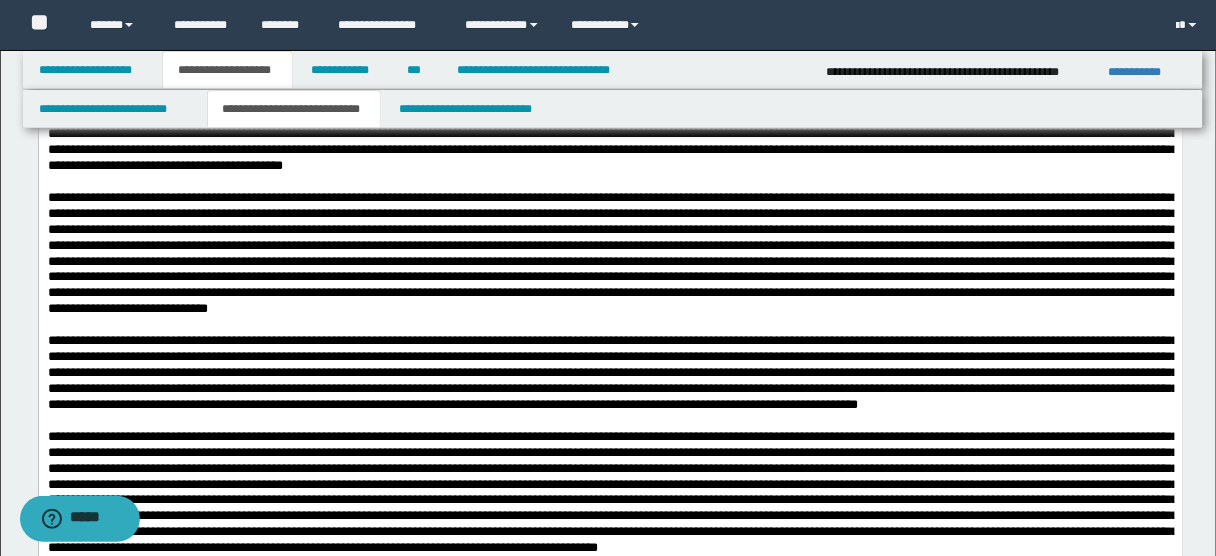 scroll, scrollTop: 2573, scrollLeft: 0, axis: vertical 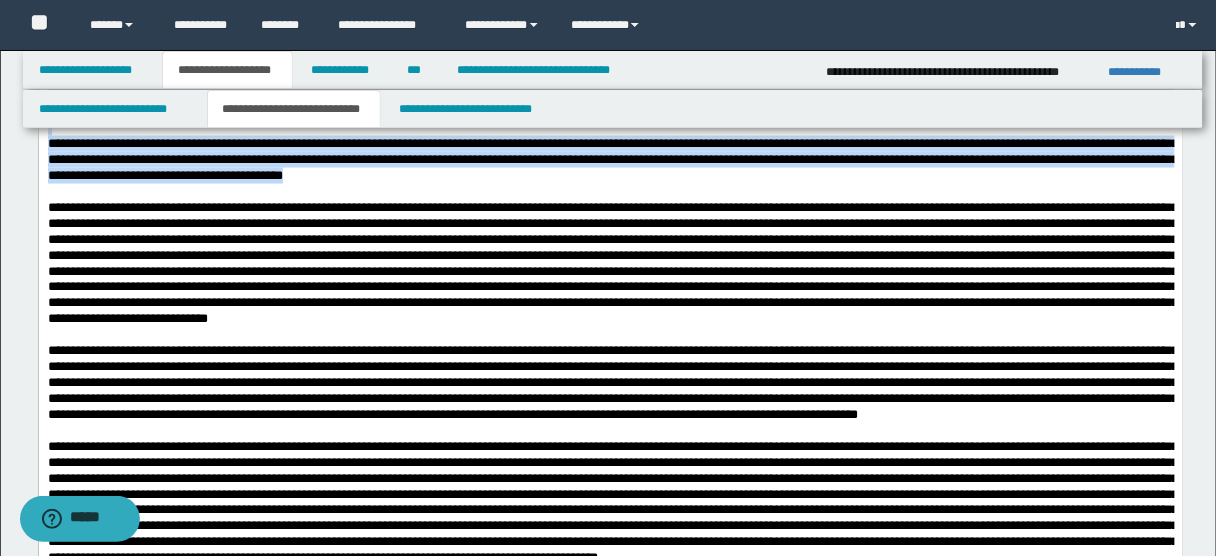 drag, startPoint x: 560, startPoint y: 348, endPoint x: 44, endPoint y: 263, distance: 522.9541 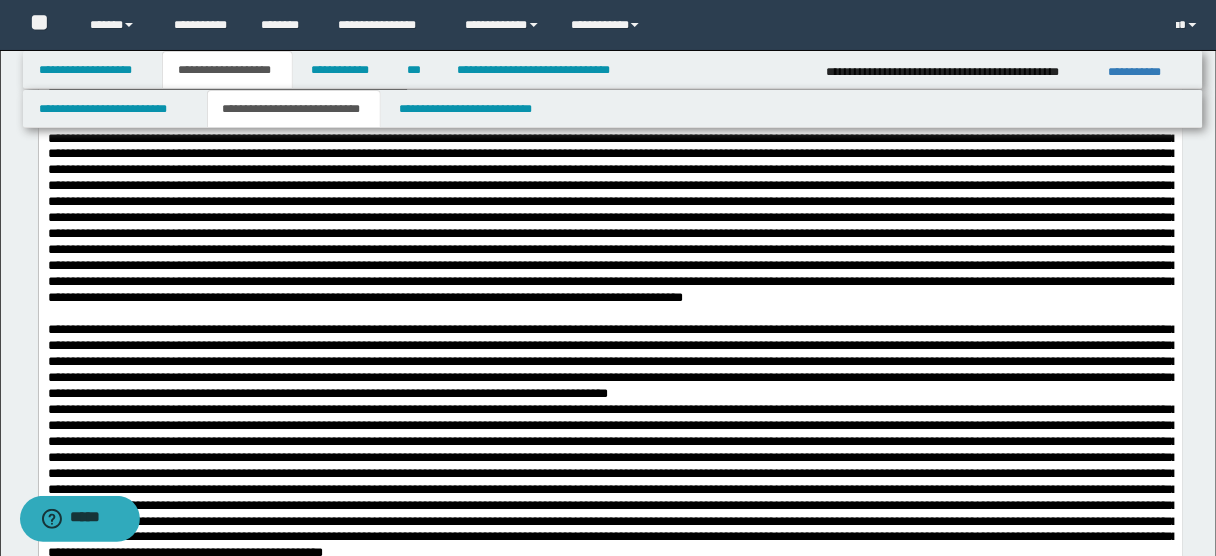 scroll, scrollTop: 4607, scrollLeft: 0, axis: vertical 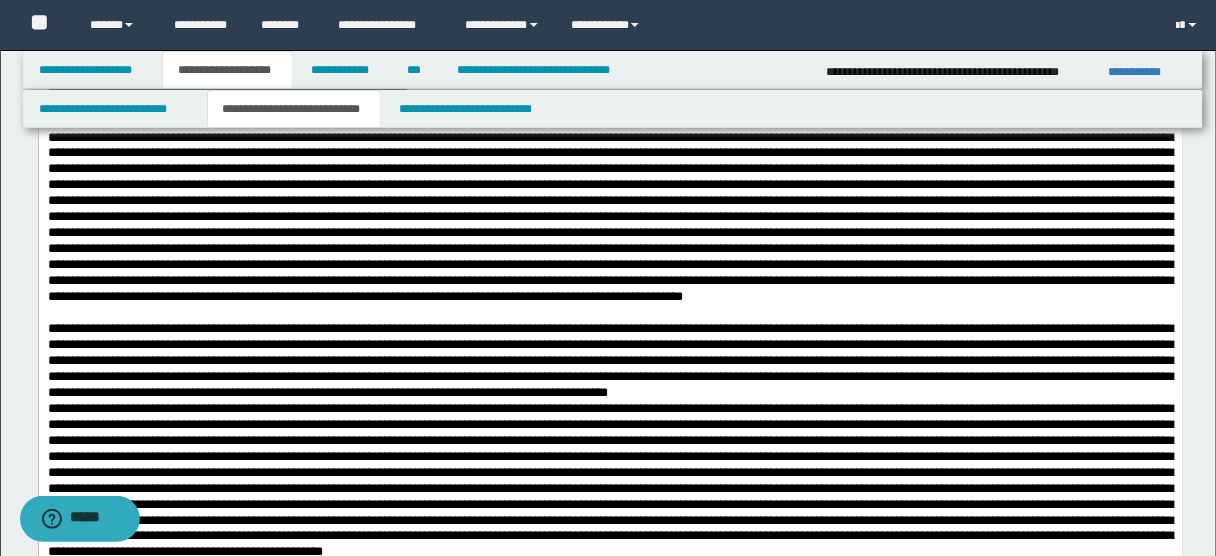 click on "**********" at bounding box center [610, -139] 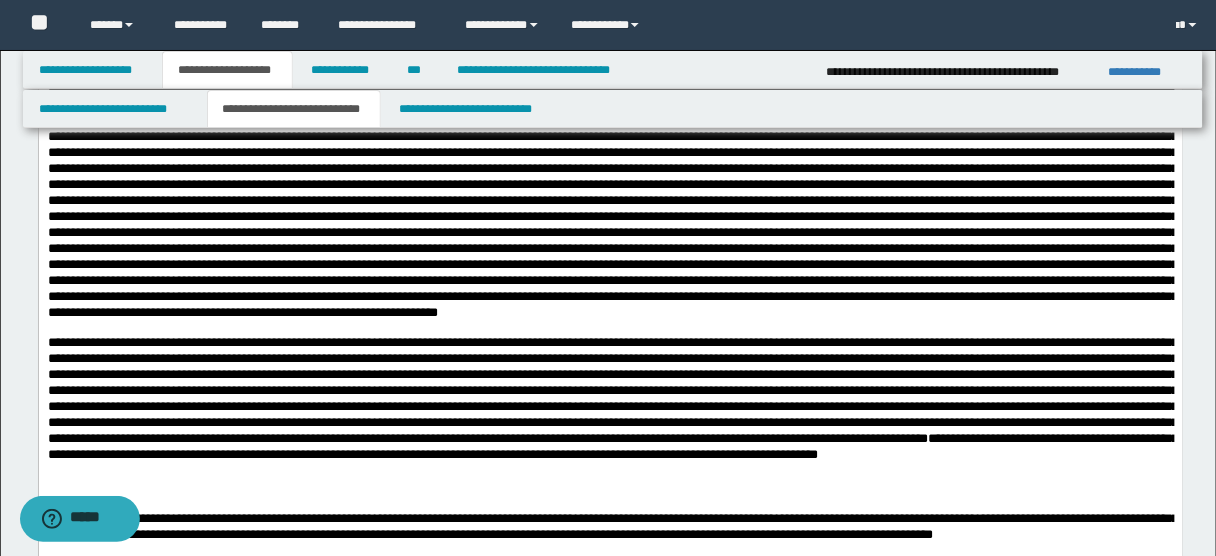 scroll, scrollTop: 4049, scrollLeft: 0, axis: vertical 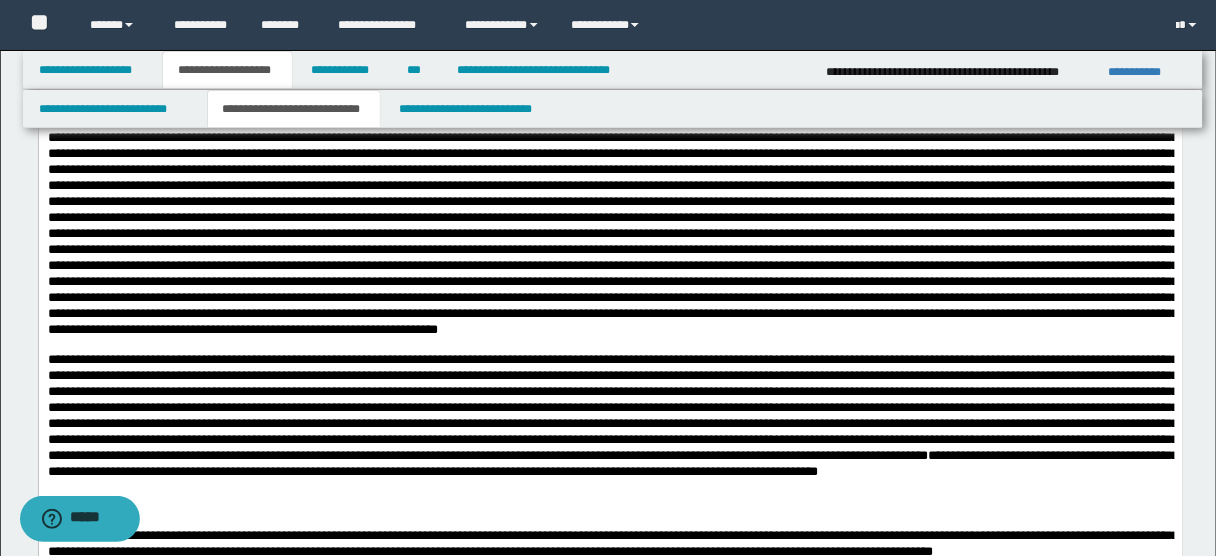 click on "**********" at bounding box center [610, 53] 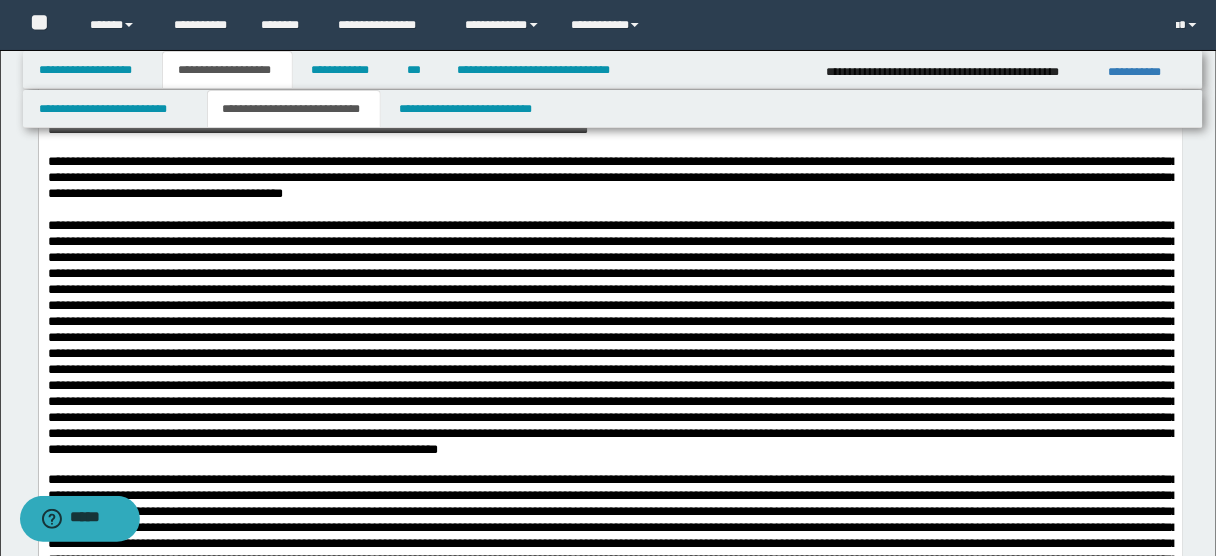 scroll, scrollTop: 4064, scrollLeft: 0, axis: vertical 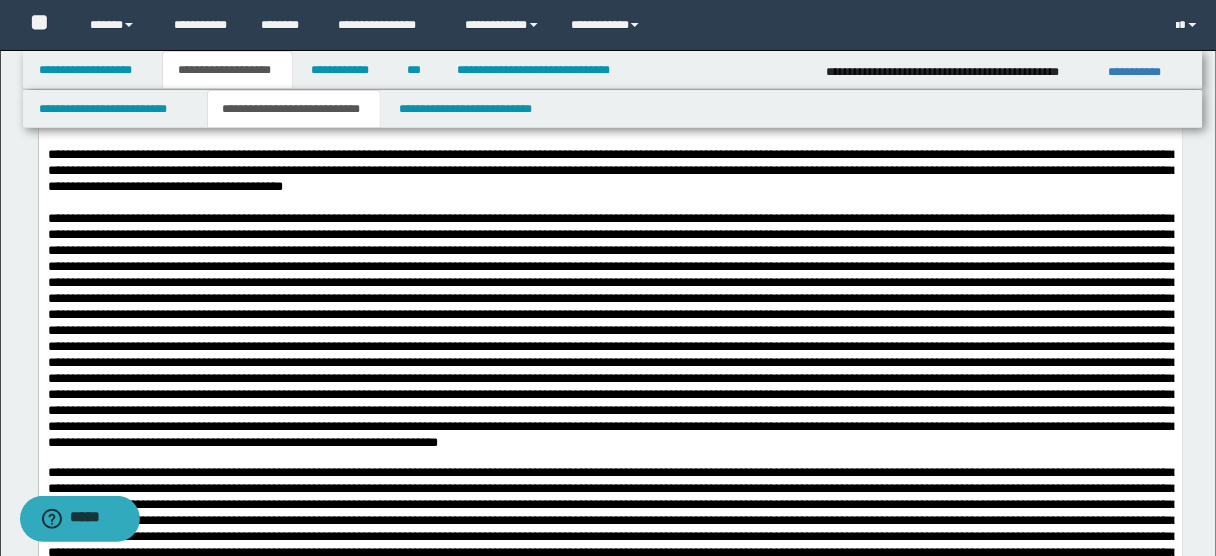 click at bounding box center (610, 77) 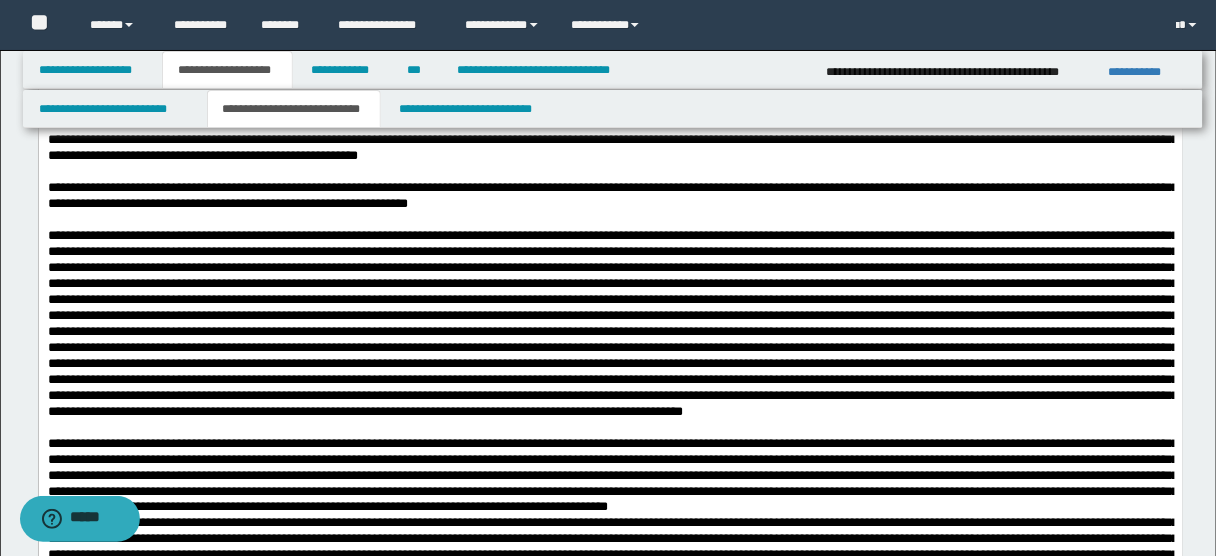 scroll, scrollTop: 4637, scrollLeft: 0, axis: vertical 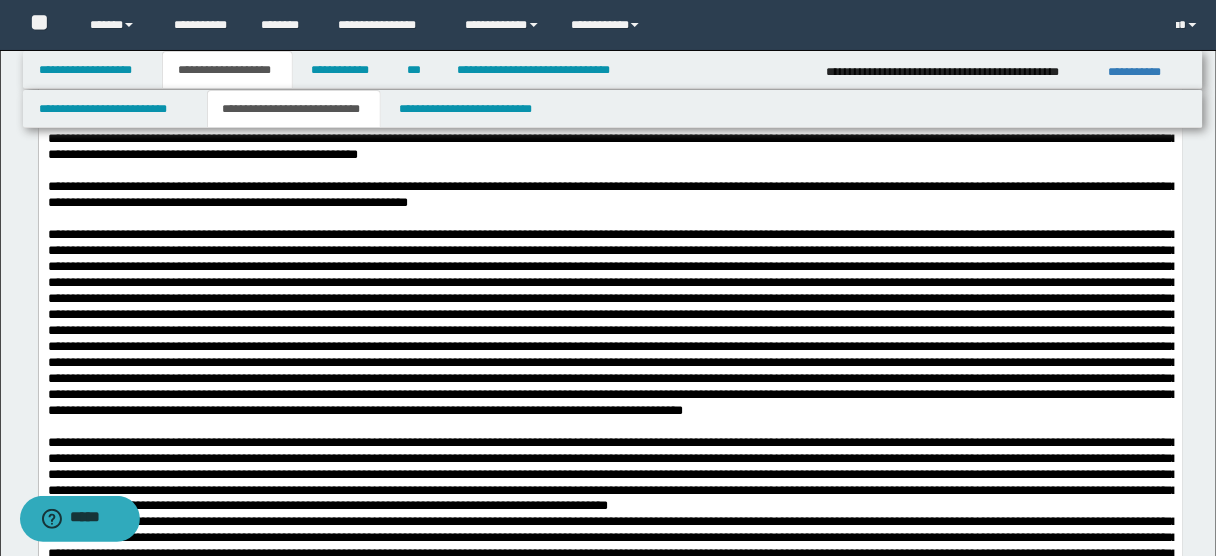 drag, startPoint x: 145, startPoint y: 420, endPoint x: 34, endPoint y: 387, distance: 115.80155 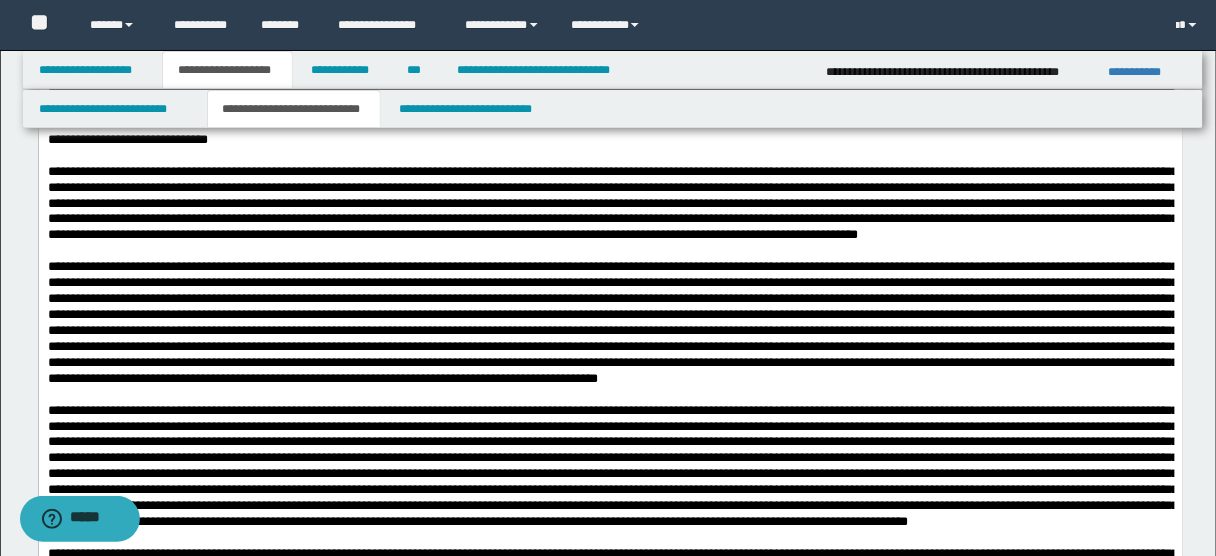 scroll, scrollTop: 2640, scrollLeft: 0, axis: vertical 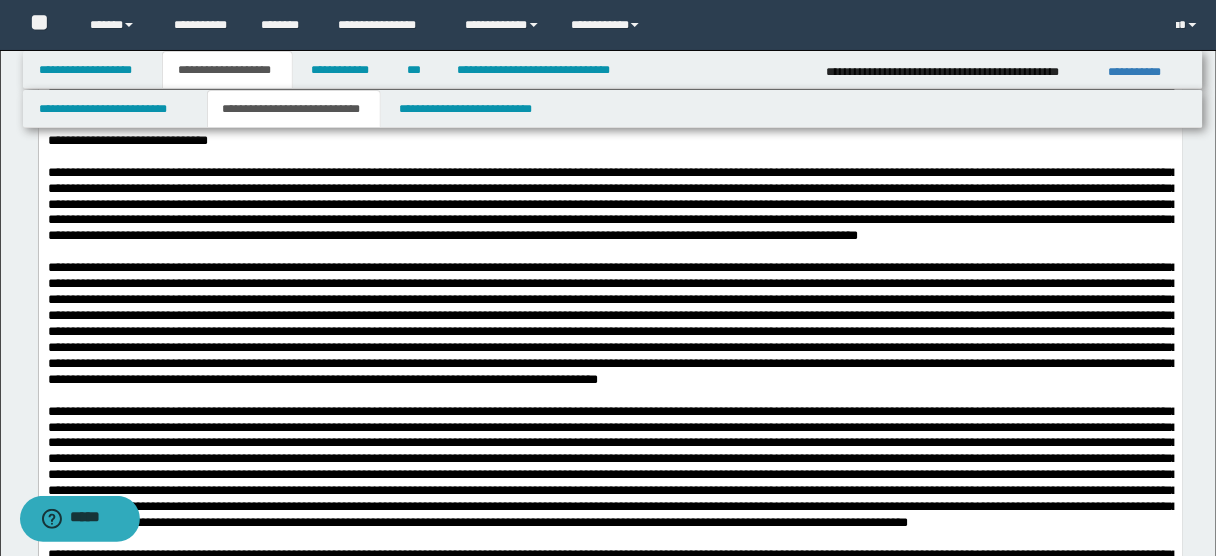 click at bounding box center (610, 87) 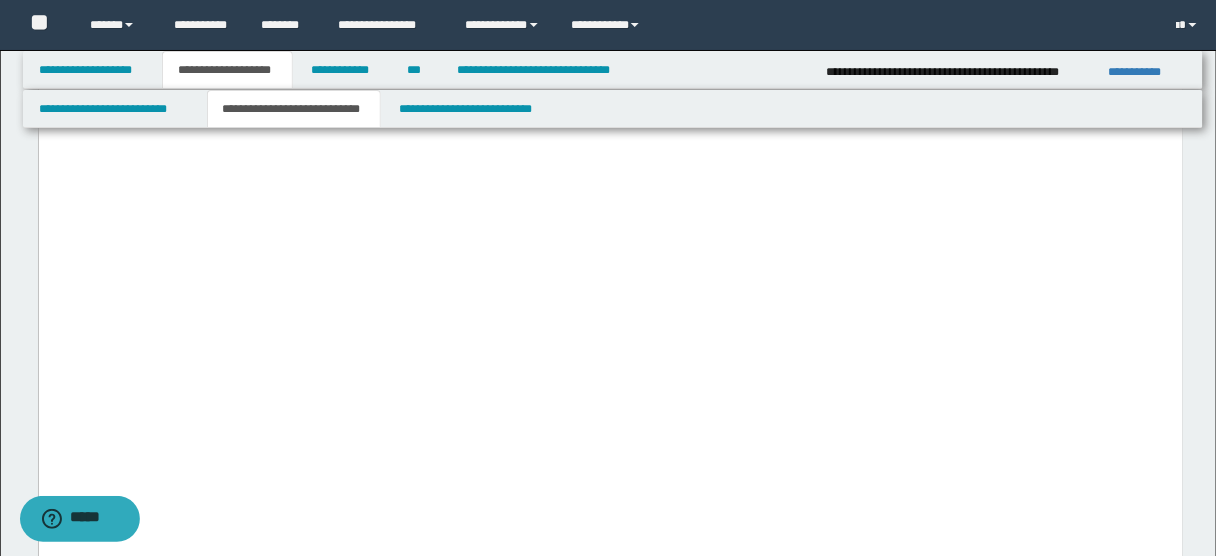 scroll, scrollTop: 5203, scrollLeft: 0, axis: vertical 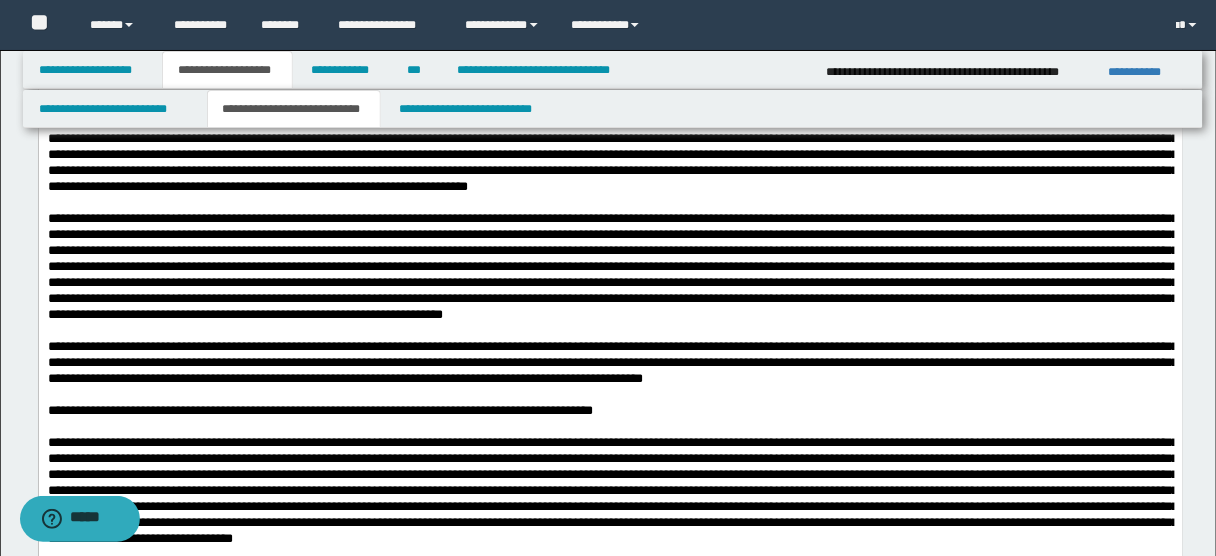 click on "**********" at bounding box center (610, 148) 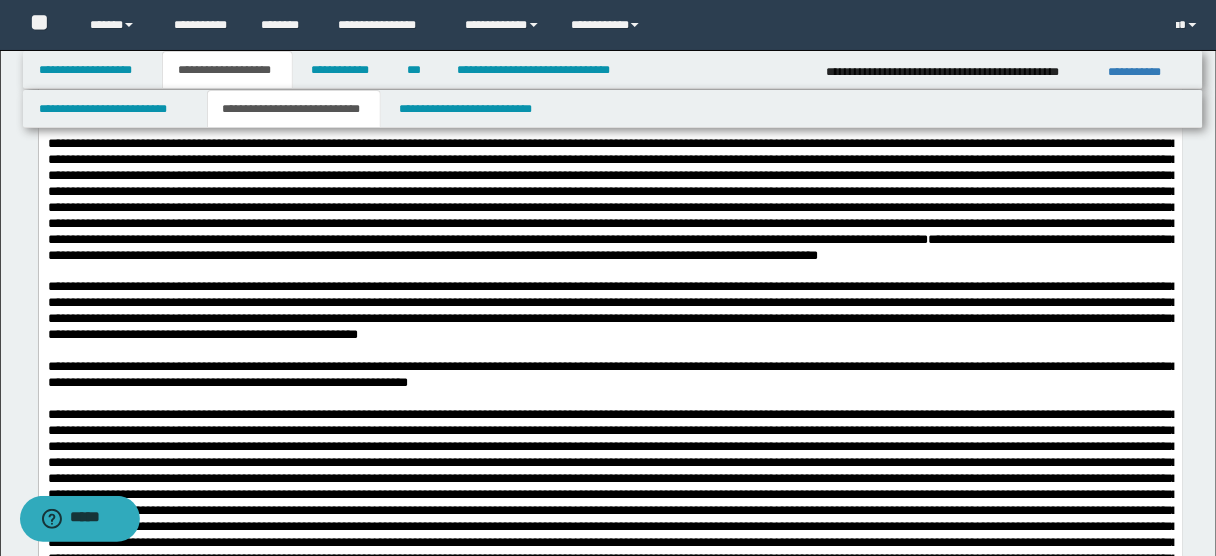 scroll, scrollTop: 4748, scrollLeft: 0, axis: vertical 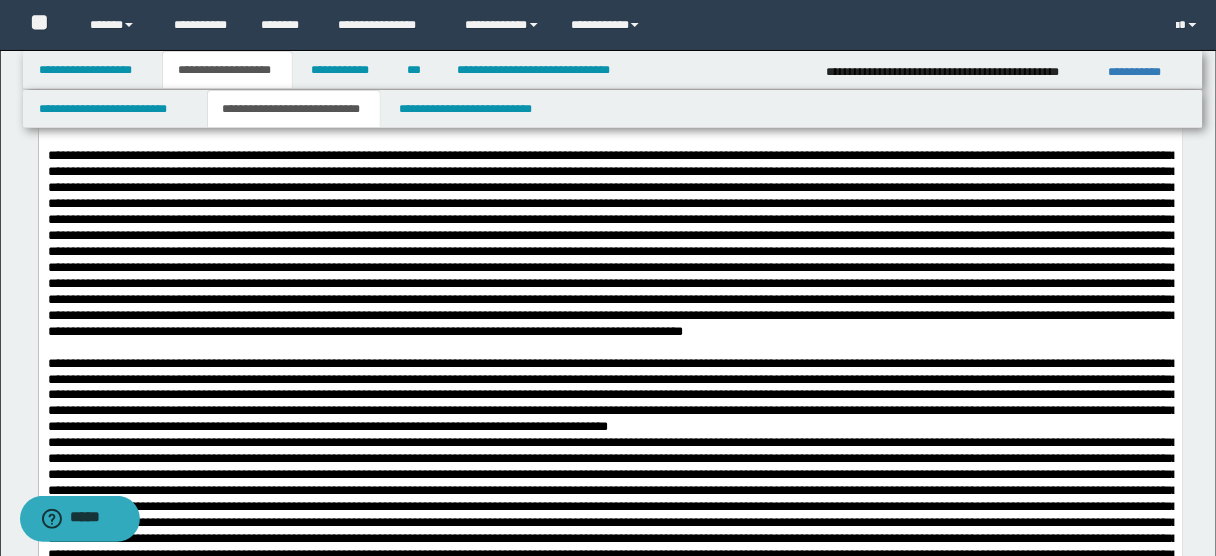 click on "**********" at bounding box center (610, 56) 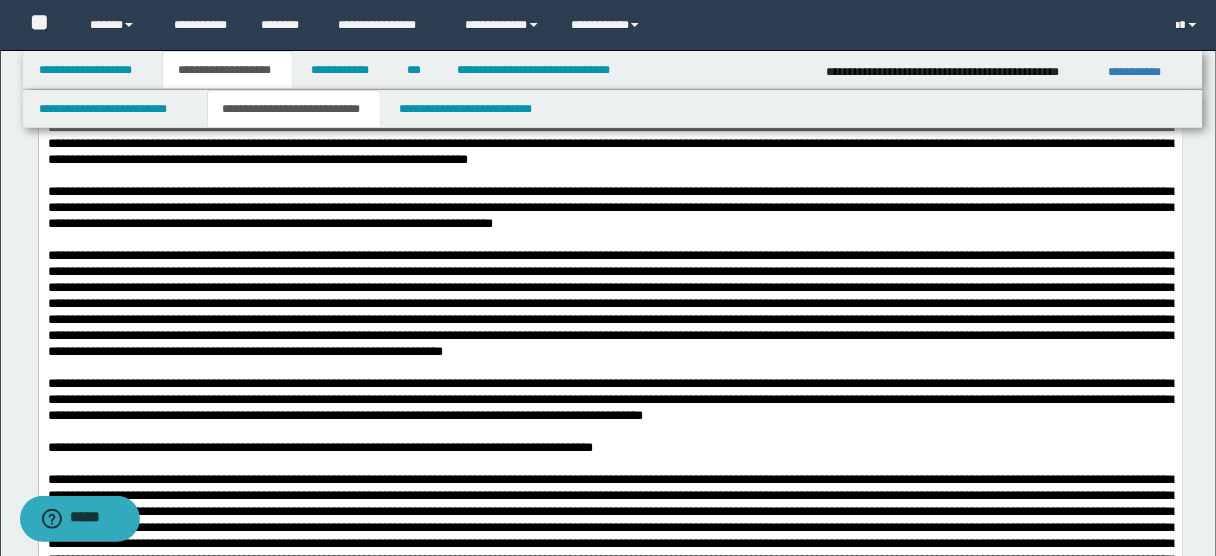 scroll, scrollTop: 1488, scrollLeft: 0, axis: vertical 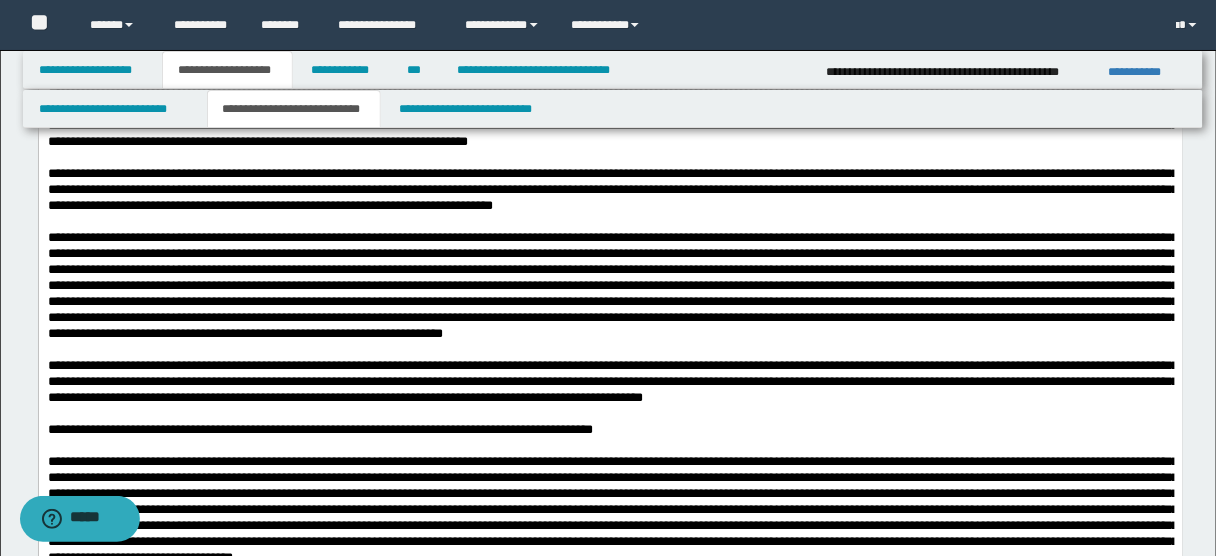 click on "**********" at bounding box center (610, 191) 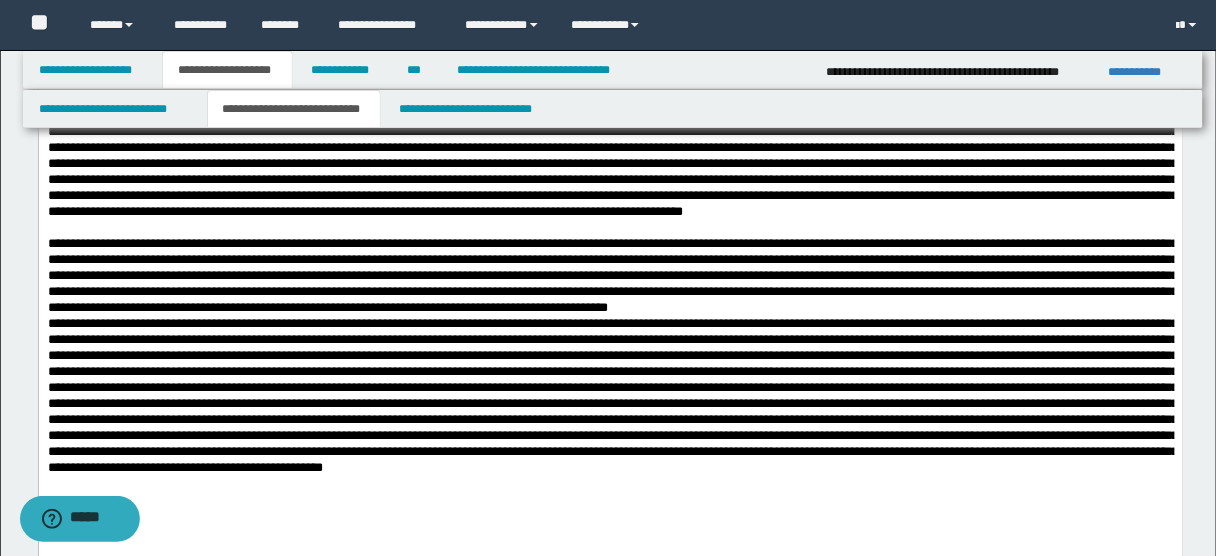 scroll, scrollTop: 5046, scrollLeft: 0, axis: vertical 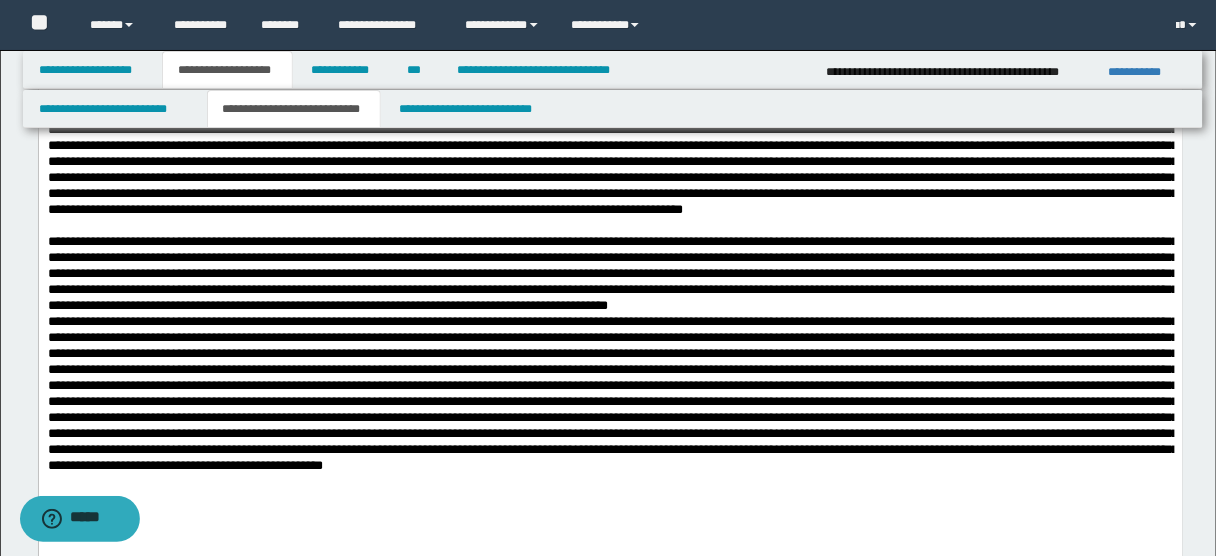 click on "**********" at bounding box center [610, -146] 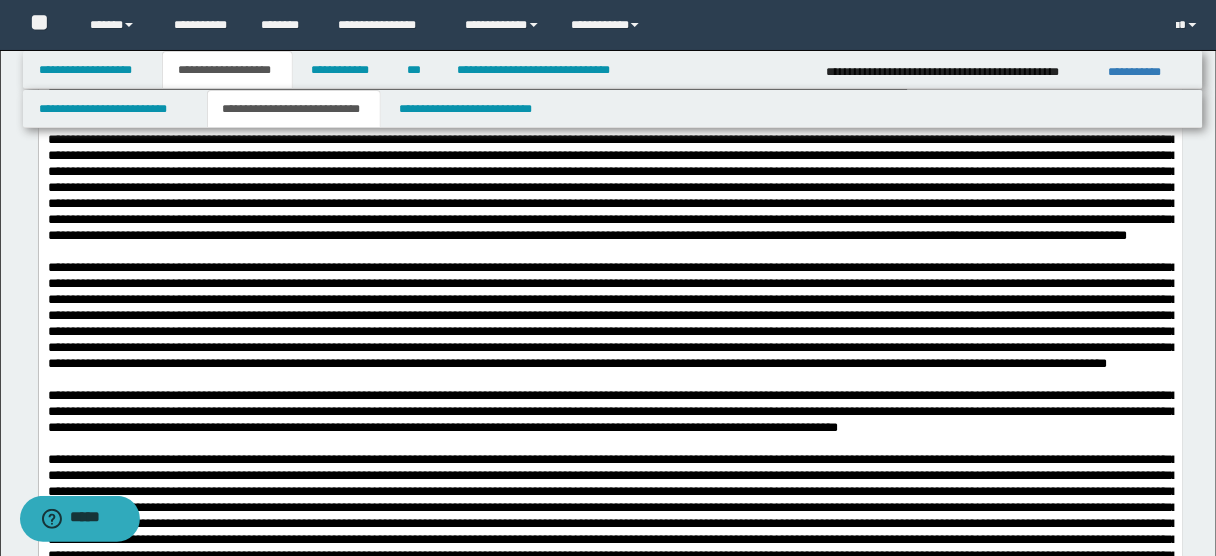 scroll, scrollTop: 3285, scrollLeft: 0, axis: vertical 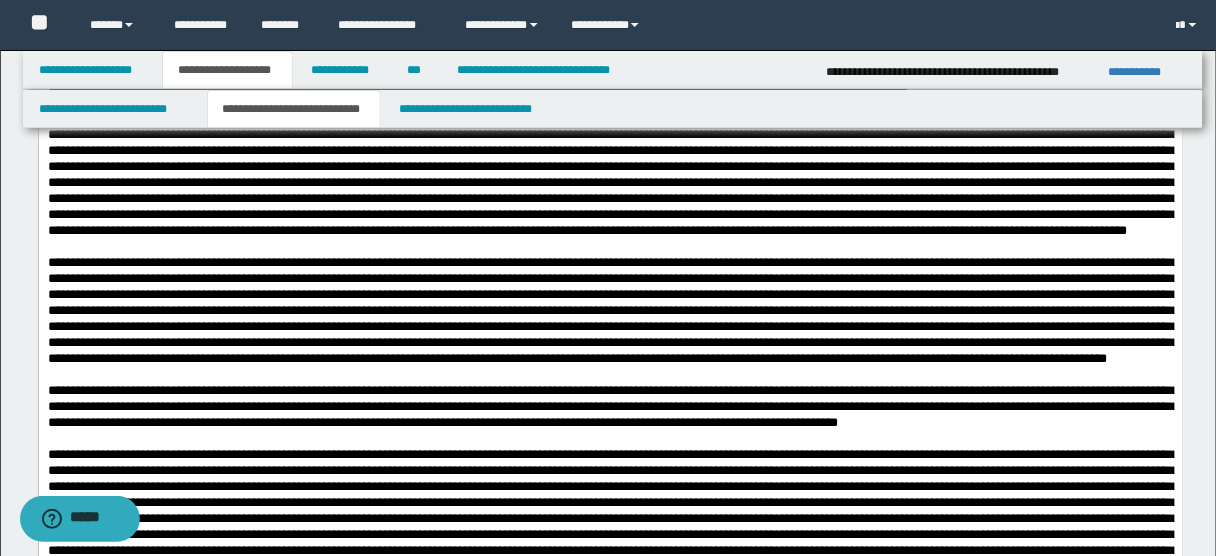 click at bounding box center (610, 33) 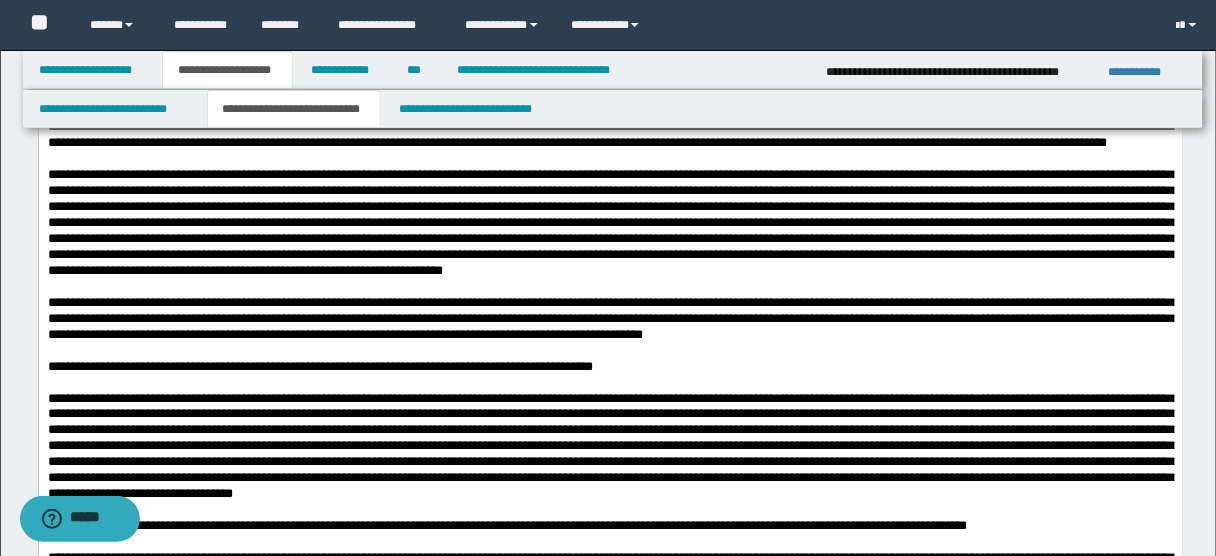 scroll, scrollTop: 1648, scrollLeft: 0, axis: vertical 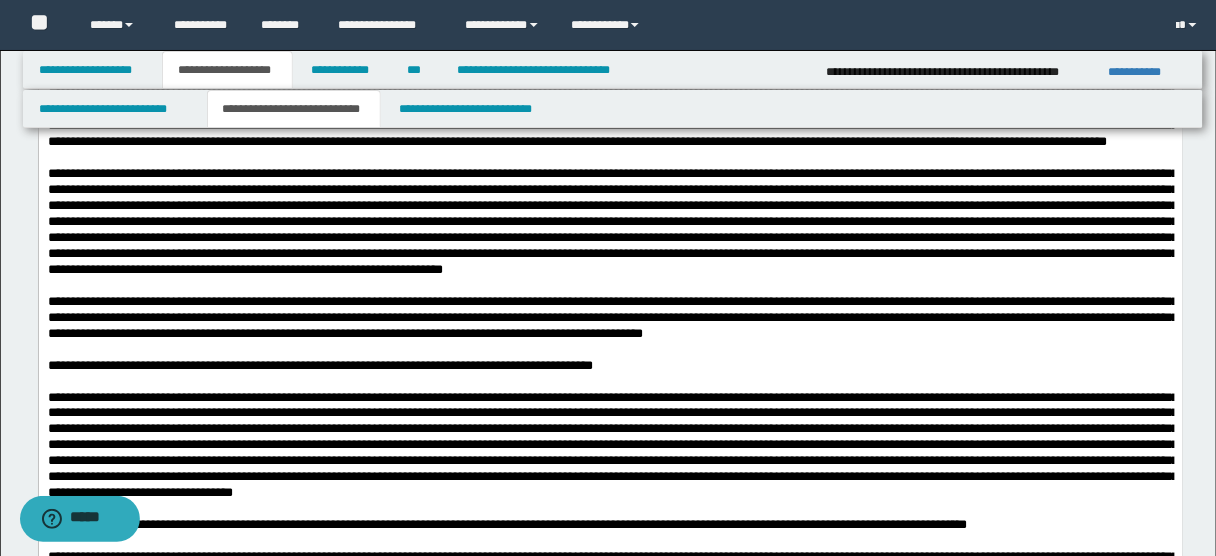 click at bounding box center (610, 111) 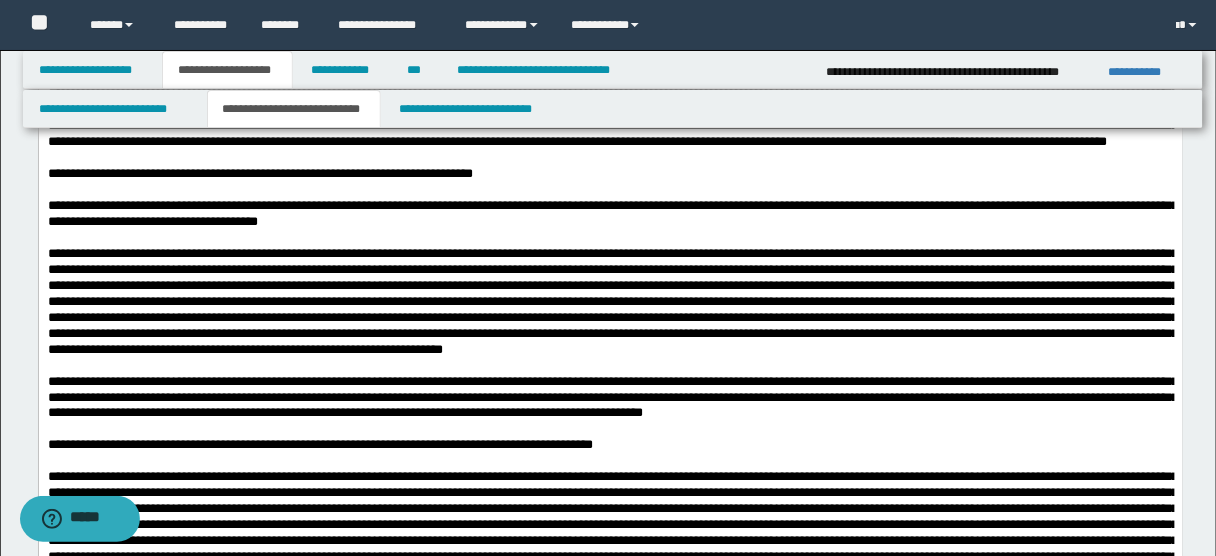 click at bounding box center [610, 303] 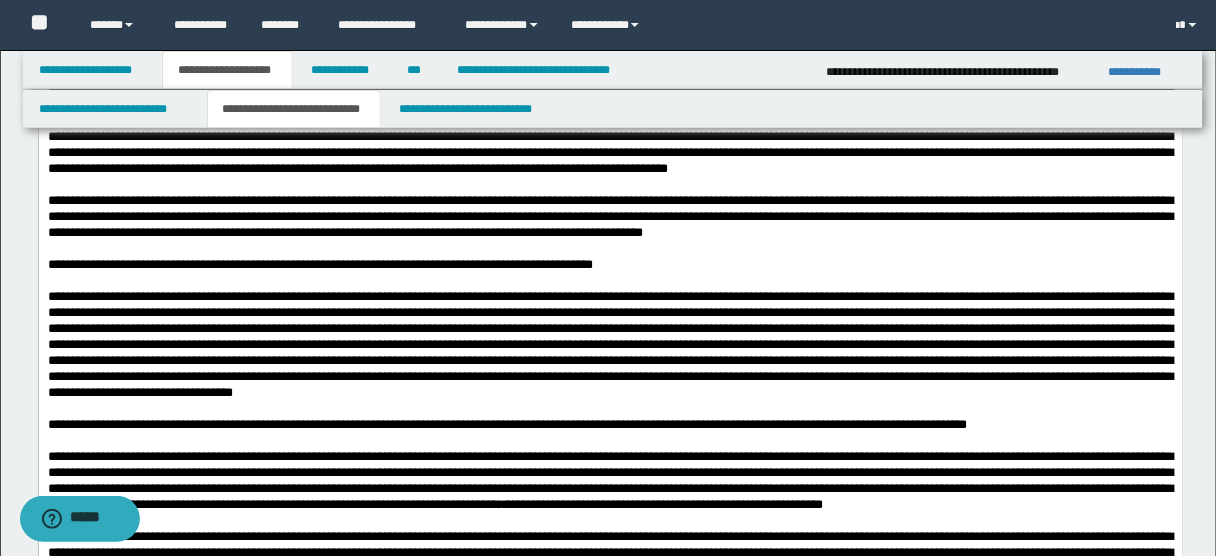 scroll, scrollTop: 1948, scrollLeft: 0, axis: vertical 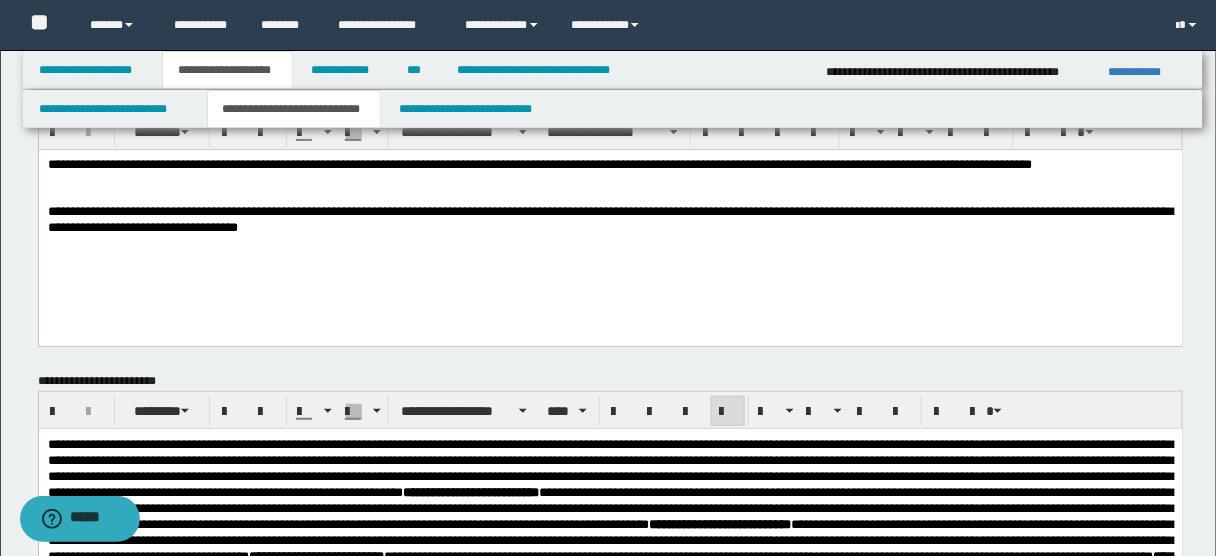 click on "**********" at bounding box center [610, 219] 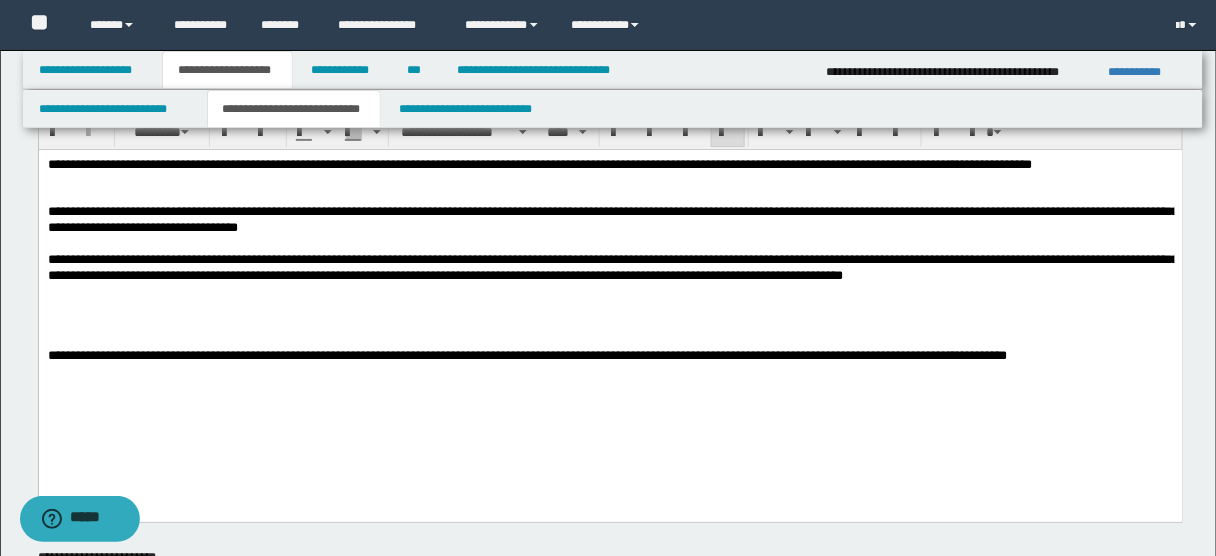 click on "**********" at bounding box center [610, 219] 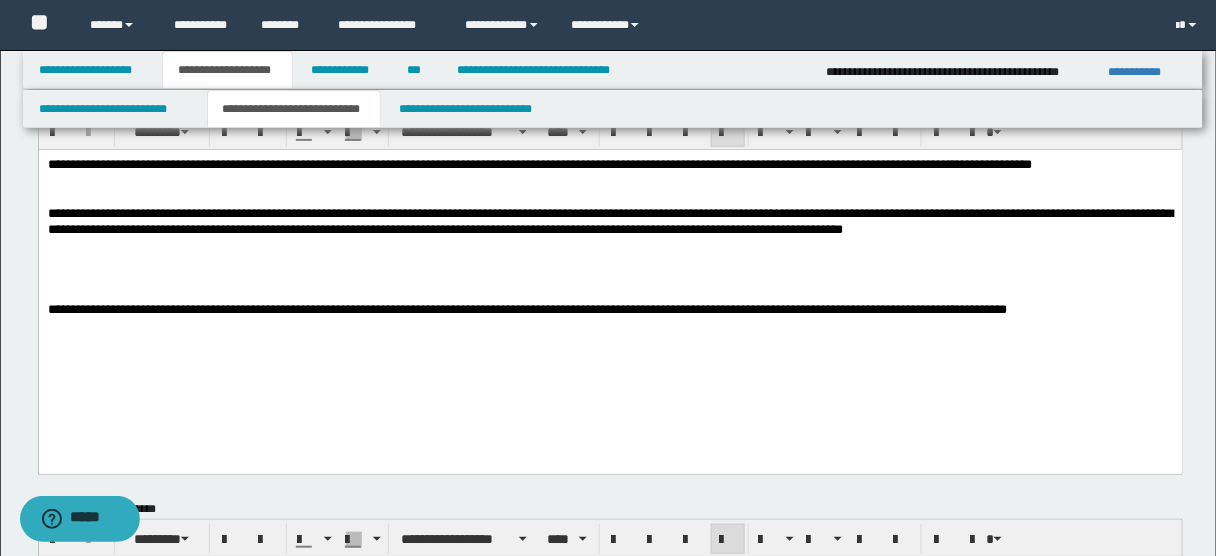 click on "**********" at bounding box center (610, 309) 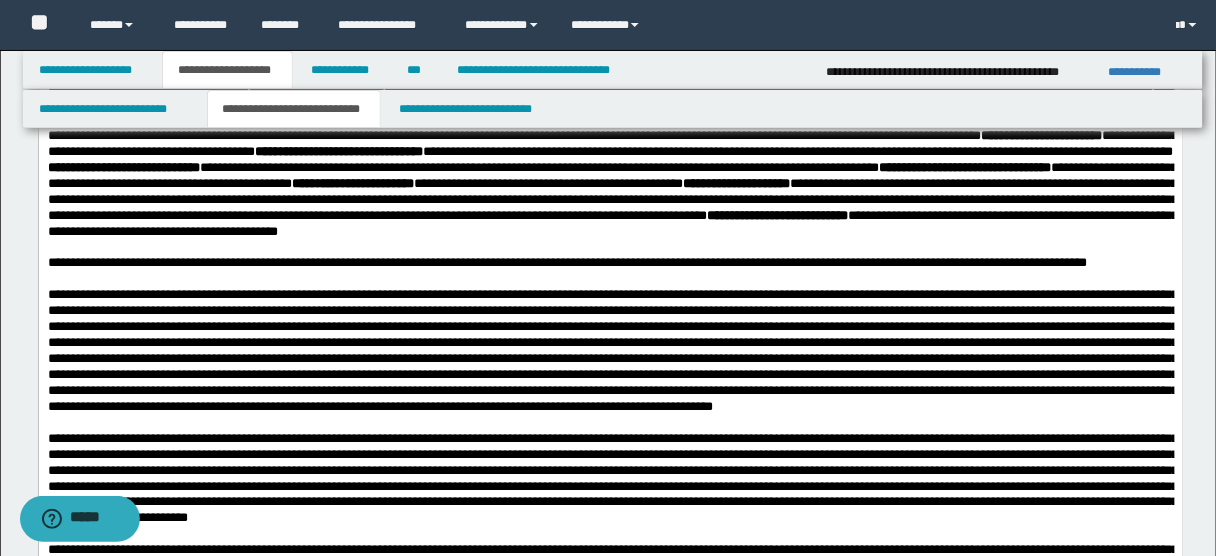 scroll, scrollTop: 712, scrollLeft: 0, axis: vertical 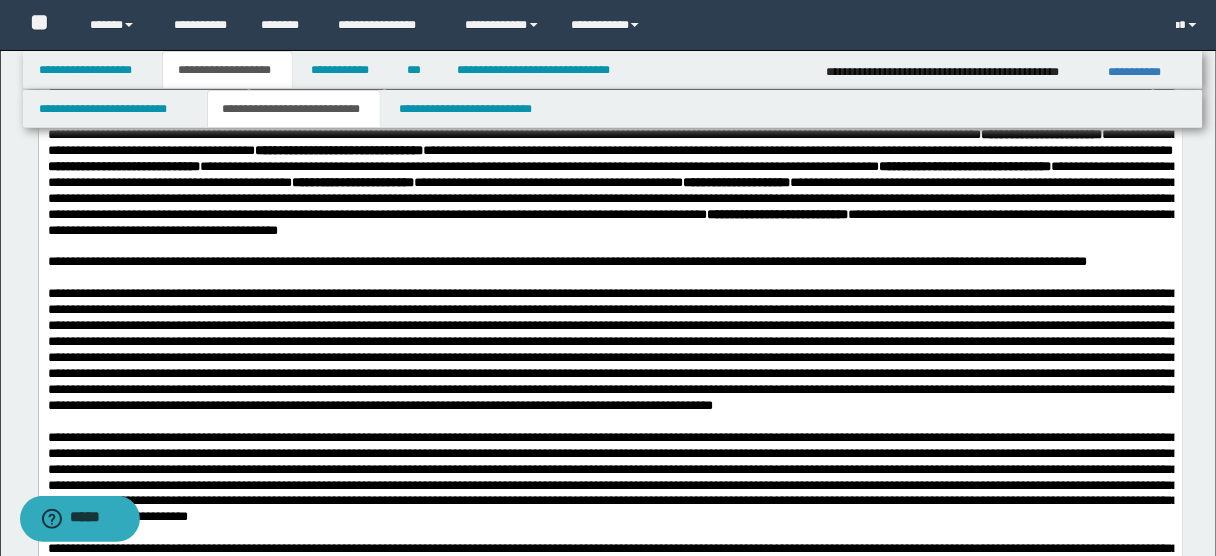 click on "**********" at bounding box center (610, 103) 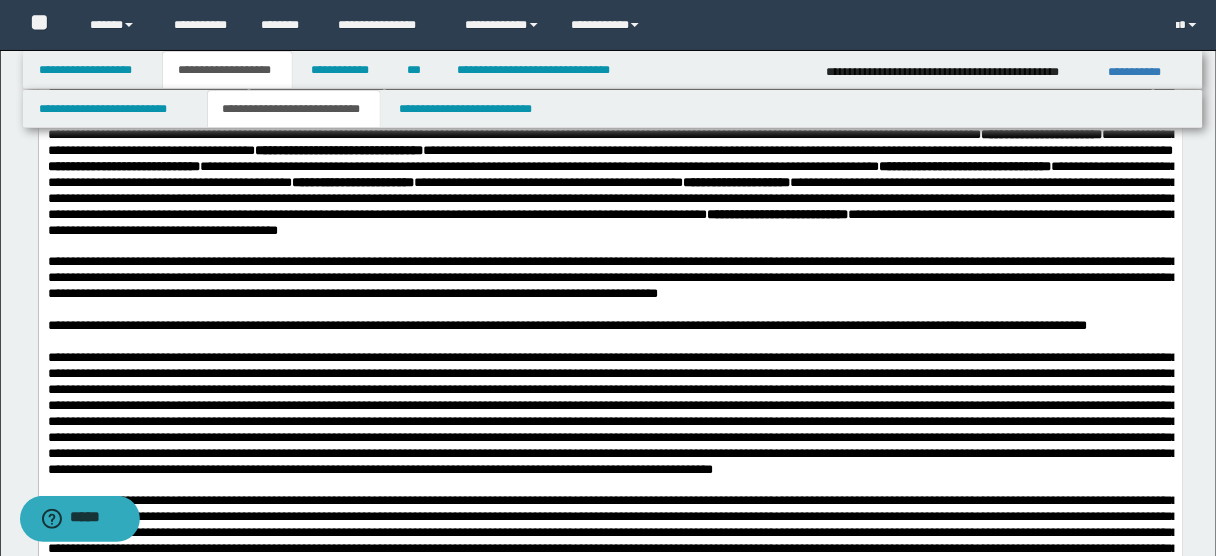 click on "**********" at bounding box center [610, 327] 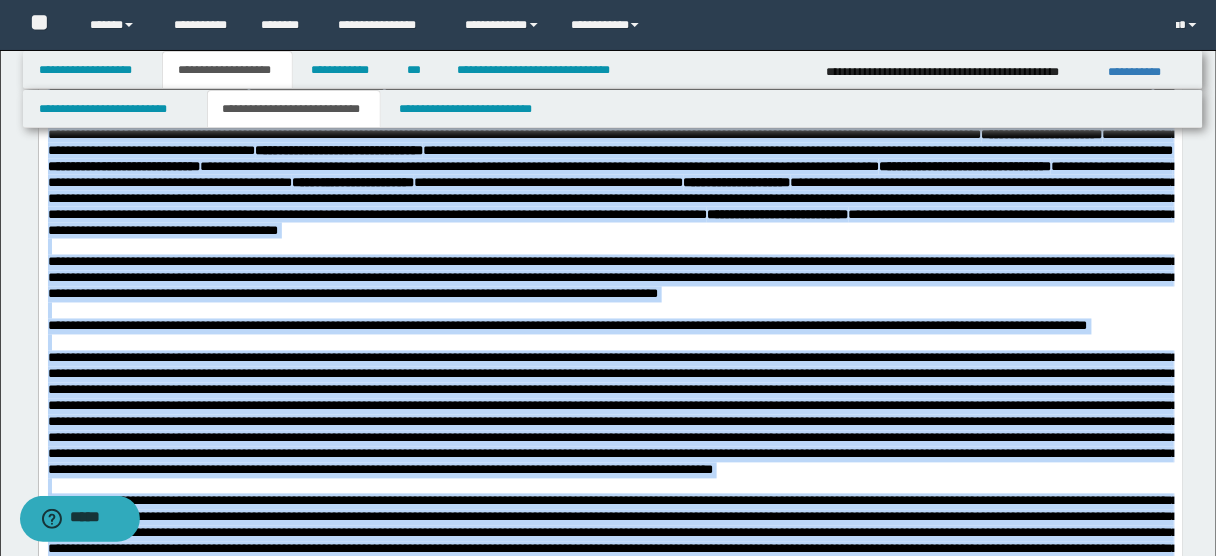 copy on "**********" 